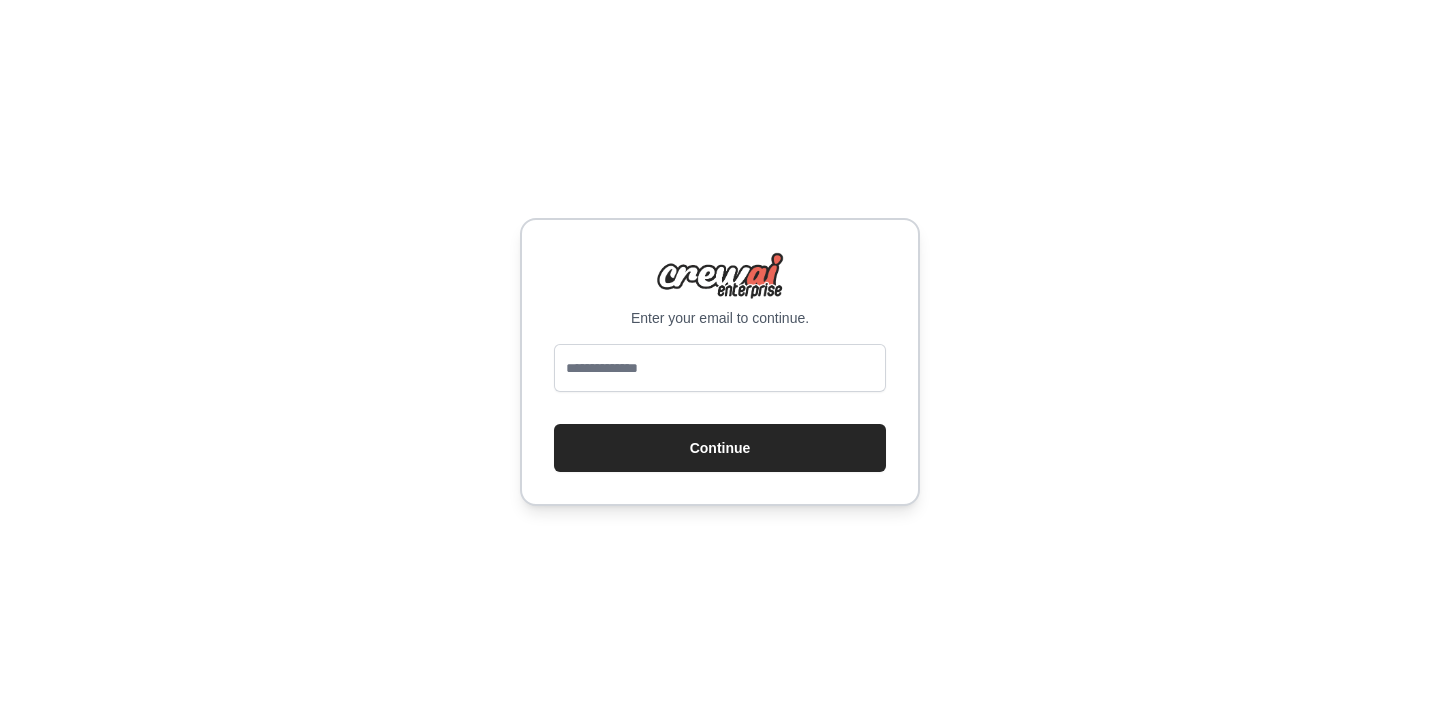 scroll, scrollTop: 0, scrollLeft: 0, axis: both 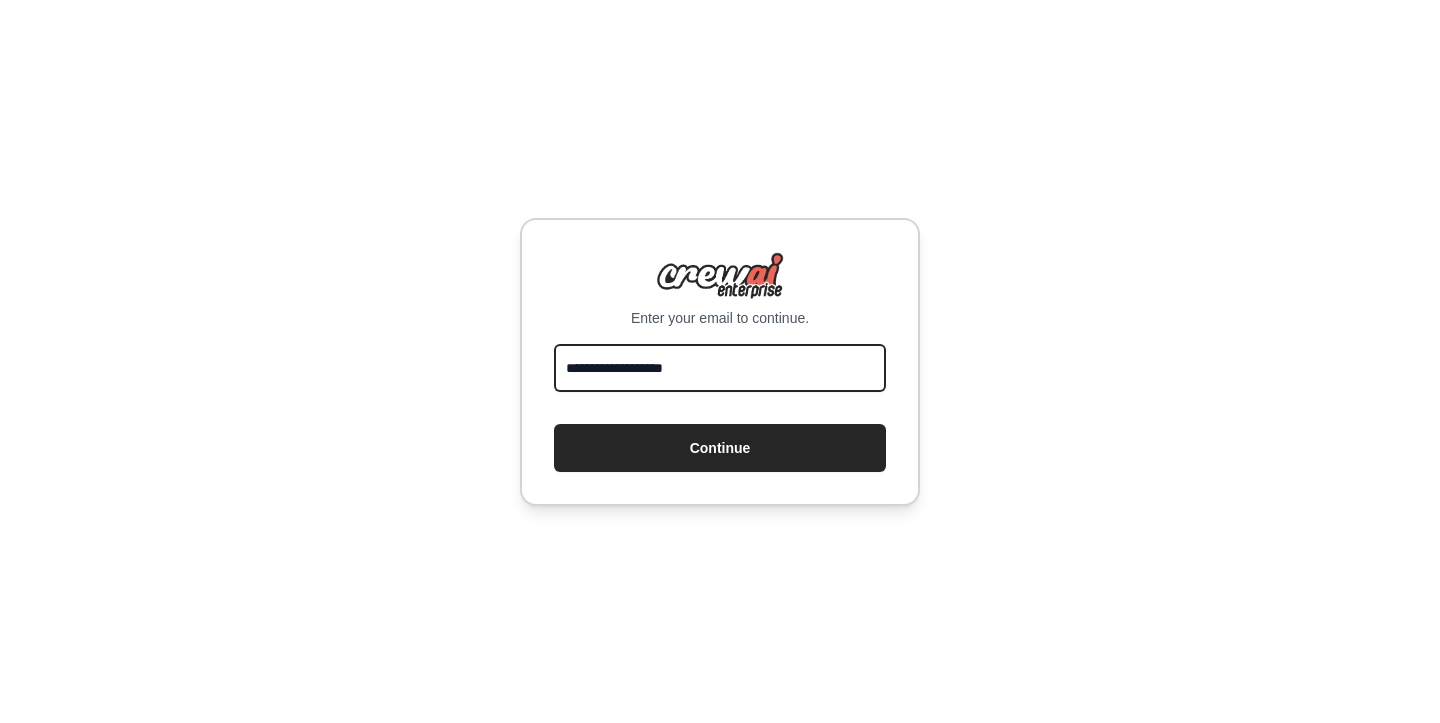 type on "**********" 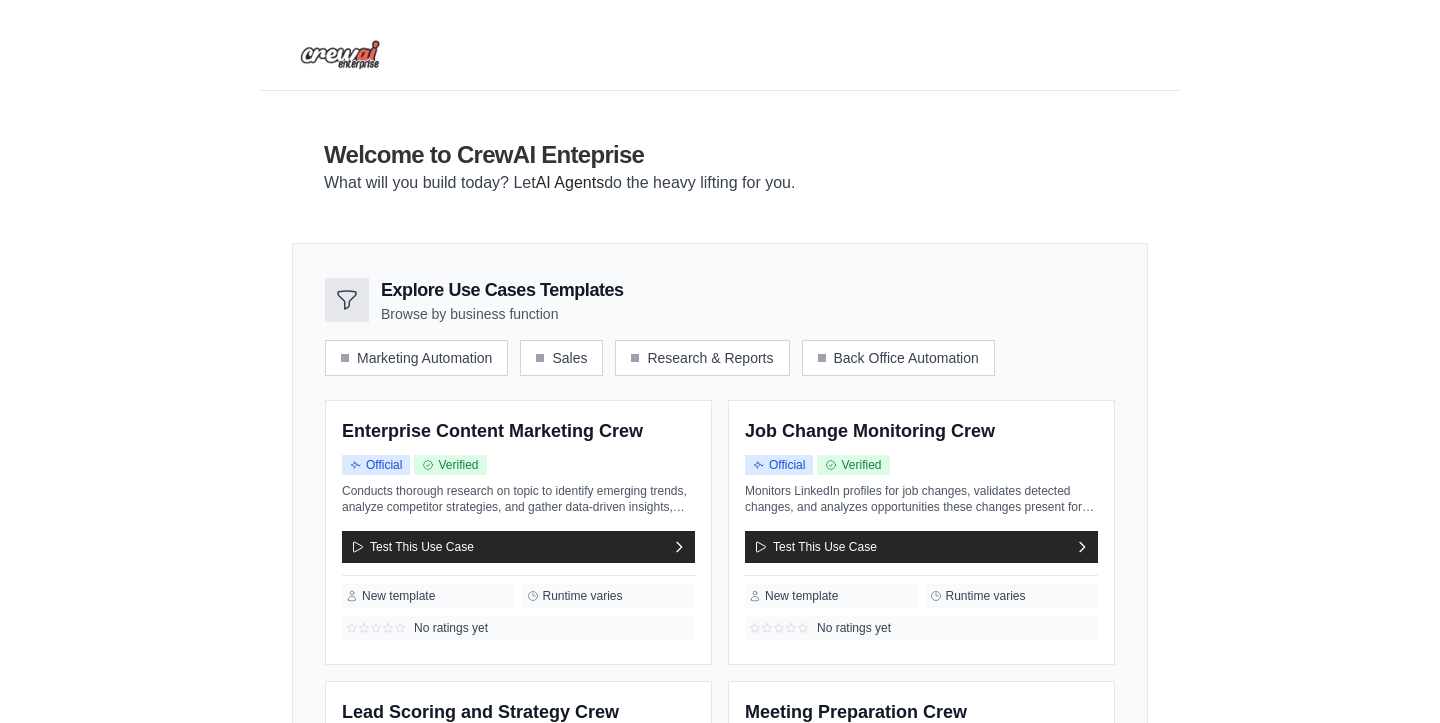 scroll, scrollTop: 0, scrollLeft: 0, axis: both 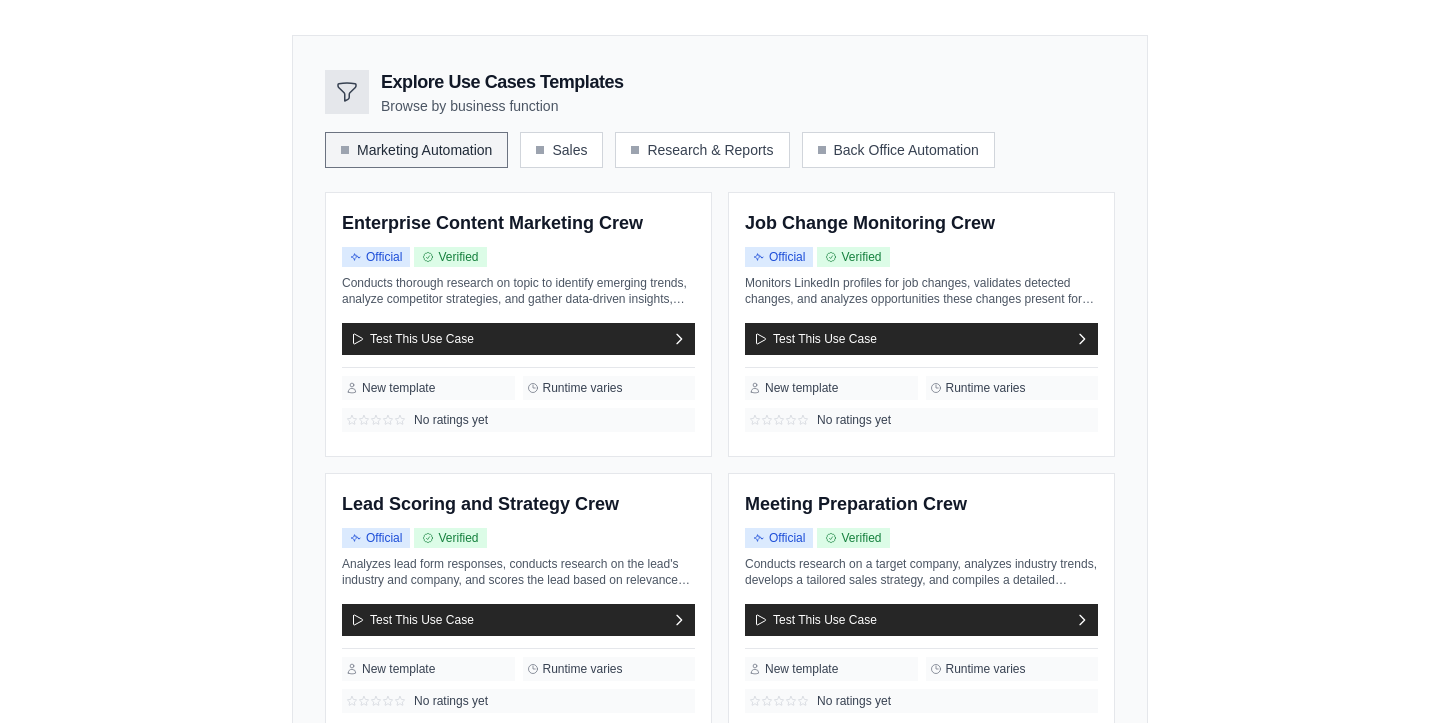 click on "Marketing Automation" at bounding box center [416, 150] 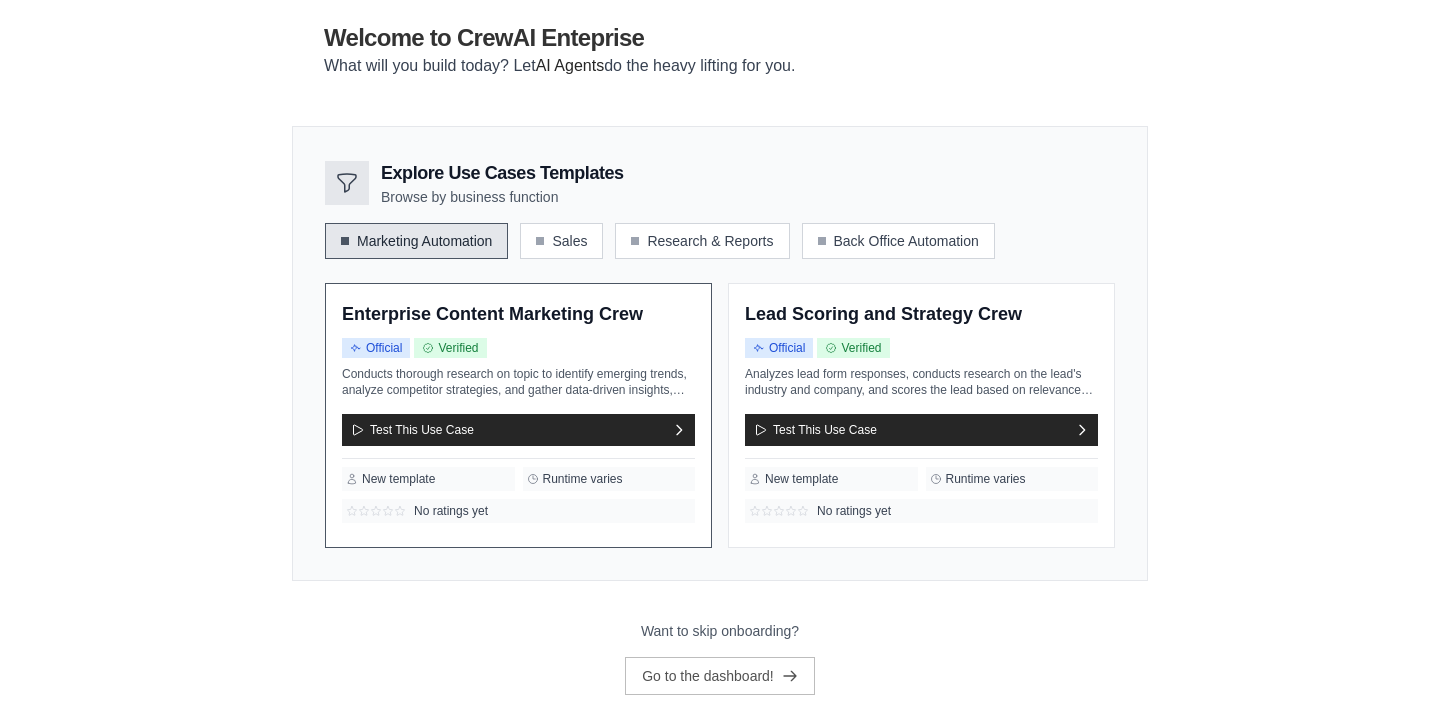 scroll, scrollTop: 116, scrollLeft: 0, axis: vertical 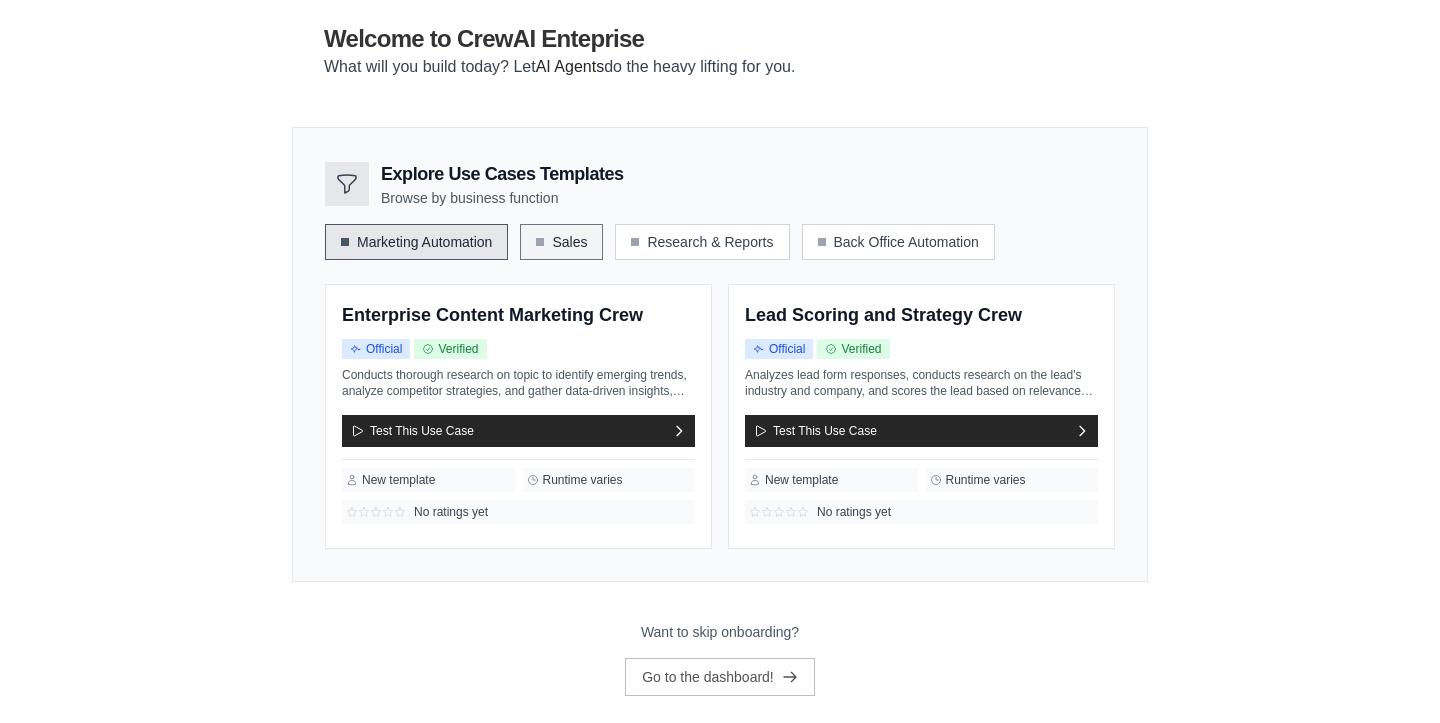 click on "Sales" at bounding box center [561, 242] 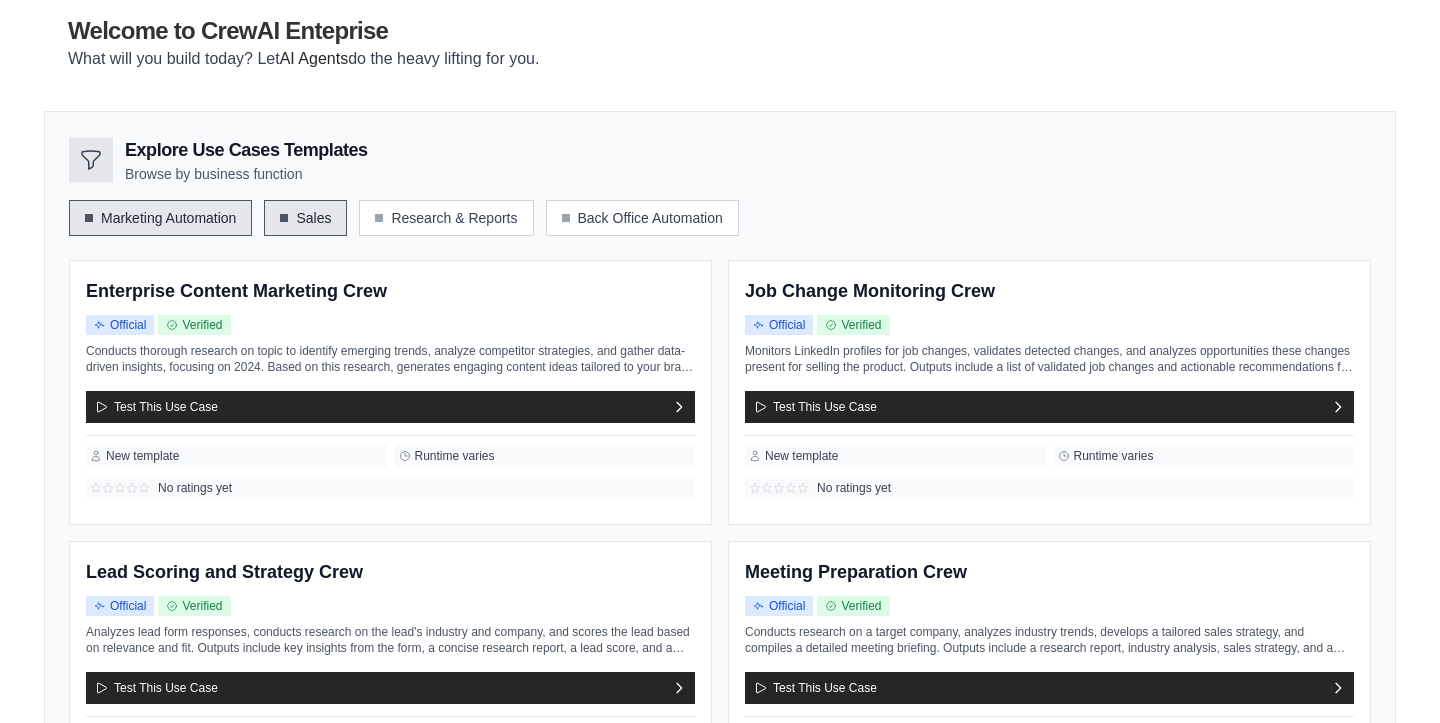 click on "Marketing Automation" at bounding box center (160, 218) 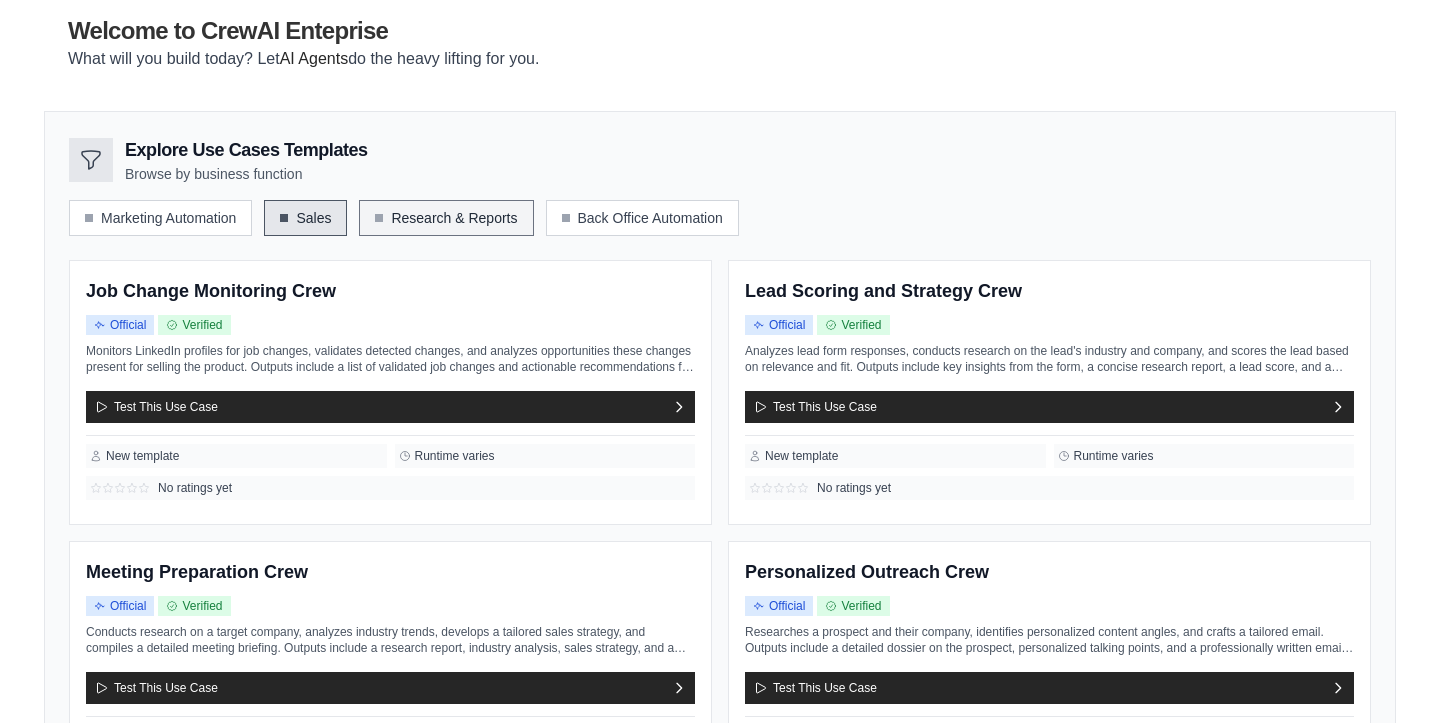 click on "Research & Reports" at bounding box center (446, 218) 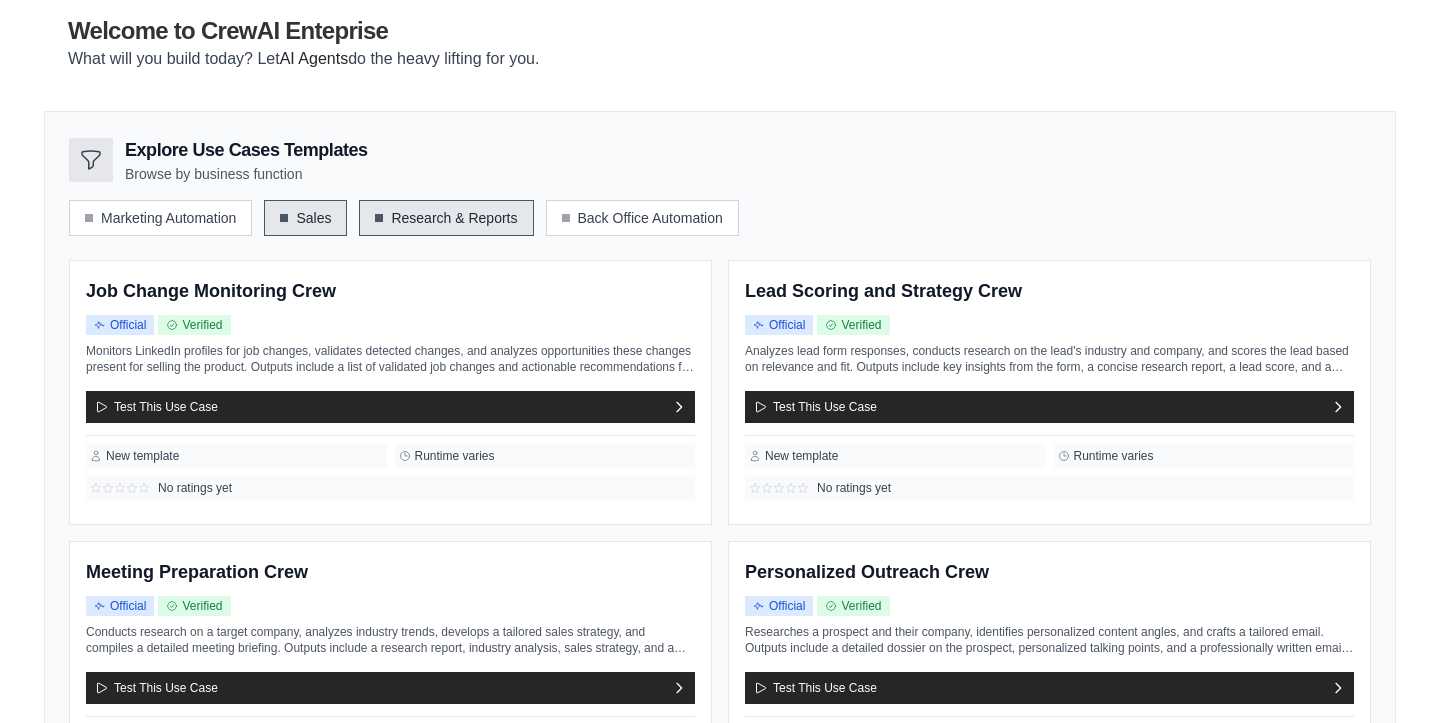 click on "Research & Reports" at bounding box center (446, 218) 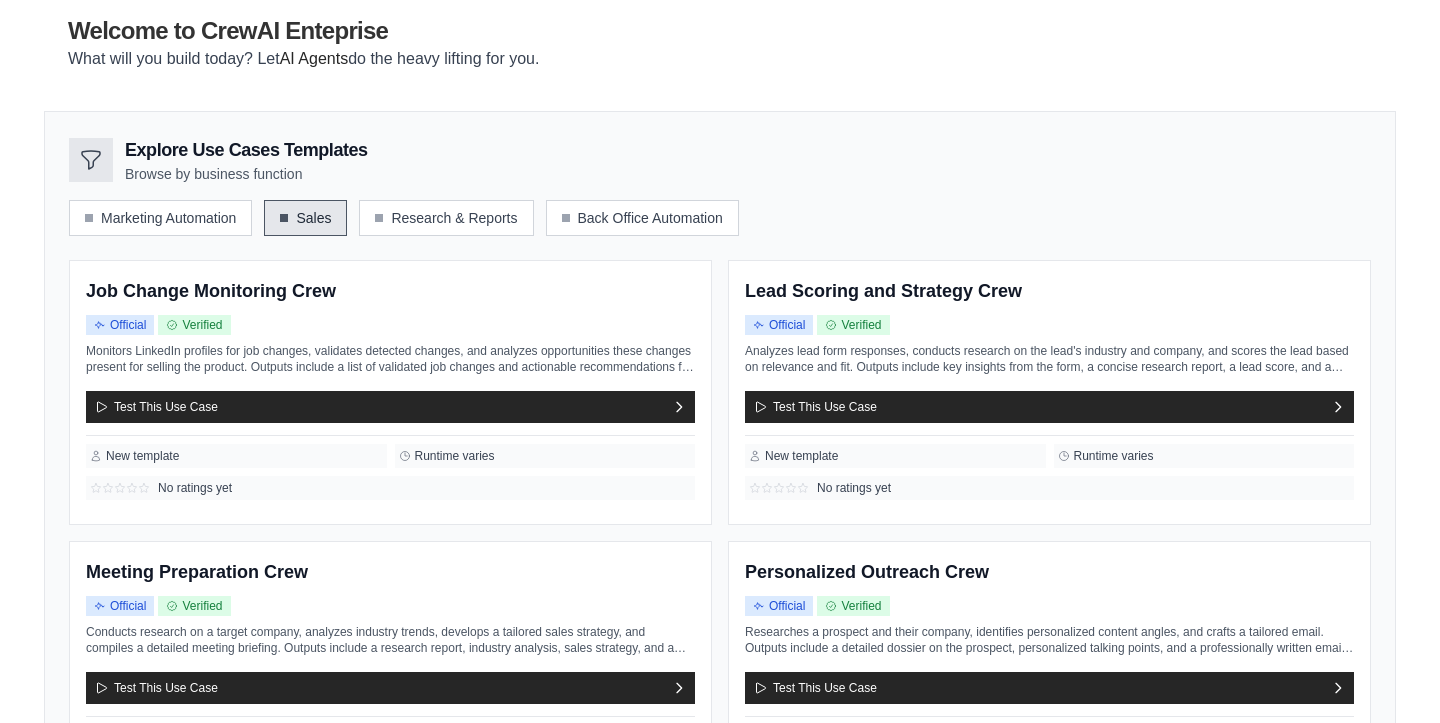 click on "Explore Use Cases Templates
Browse by business function
Marketing Automation
Sales
Research & Reports
Back Office Automation" at bounding box center (720, 471) 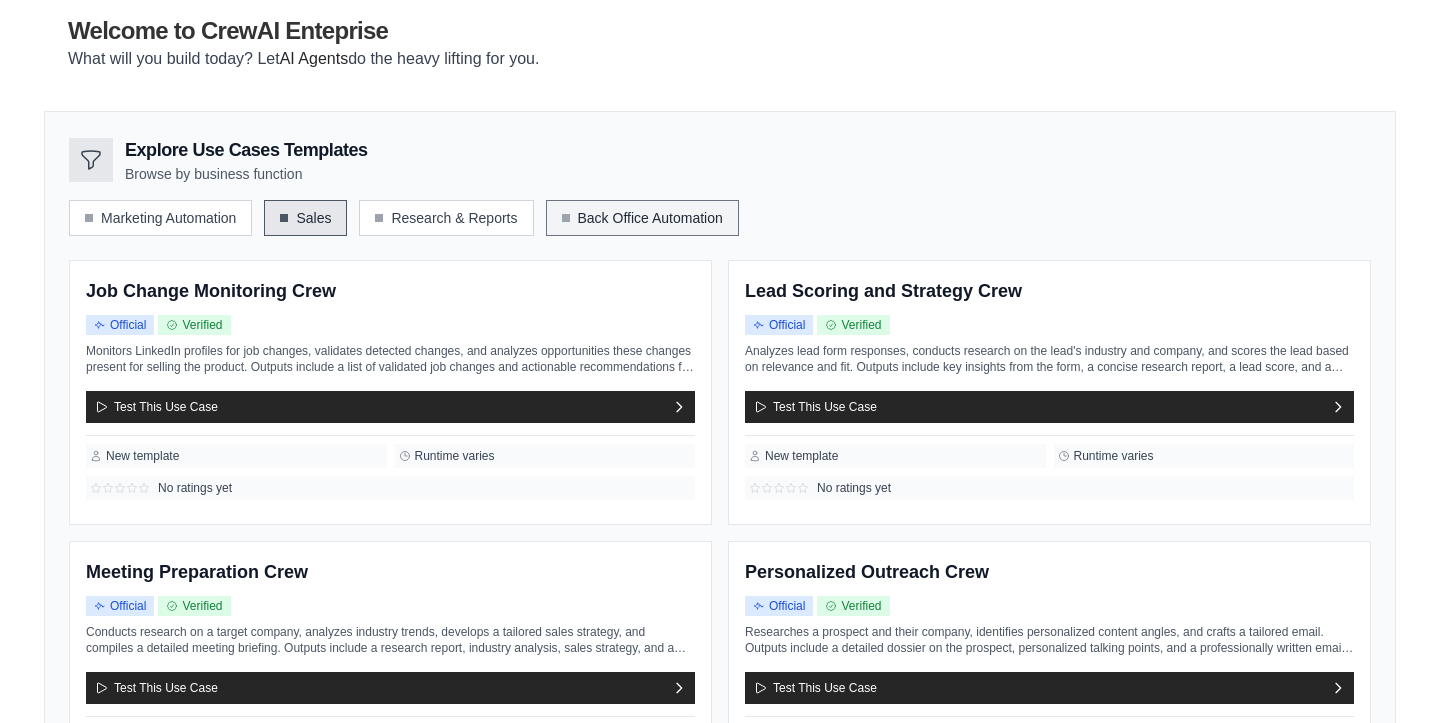 click on "Back Office Automation" at bounding box center [642, 218] 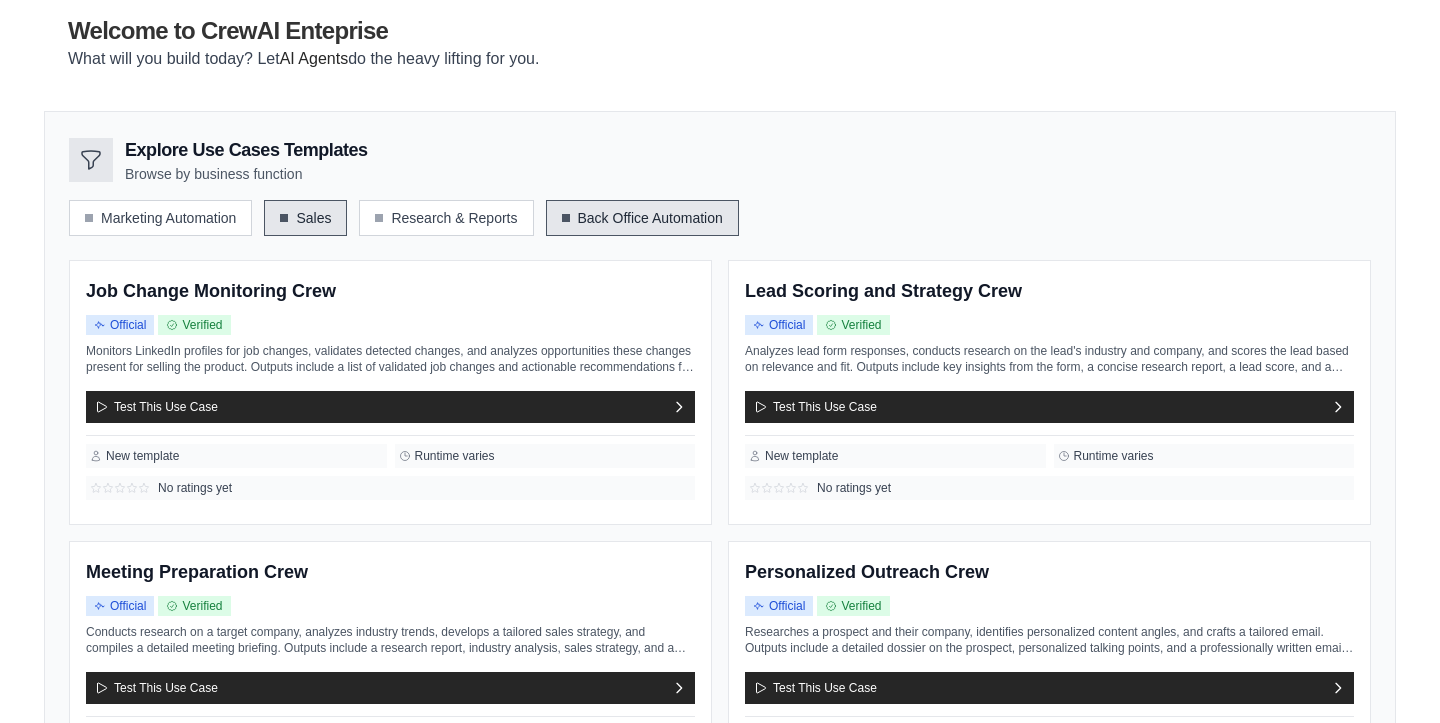 click on "Sales" at bounding box center [305, 218] 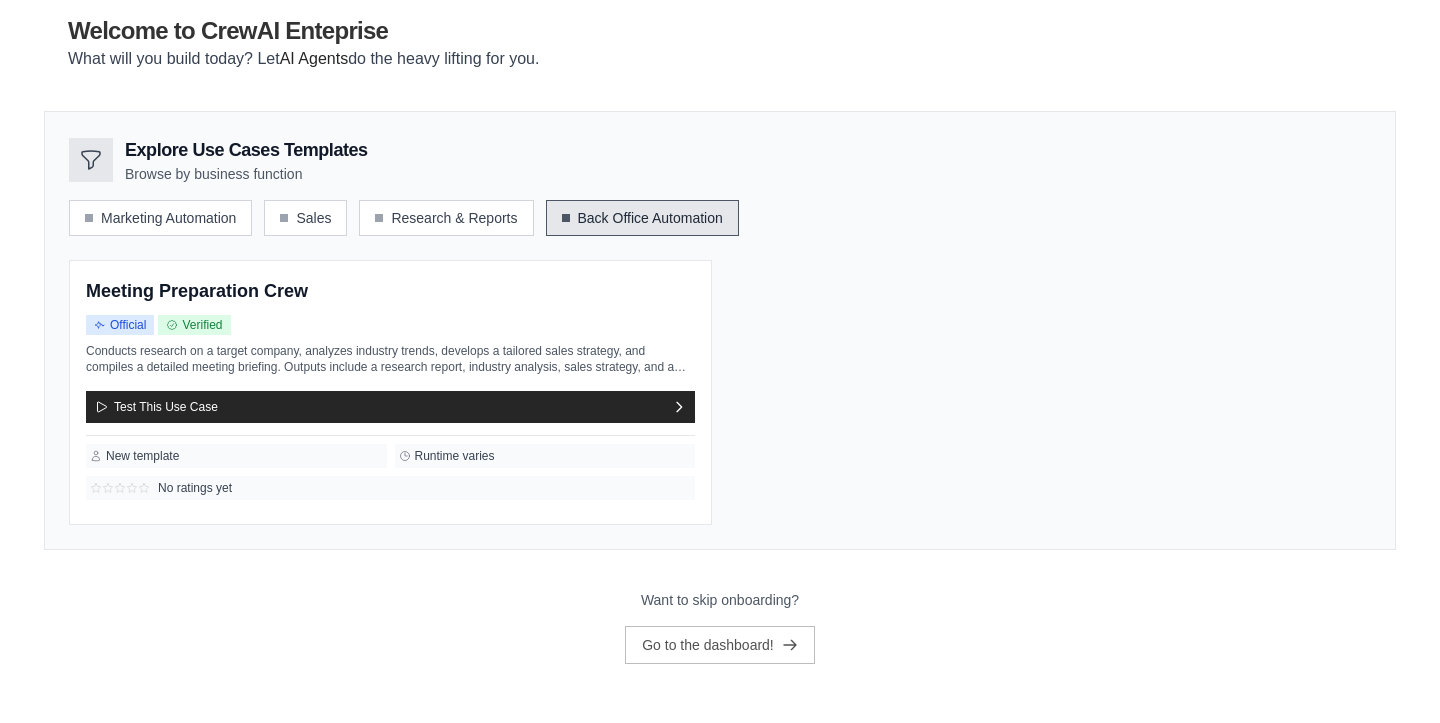 click on "Back Office Automation" at bounding box center (642, 218) 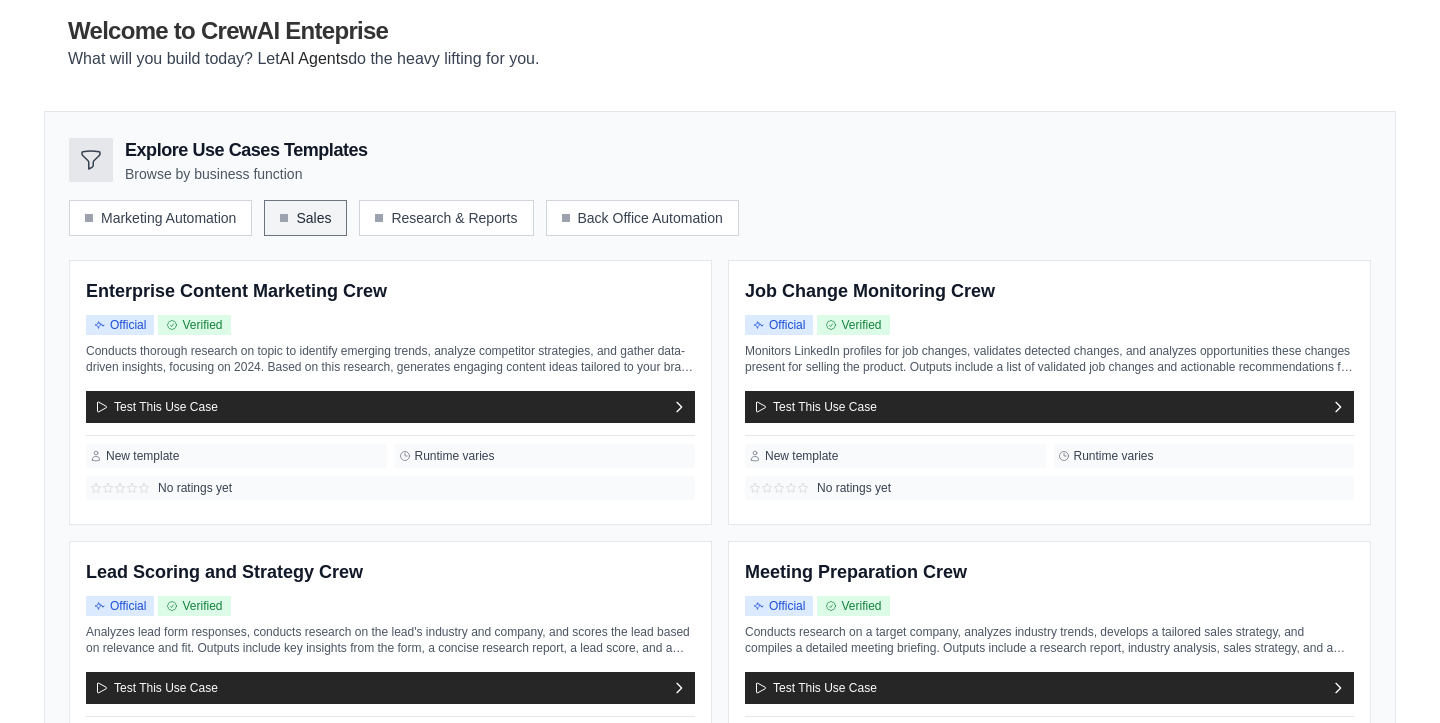 click on "Sales" at bounding box center [305, 218] 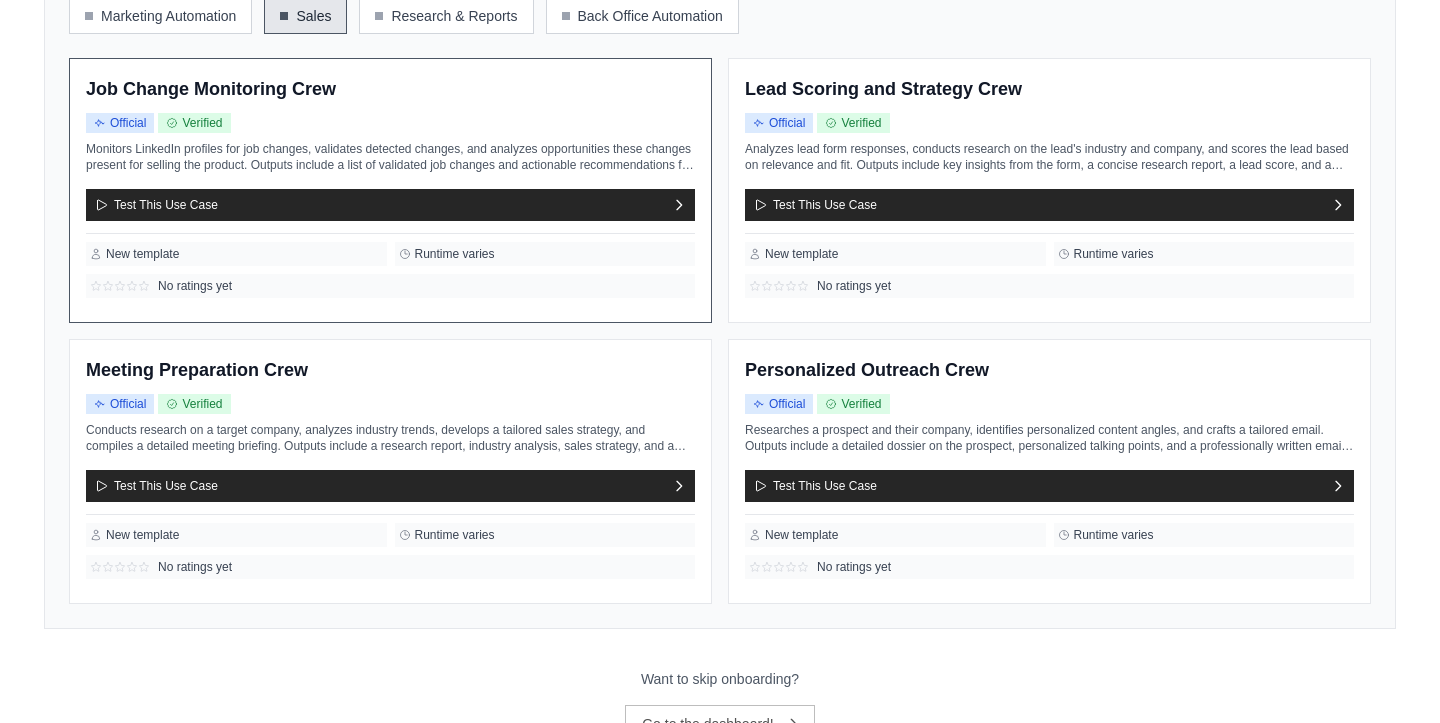 scroll, scrollTop: 329, scrollLeft: 0, axis: vertical 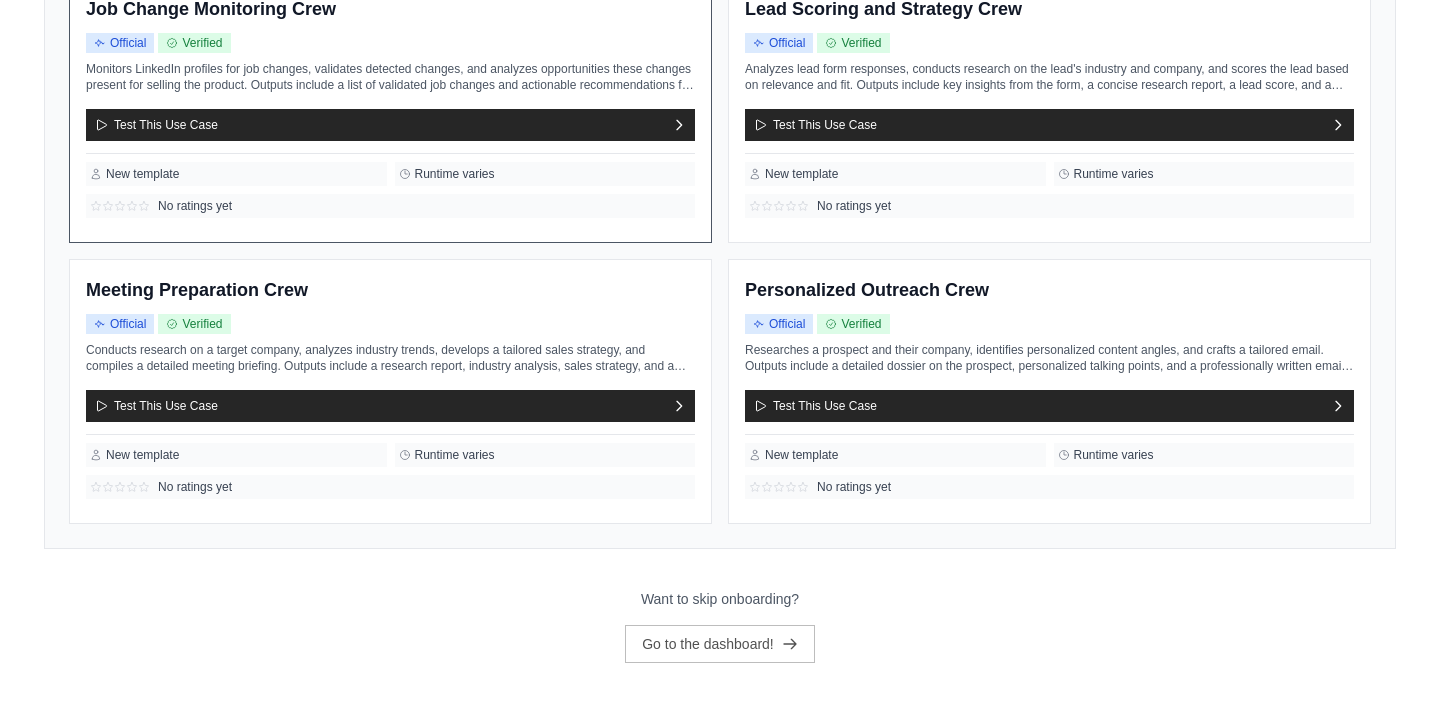 click on "Meeting Preparation Crew
Official
Verified
Test This Use Case" at bounding box center (390, 391) 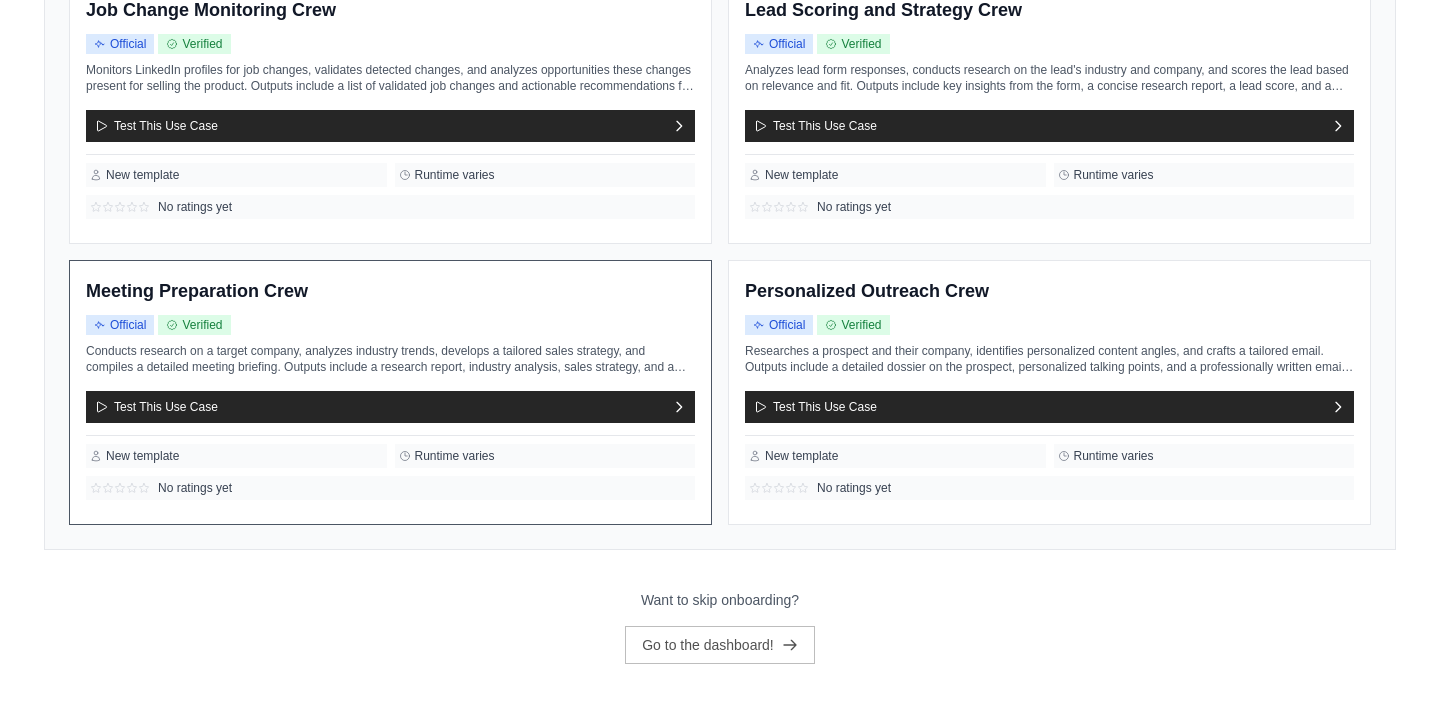 scroll, scrollTop: 396, scrollLeft: 0, axis: vertical 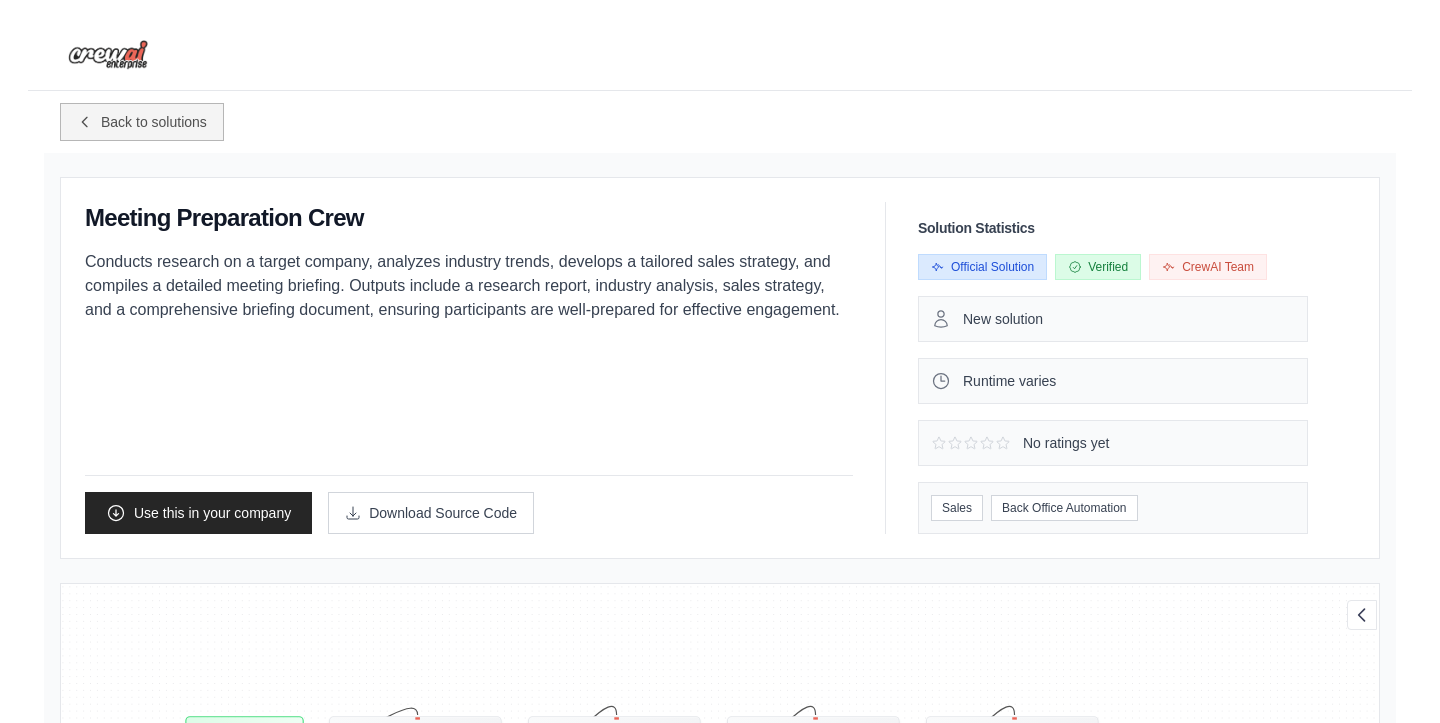 click on "Back to solutions" at bounding box center [154, 122] 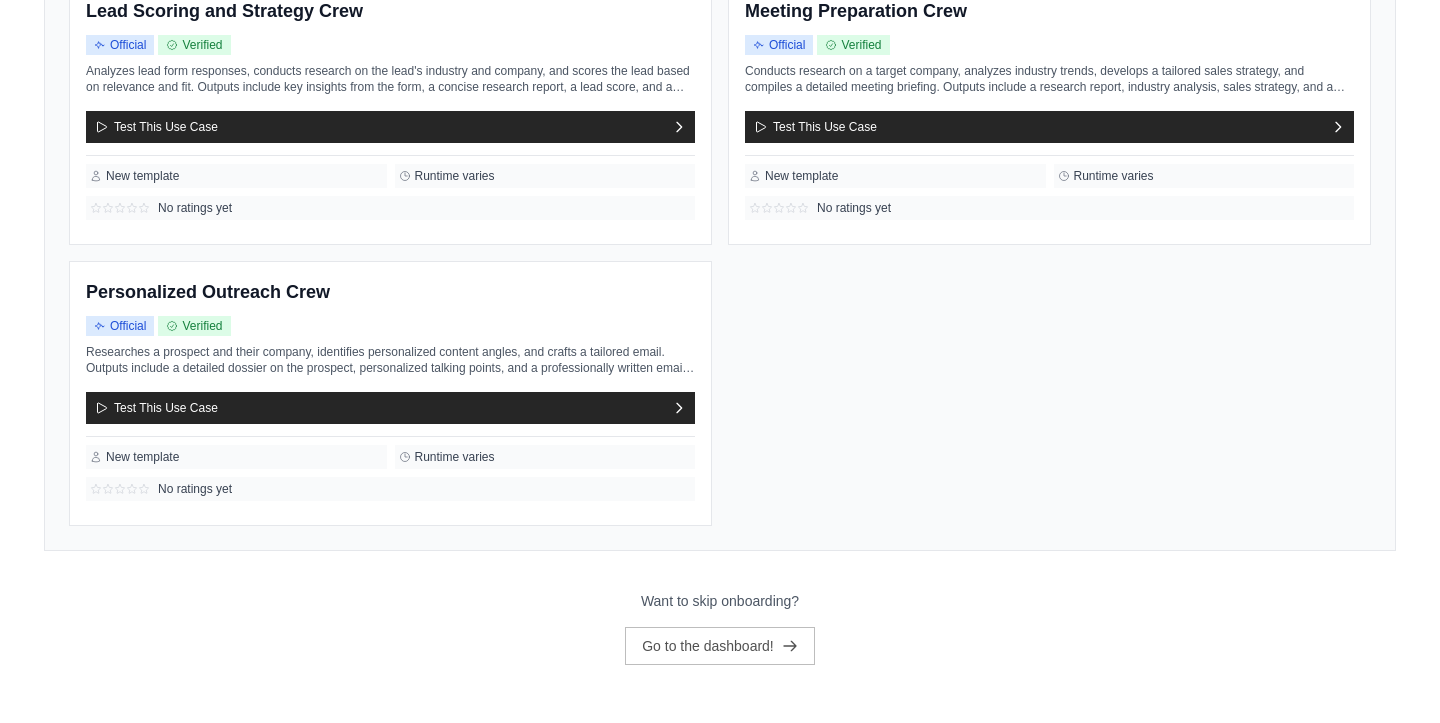 scroll, scrollTop: 676, scrollLeft: 0, axis: vertical 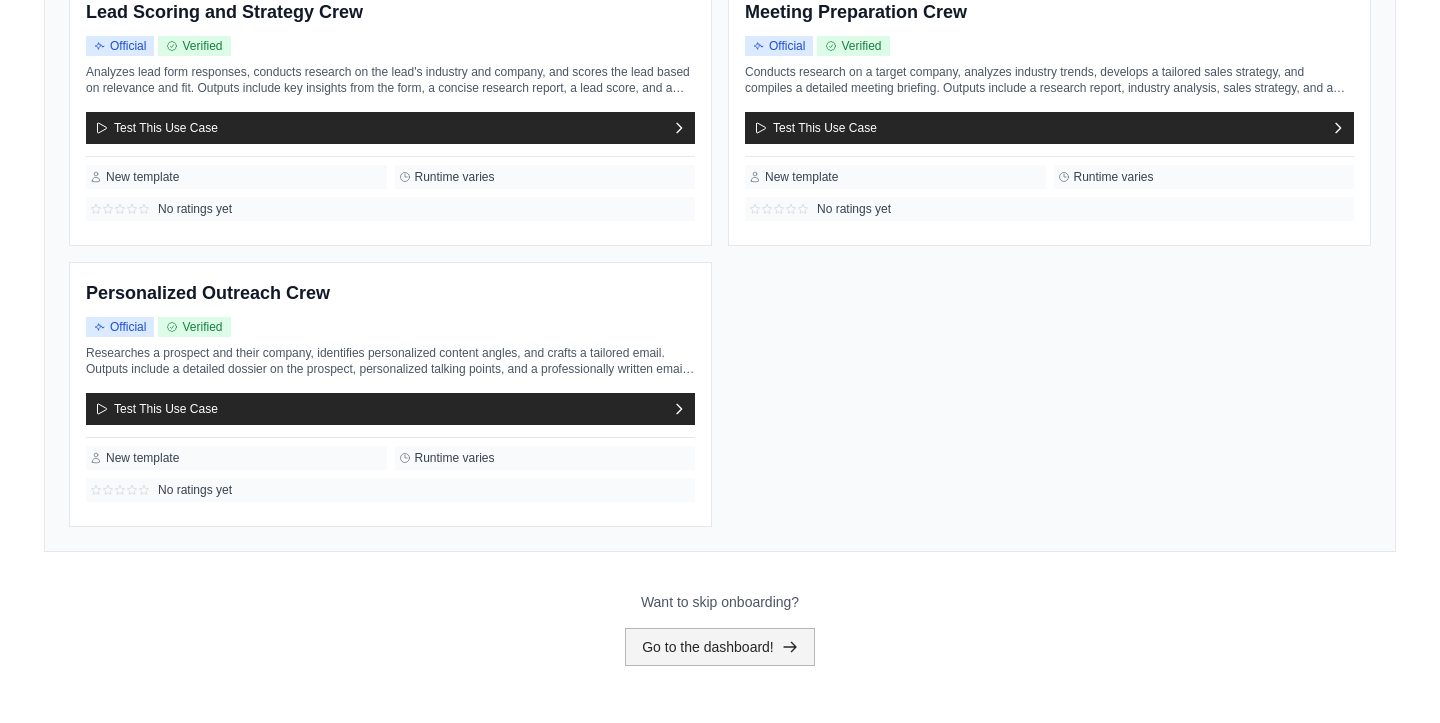 click on "Go to the dashboard!" at bounding box center (720, 647) 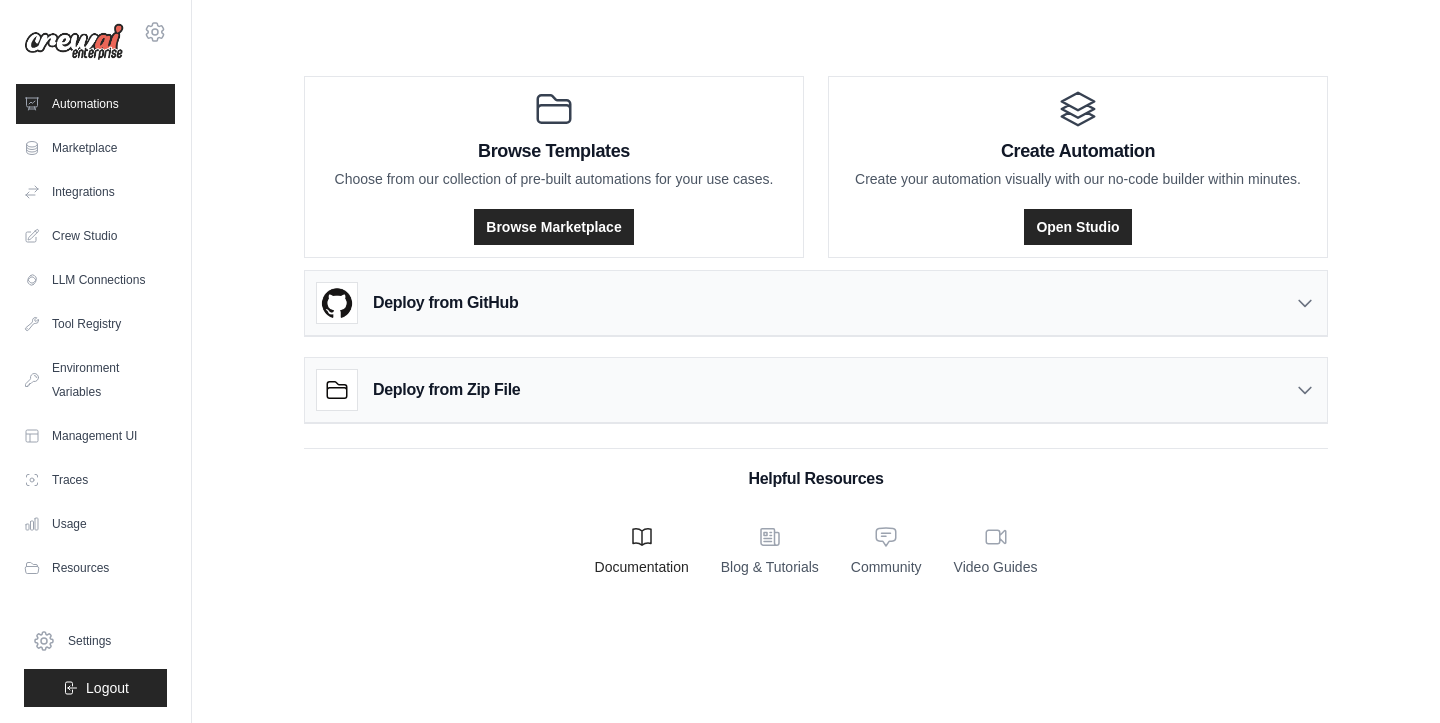 scroll, scrollTop: 0, scrollLeft: 0, axis: both 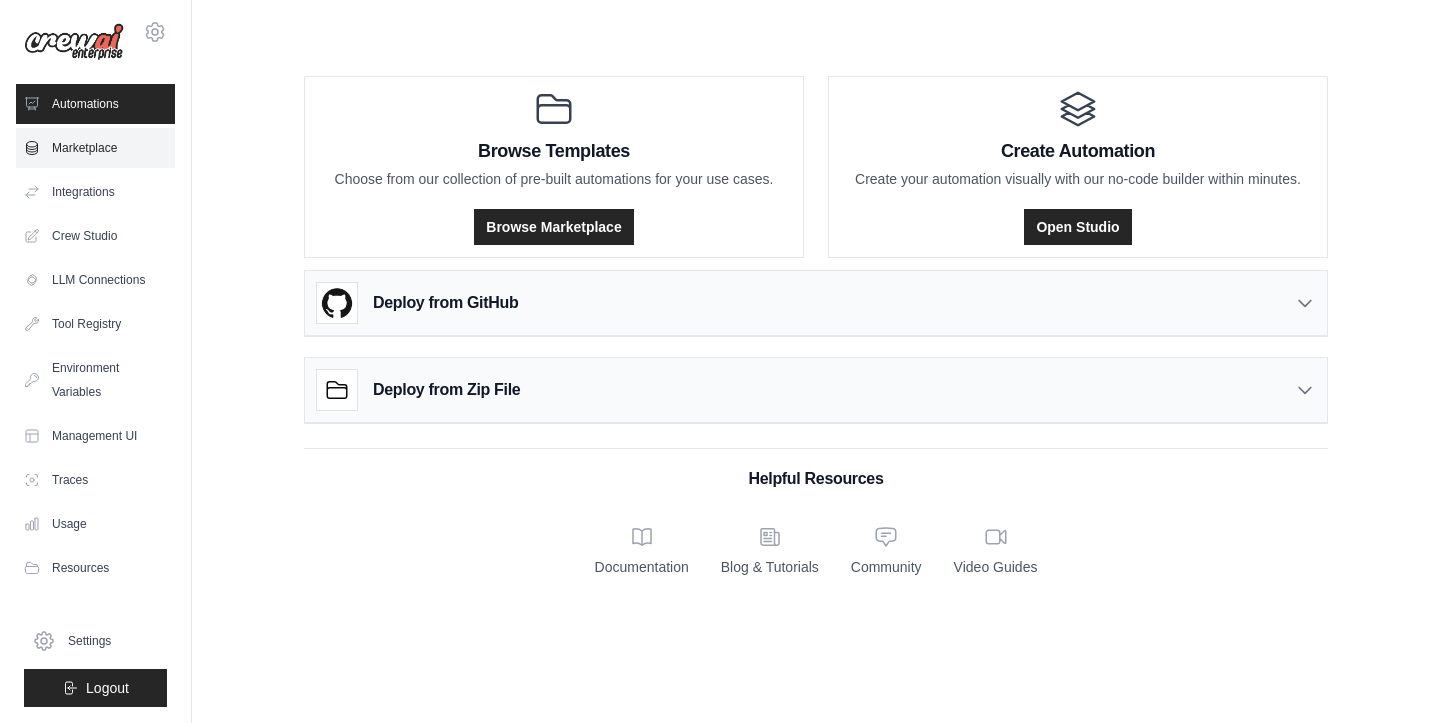 click on "Marketplace" at bounding box center (95, 148) 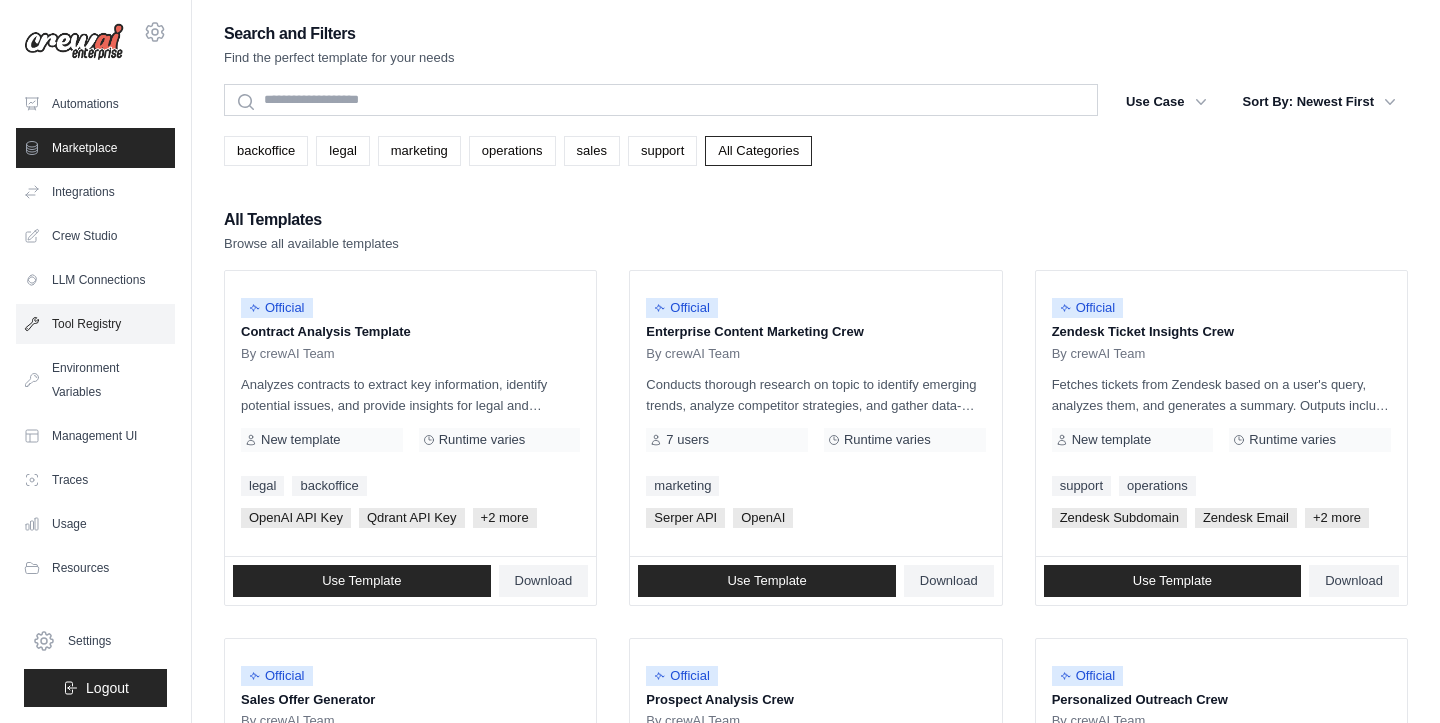 click on "Tool Registry" at bounding box center [95, 324] 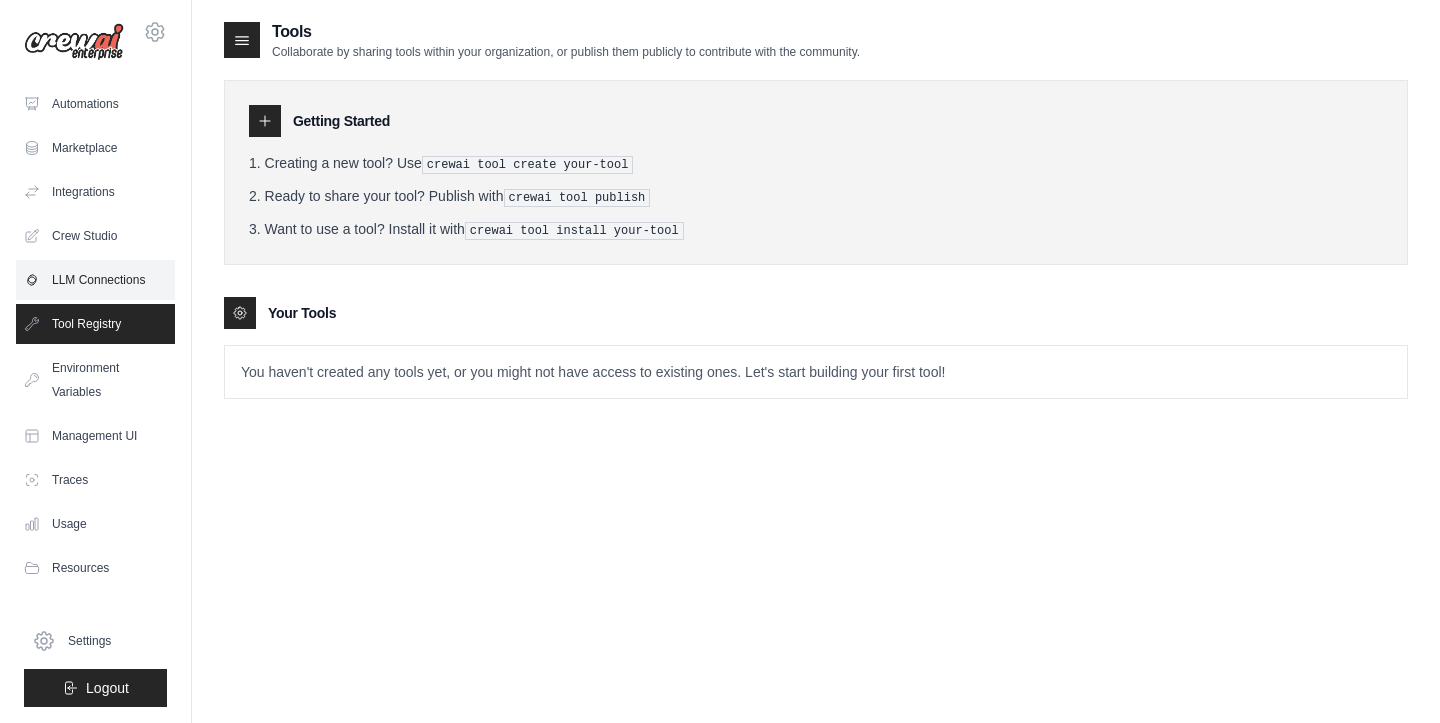 click on "LLM Connections" at bounding box center (95, 280) 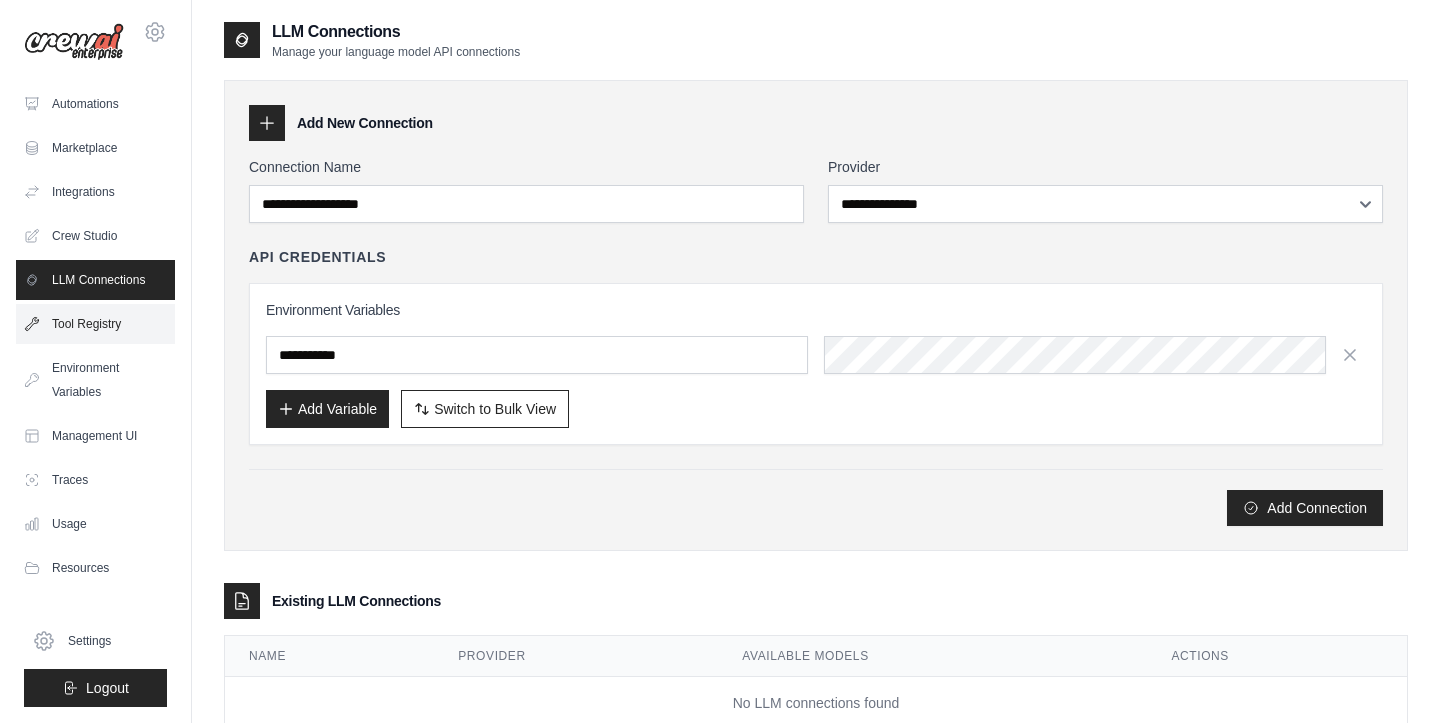 click on "Tool Registry" at bounding box center [95, 324] 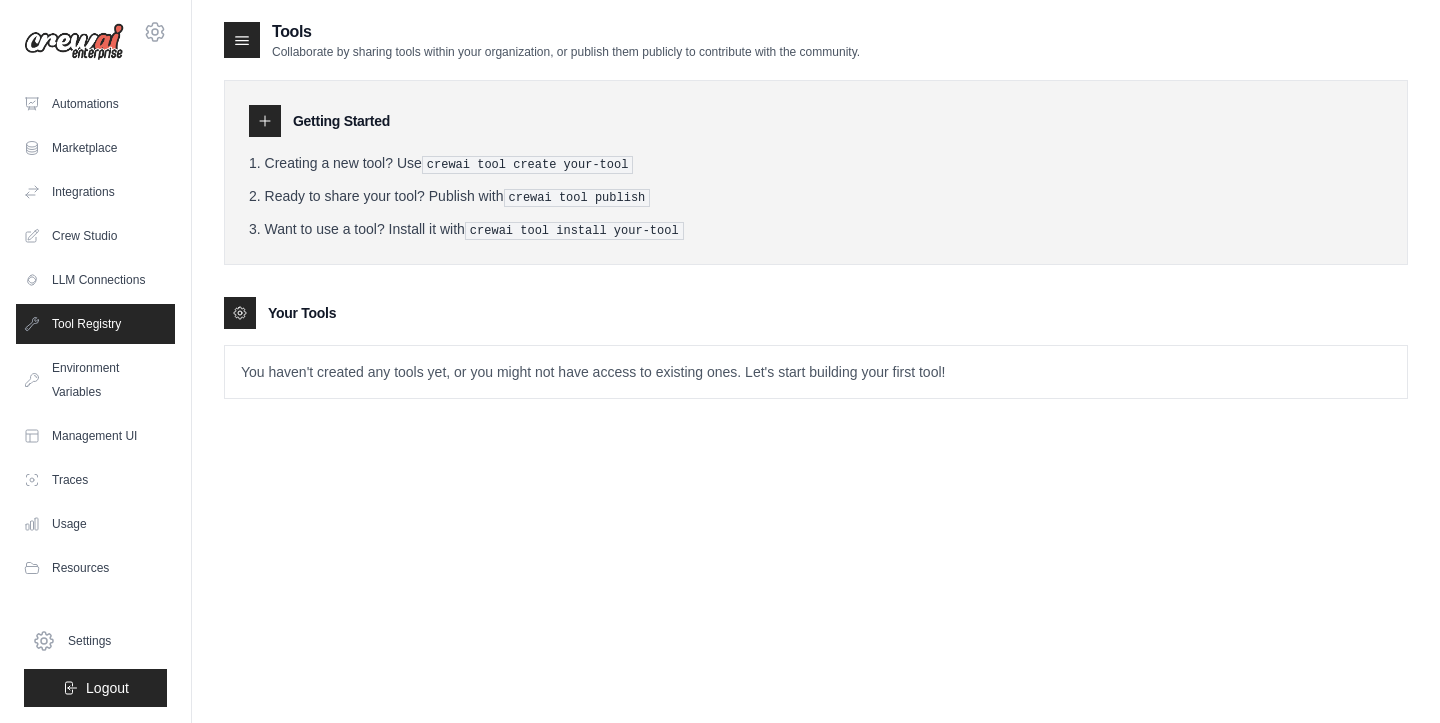 click on "crewai tool publish" at bounding box center [577, 198] 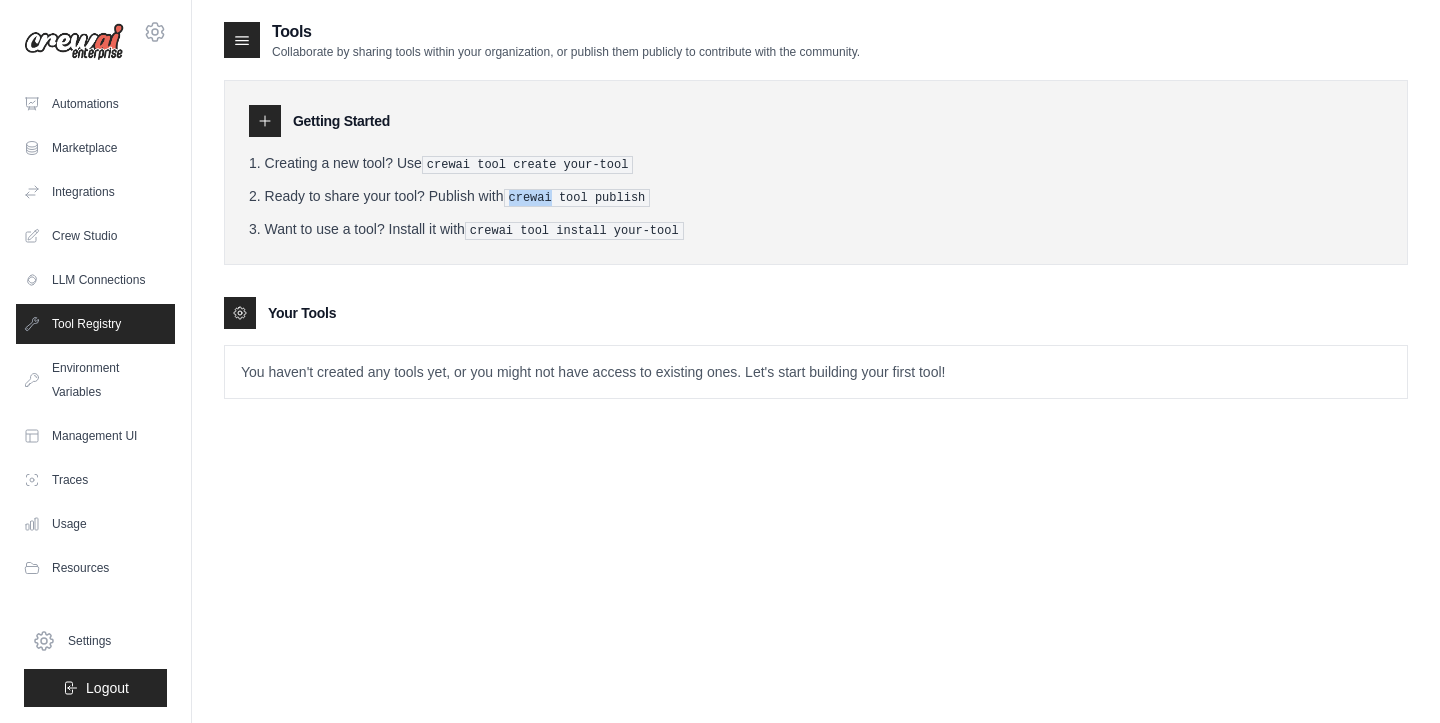 click on "crewai tool publish" at bounding box center [577, 198] 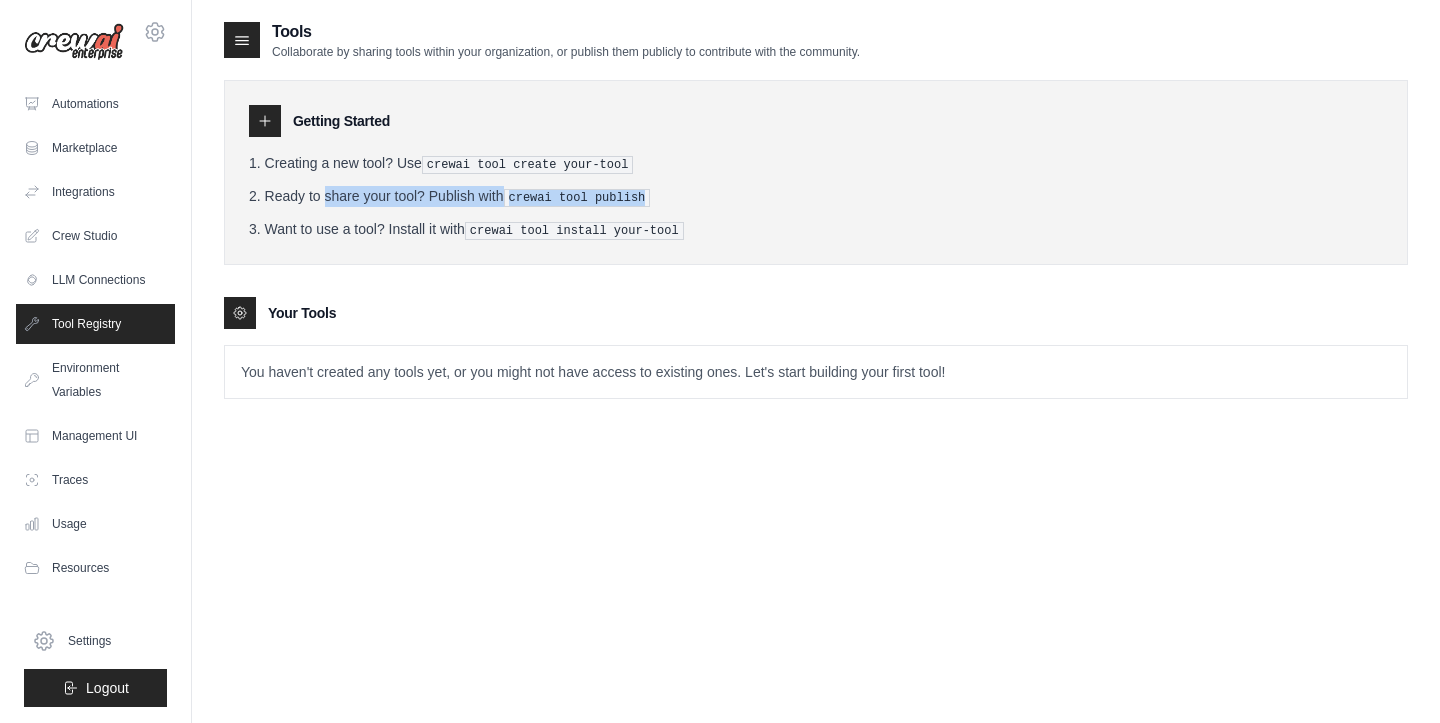 click on "crewai tool publish" at bounding box center (577, 198) 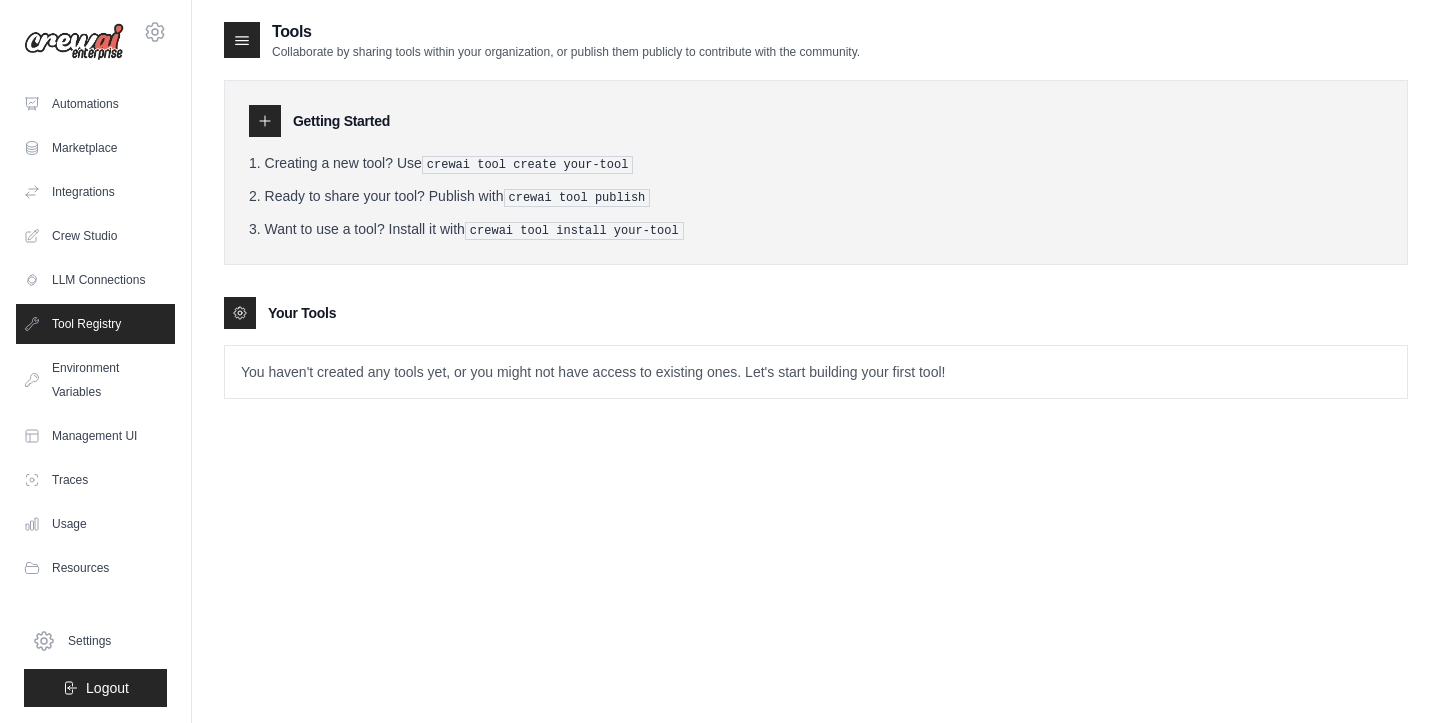 click on "Creating a new tool? Use
crewai tool create your-tool
Ready to share your tool? Publish with
crewai tool publish
Want to use a tool? Install it with
crewai tool install your-tool" at bounding box center [816, 196] 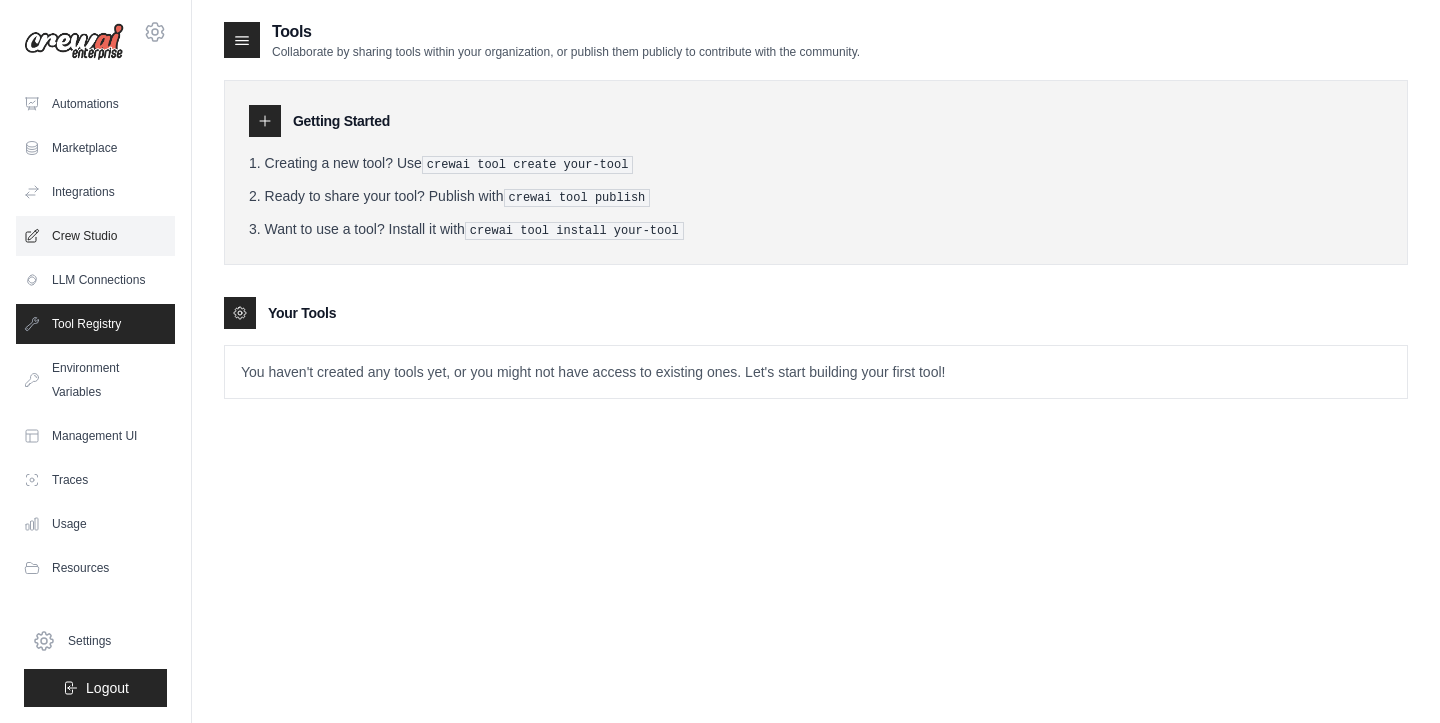click on "Crew Studio" at bounding box center [95, 236] 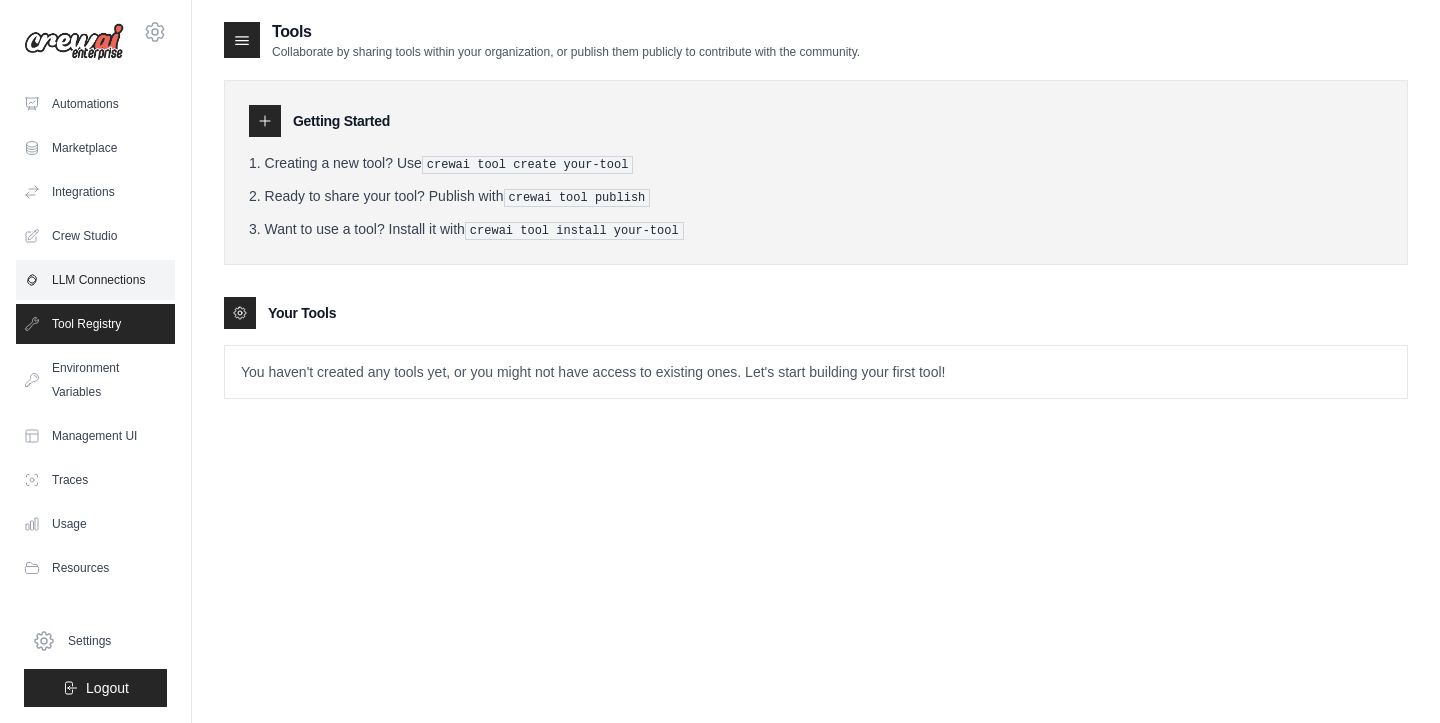 click on "LLM Connections" at bounding box center [95, 280] 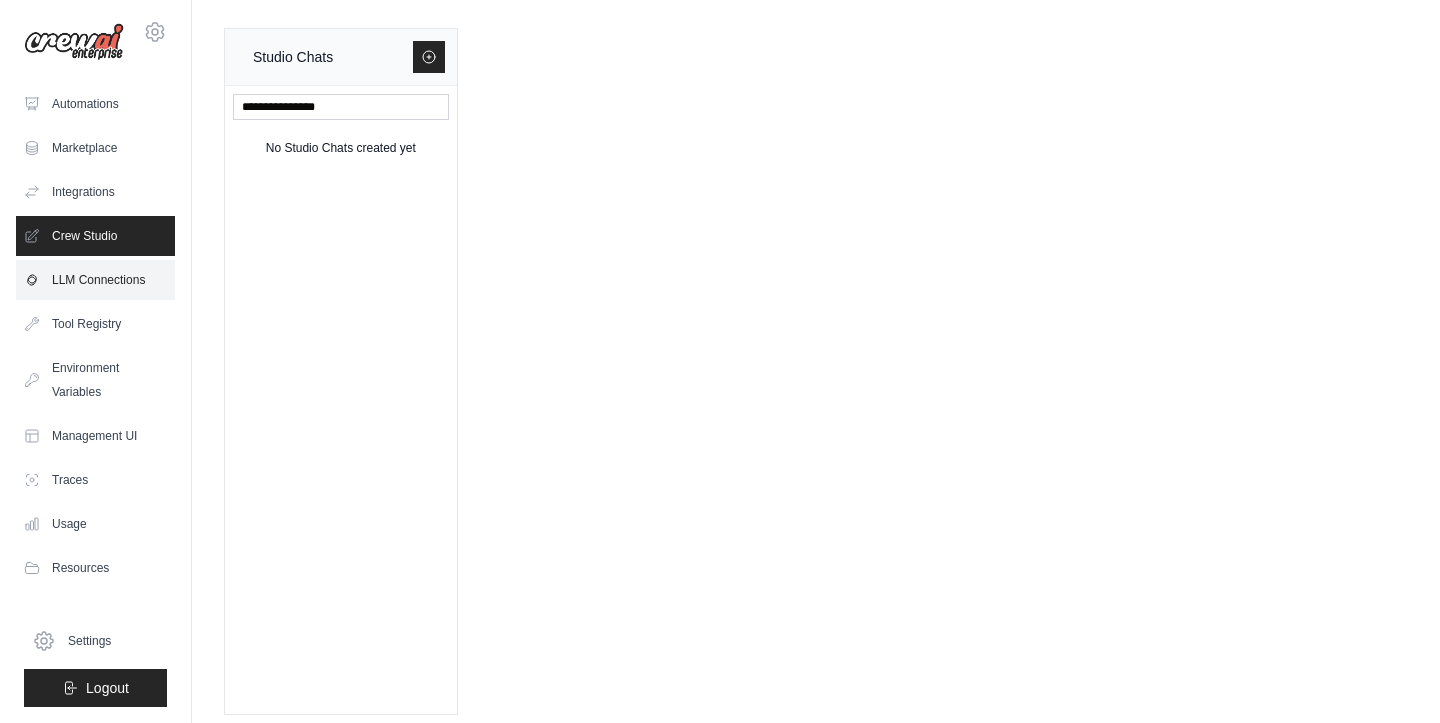 click on "LLM Connections" at bounding box center (95, 280) 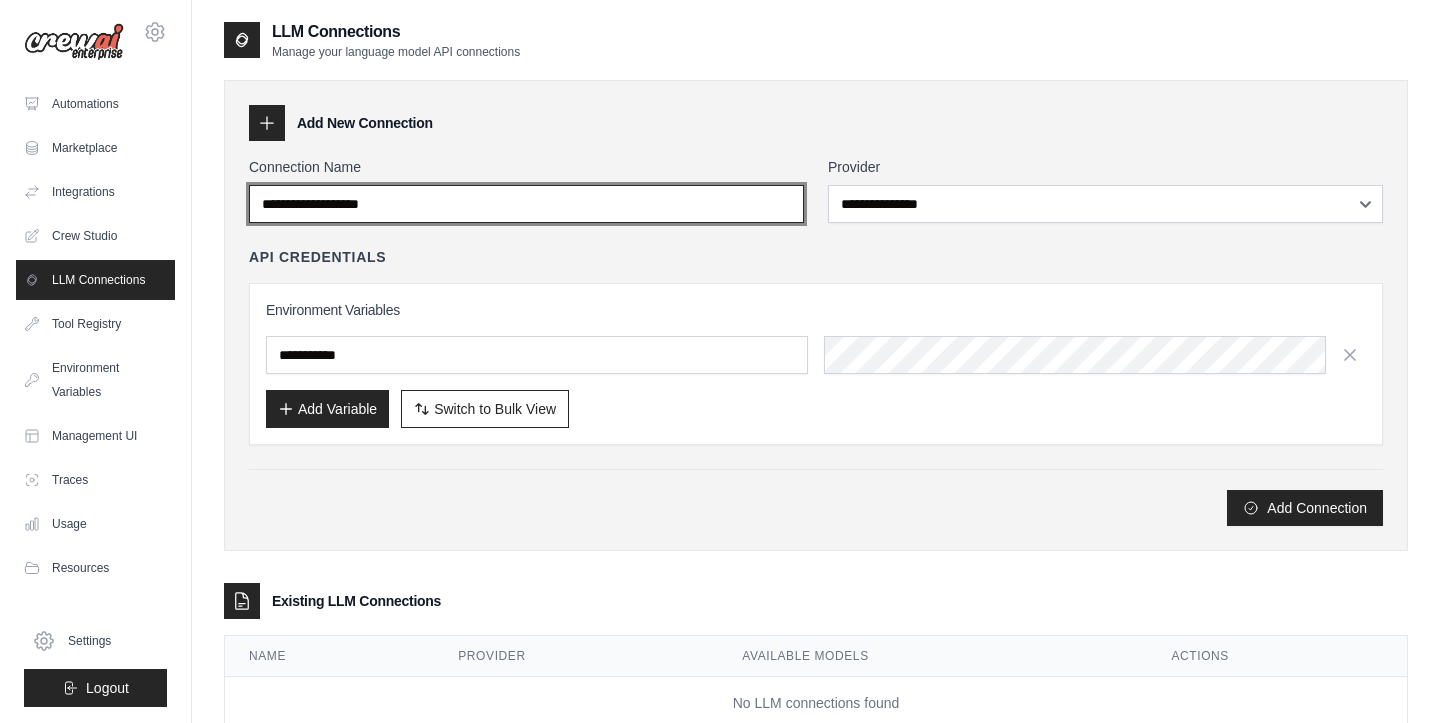 click on "Connection Name" at bounding box center (526, 204) 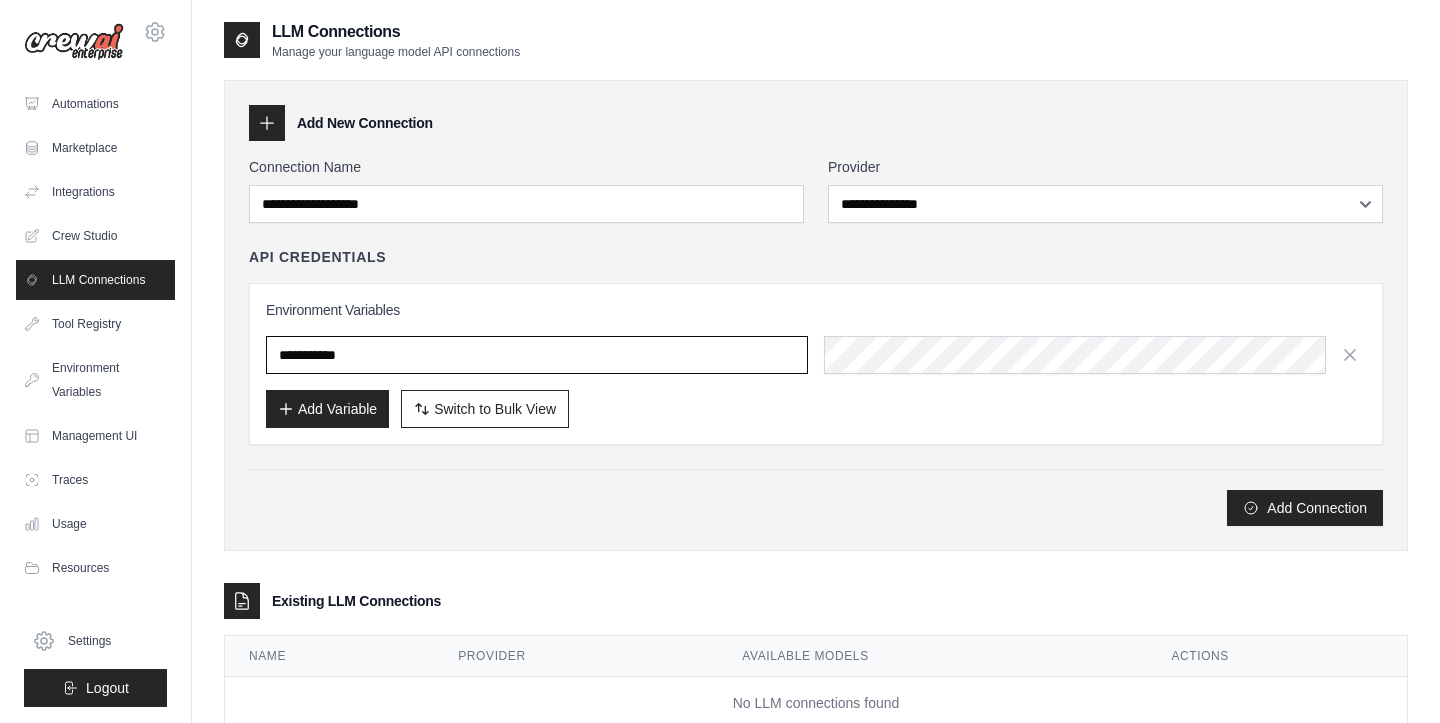 click at bounding box center (537, 355) 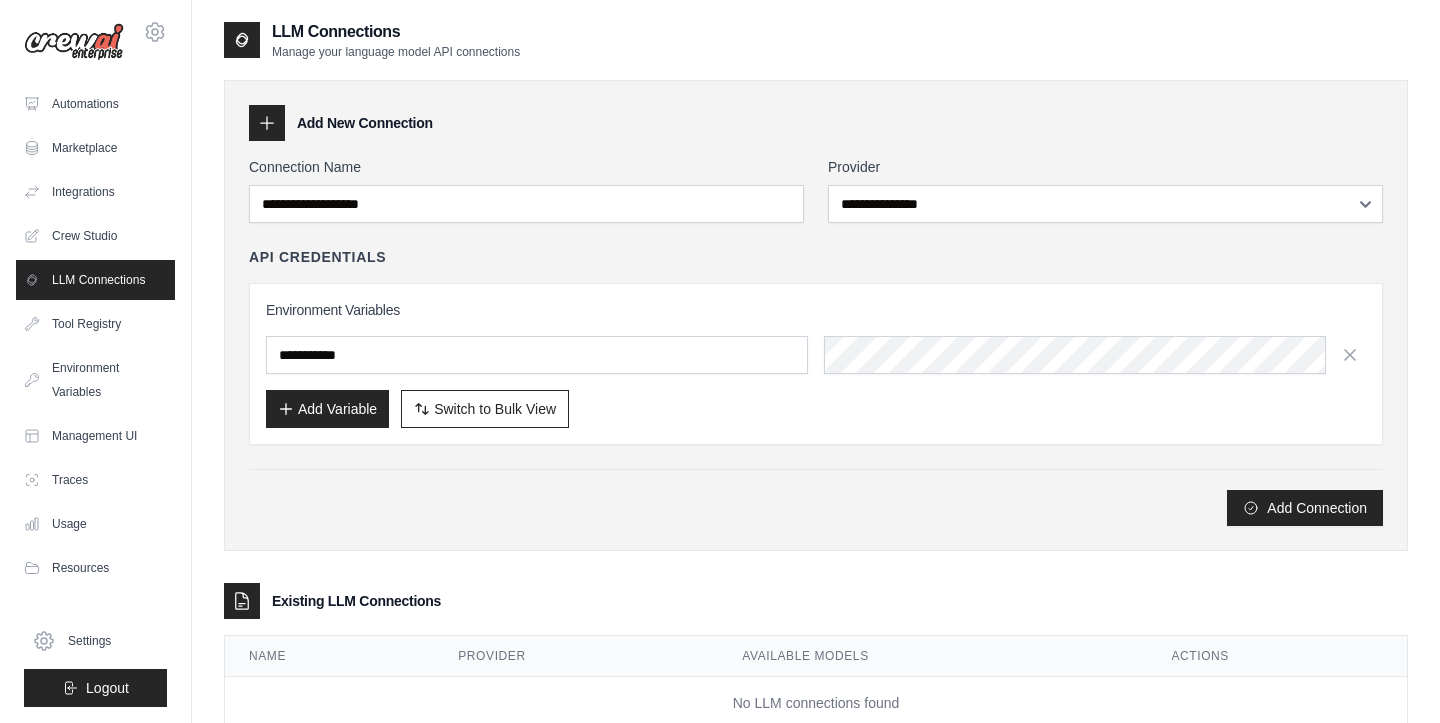 click on "**********" at bounding box center [816, 341] 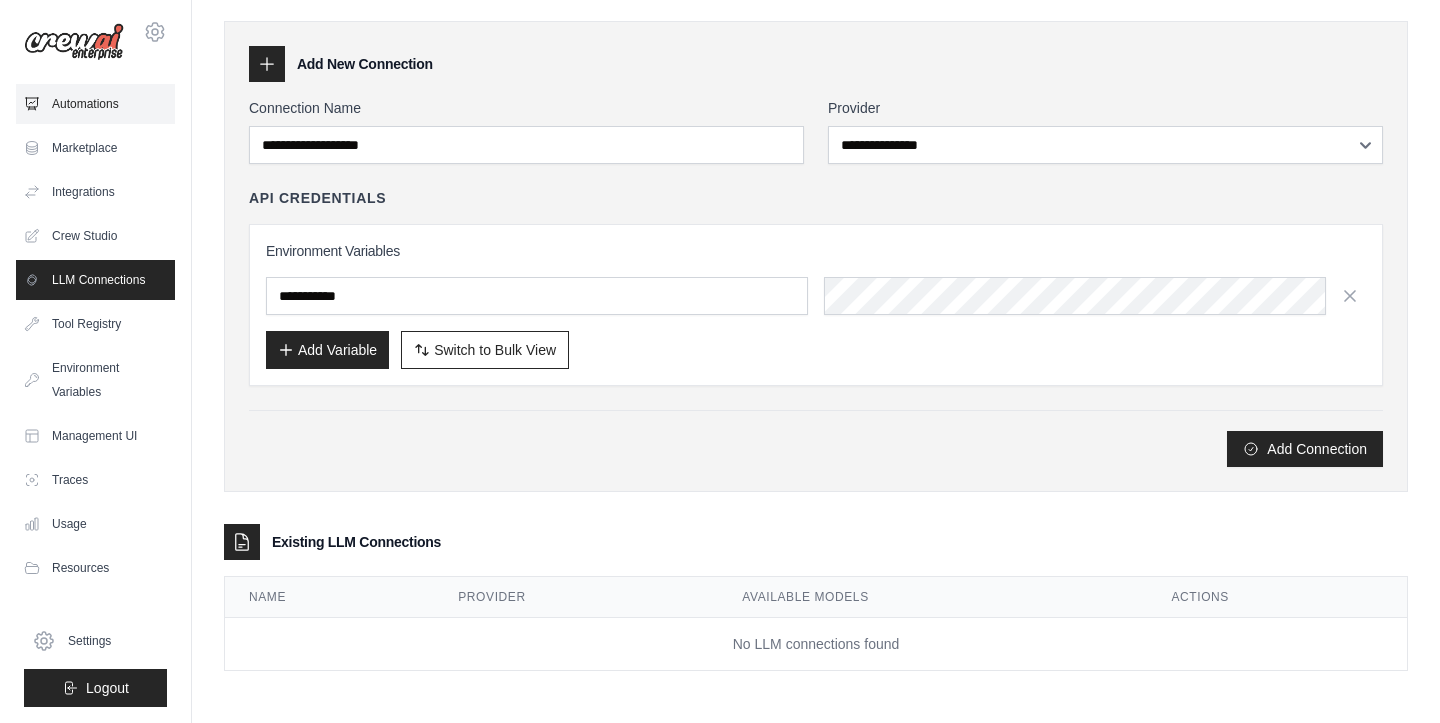 scroll, scrollTop: 59, scrollLeft: 0, axis: vertical 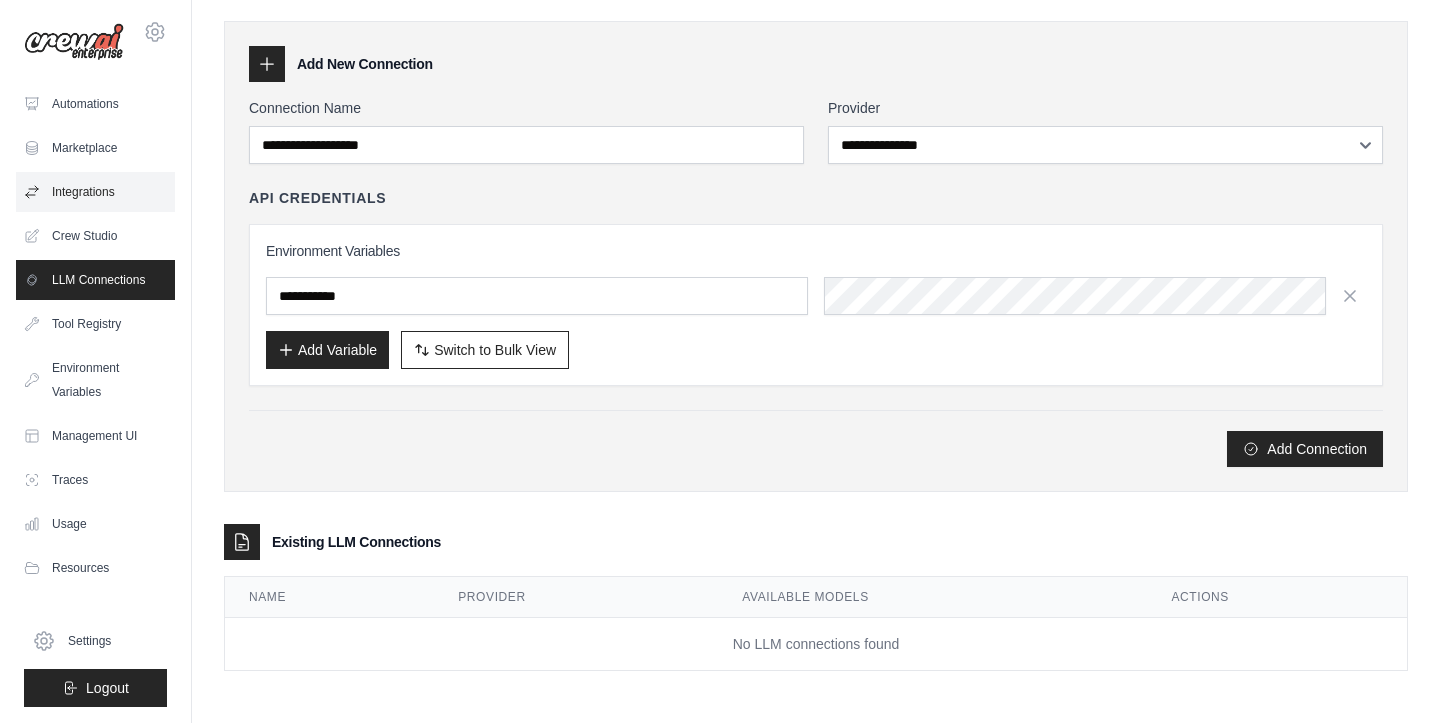 click on "Integrations" at bounding box center (95, 192) 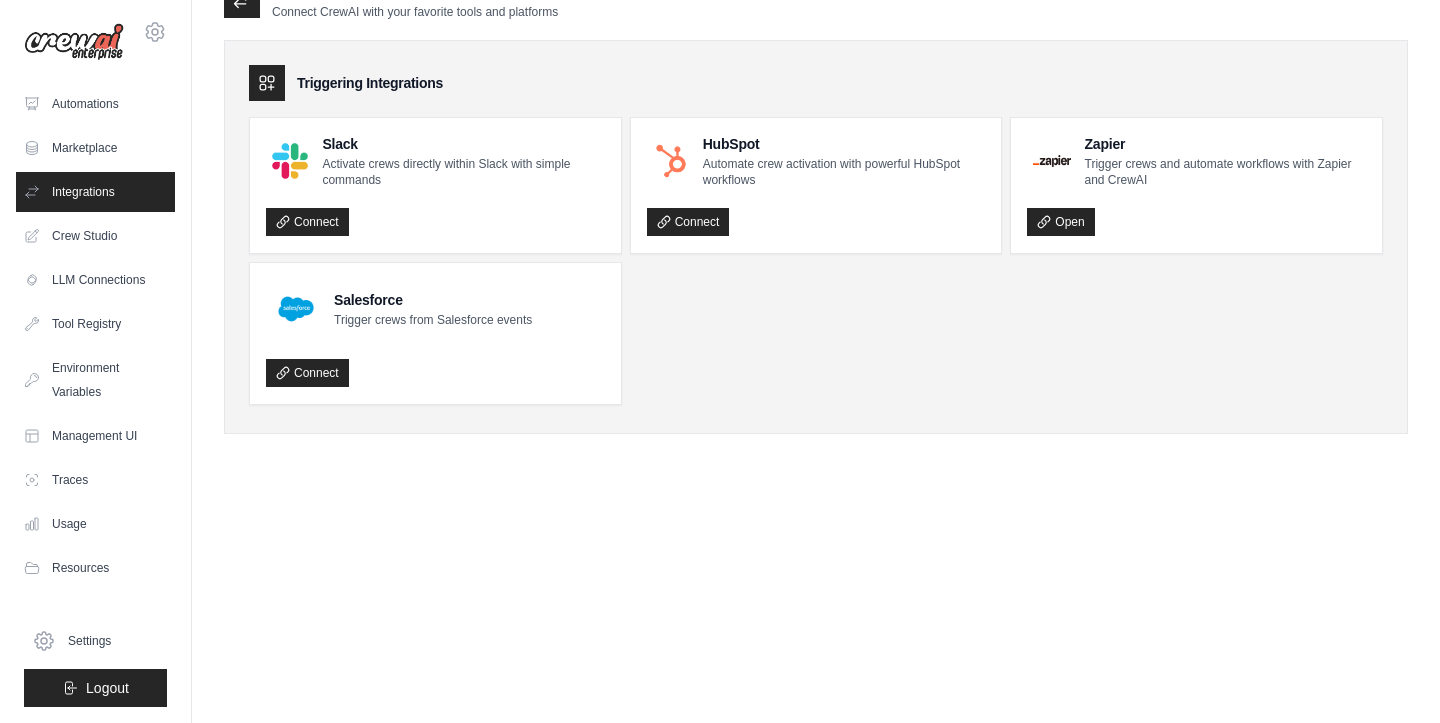 scroll, scrollTop: 0, scrollLeft: 0, axis: both 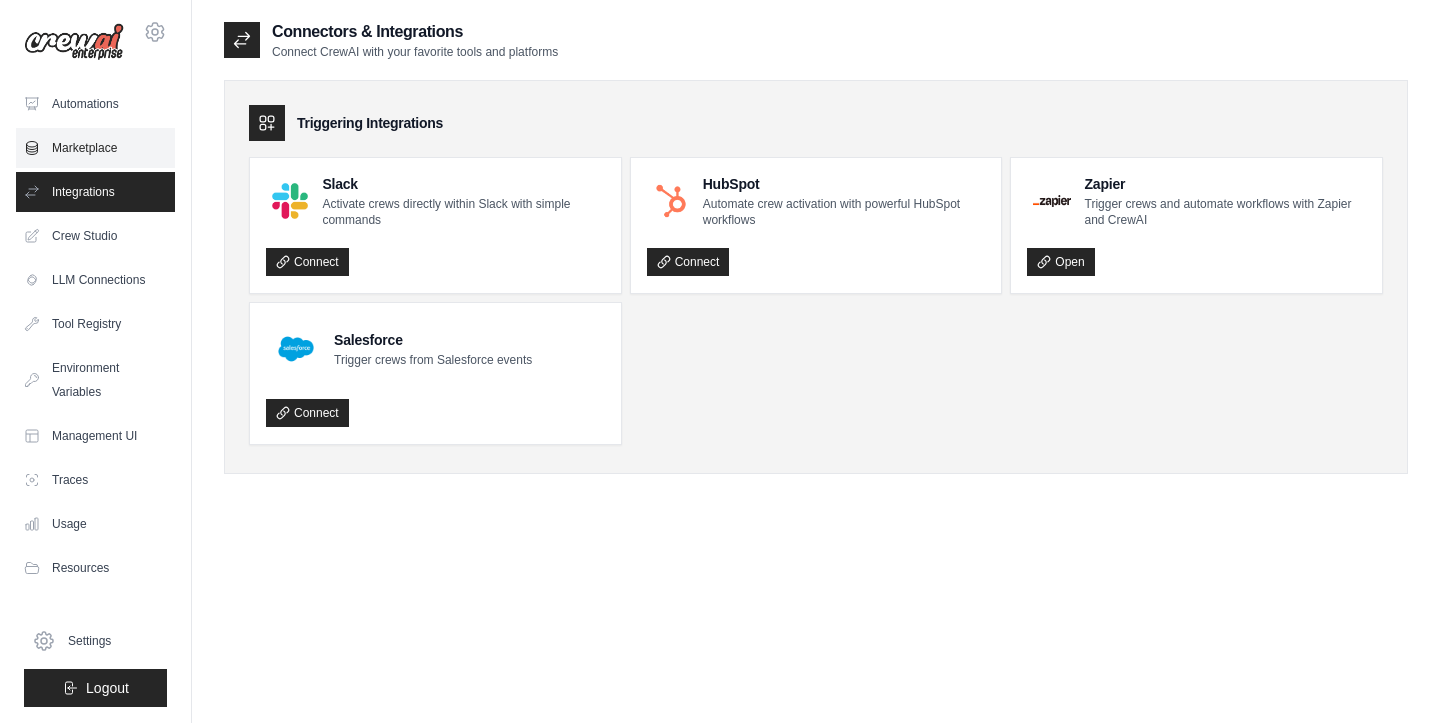 click on "Marketplace" at bounding box center (95, 148) 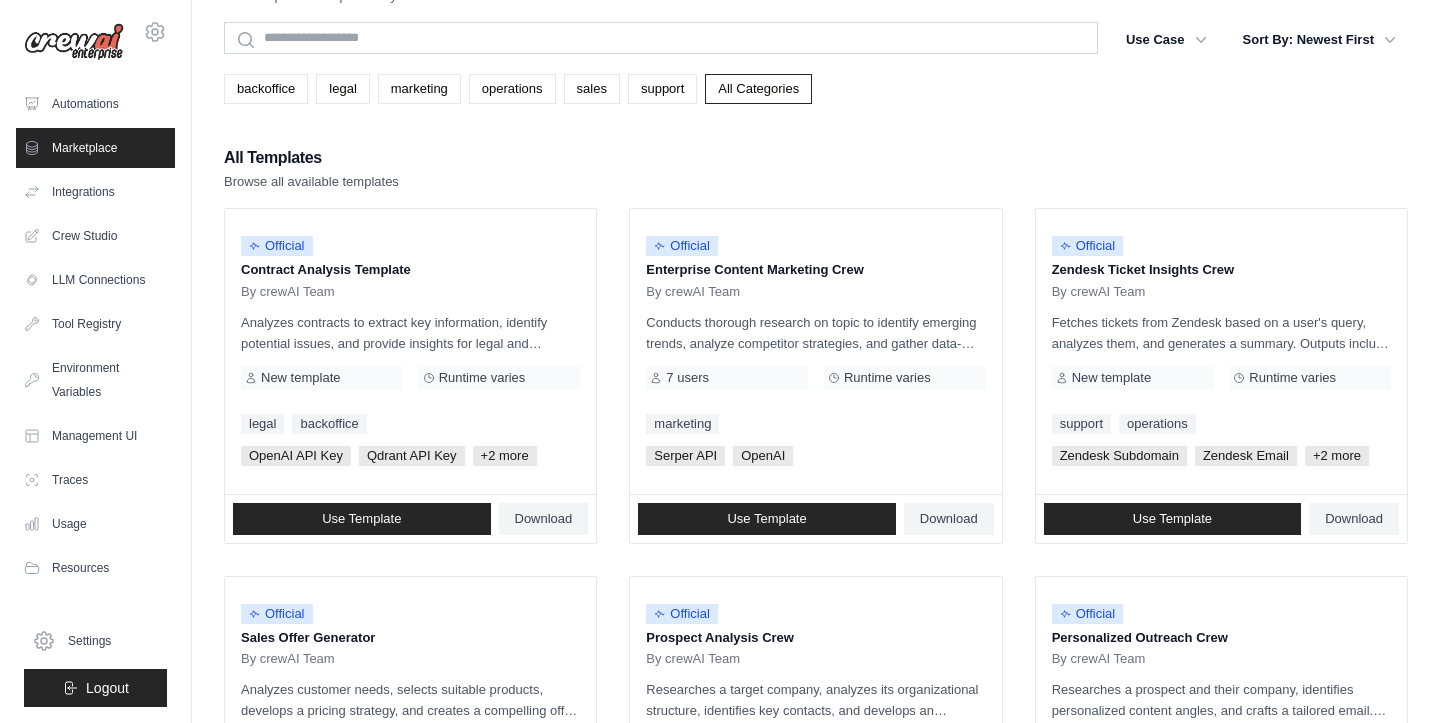 scroll, scrollTop: 66, scrollLeft: 0, axis: vertical 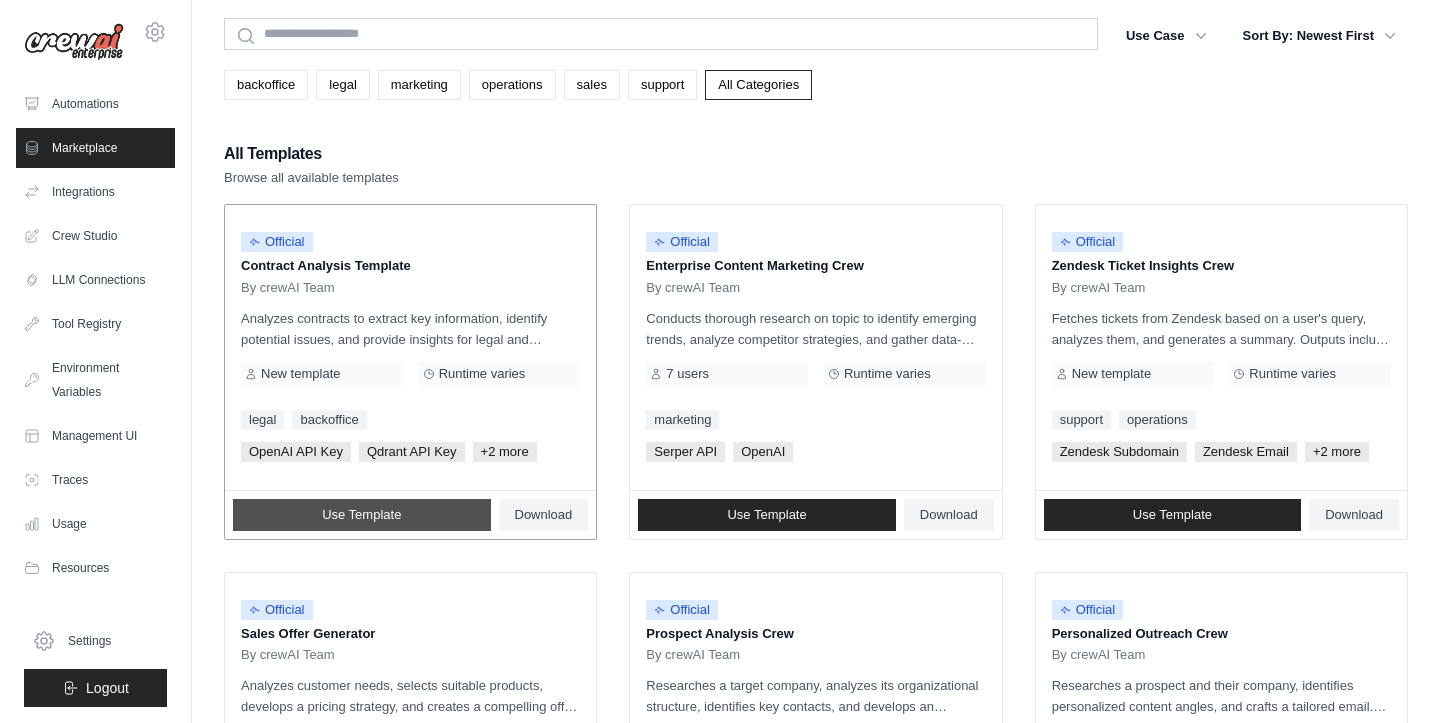 click on "Use Template" at bounding box center (362, 515) 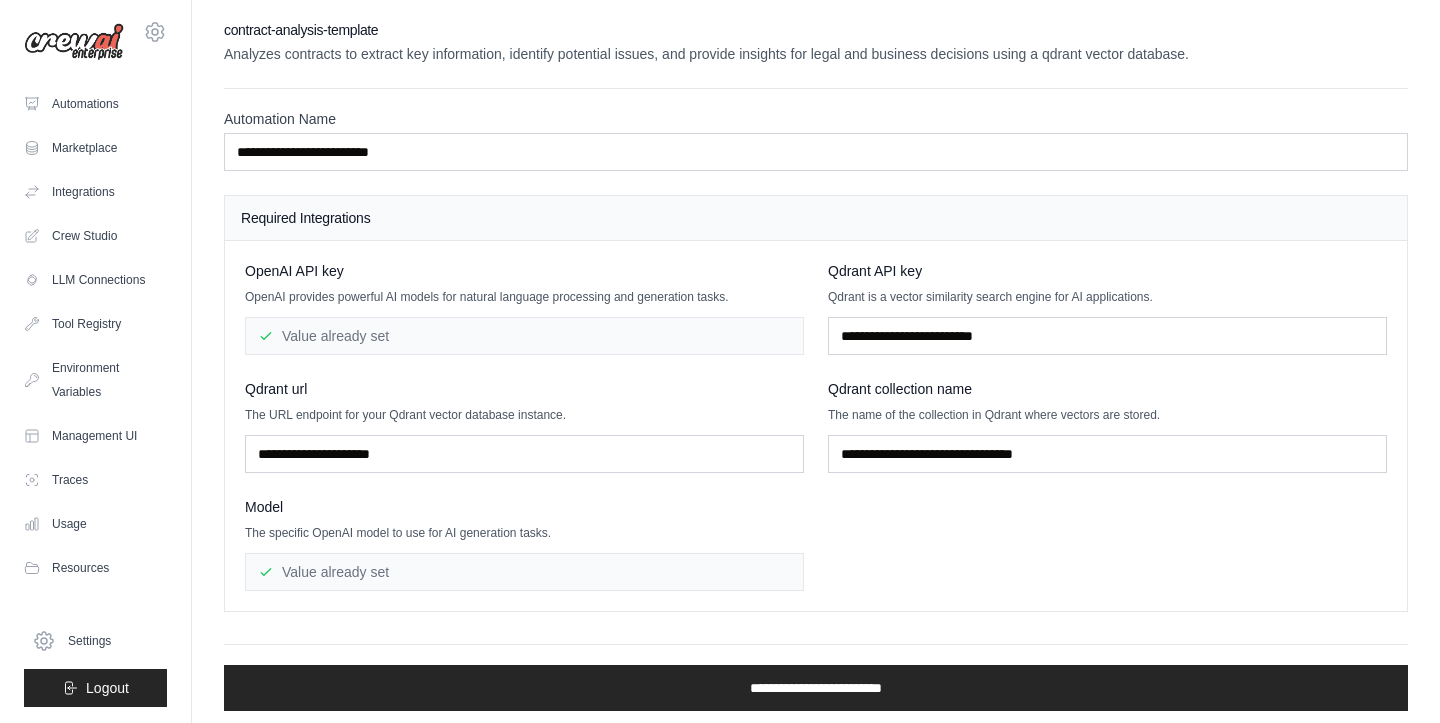 scroll, scrollTop: 0, scrollLeft: 0, axis: both 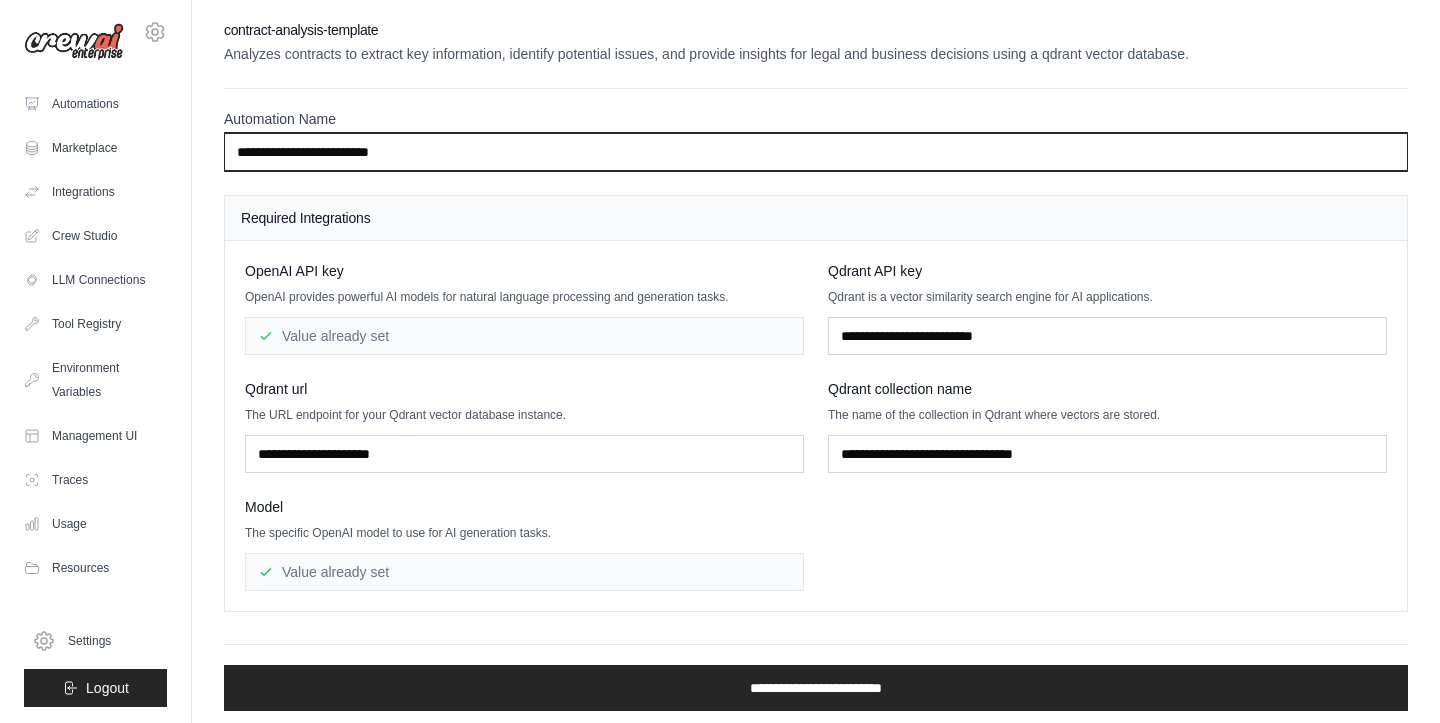 click on "**********" at bounding box center [816, 152] 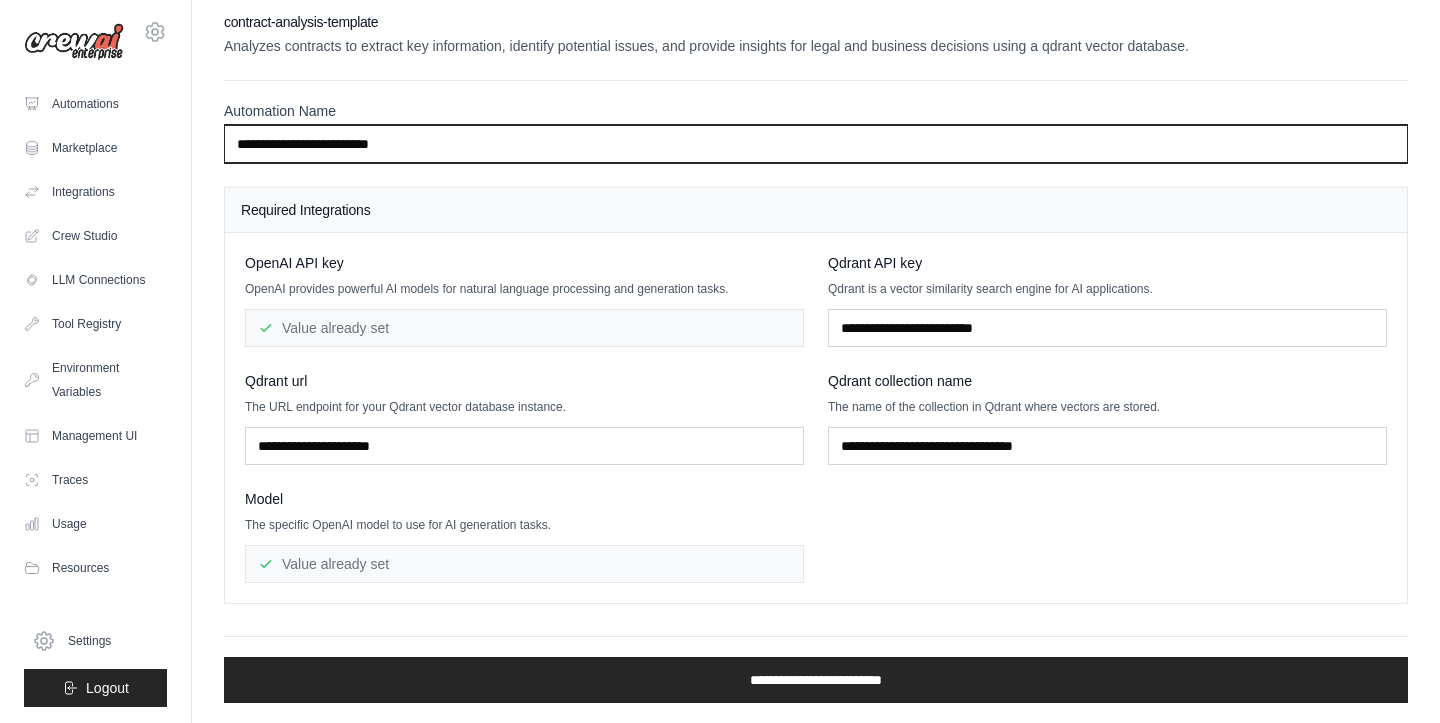 scroll, scrollTop: 8, scrollLeft: 0, axis: vertical 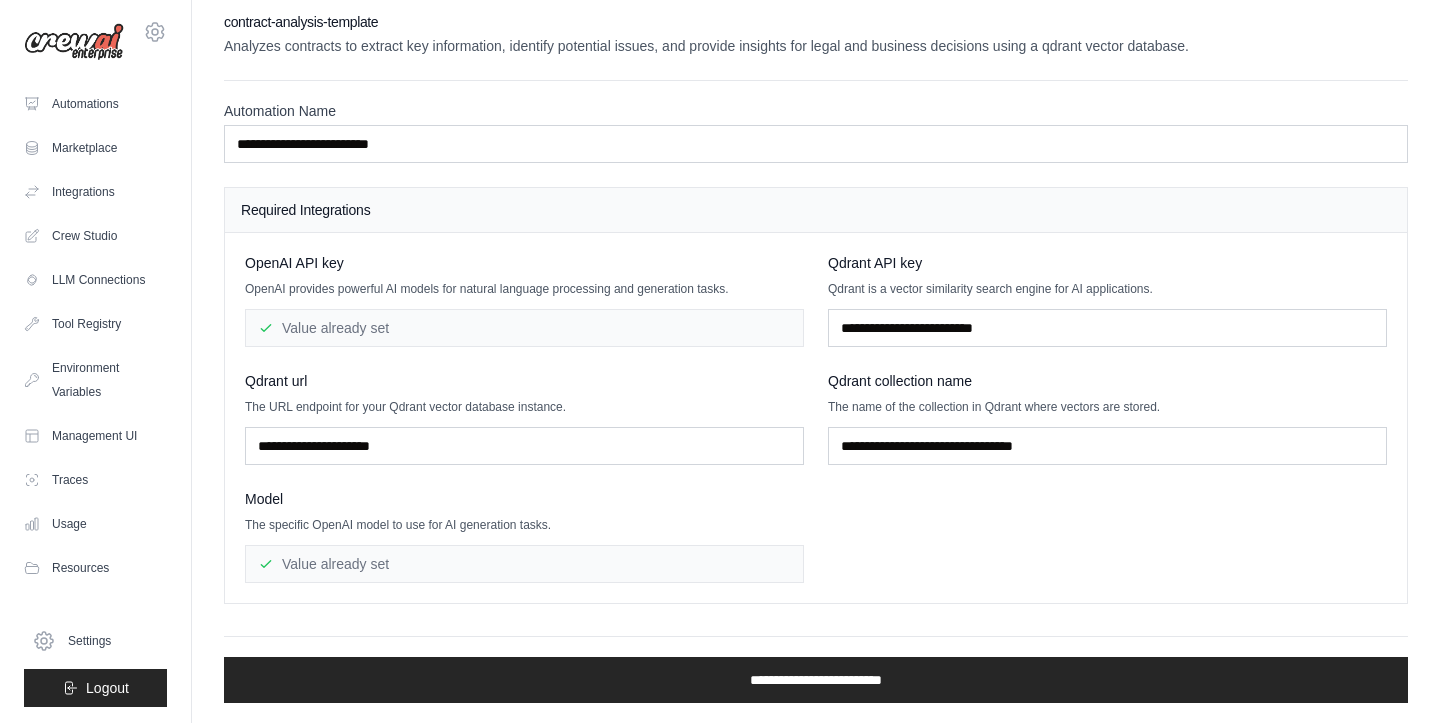 click on "Value already set" at bounding box center (524, 328) 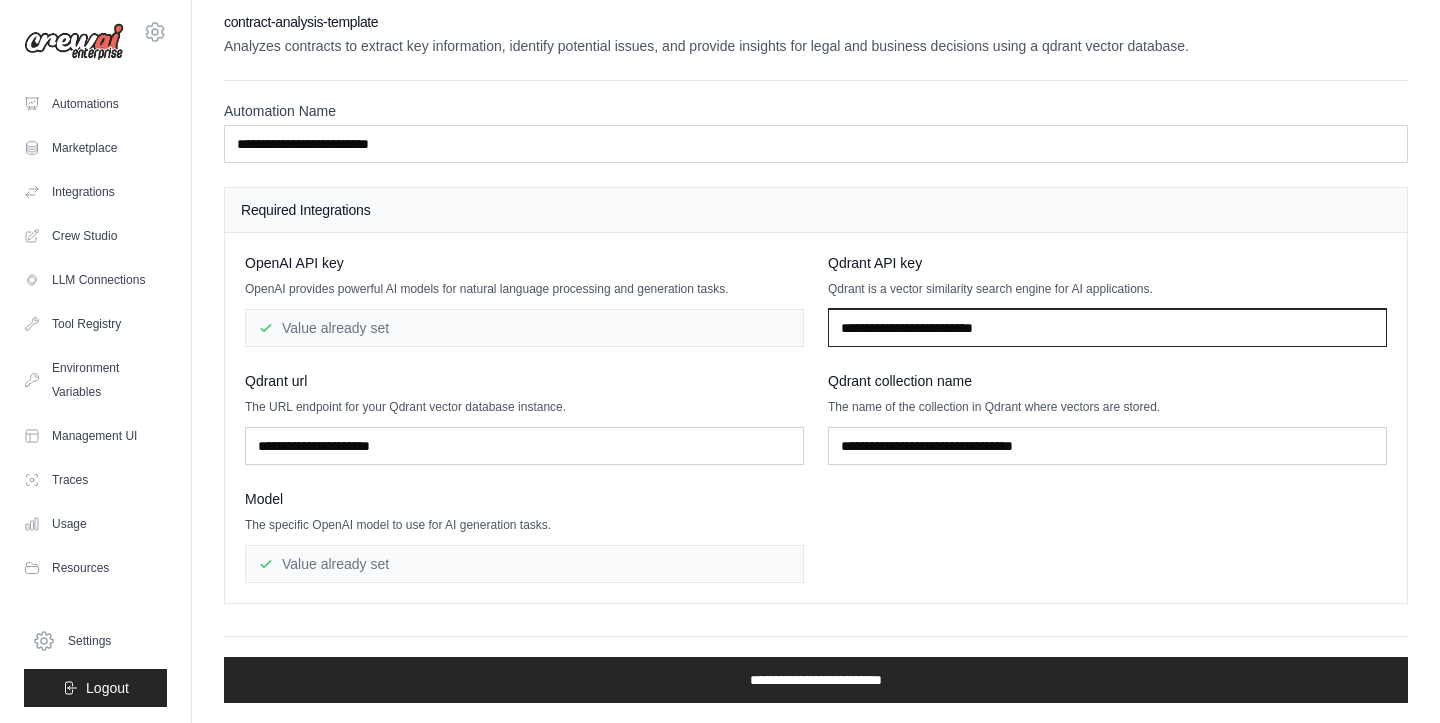 click at bounding box center (1107, 328) 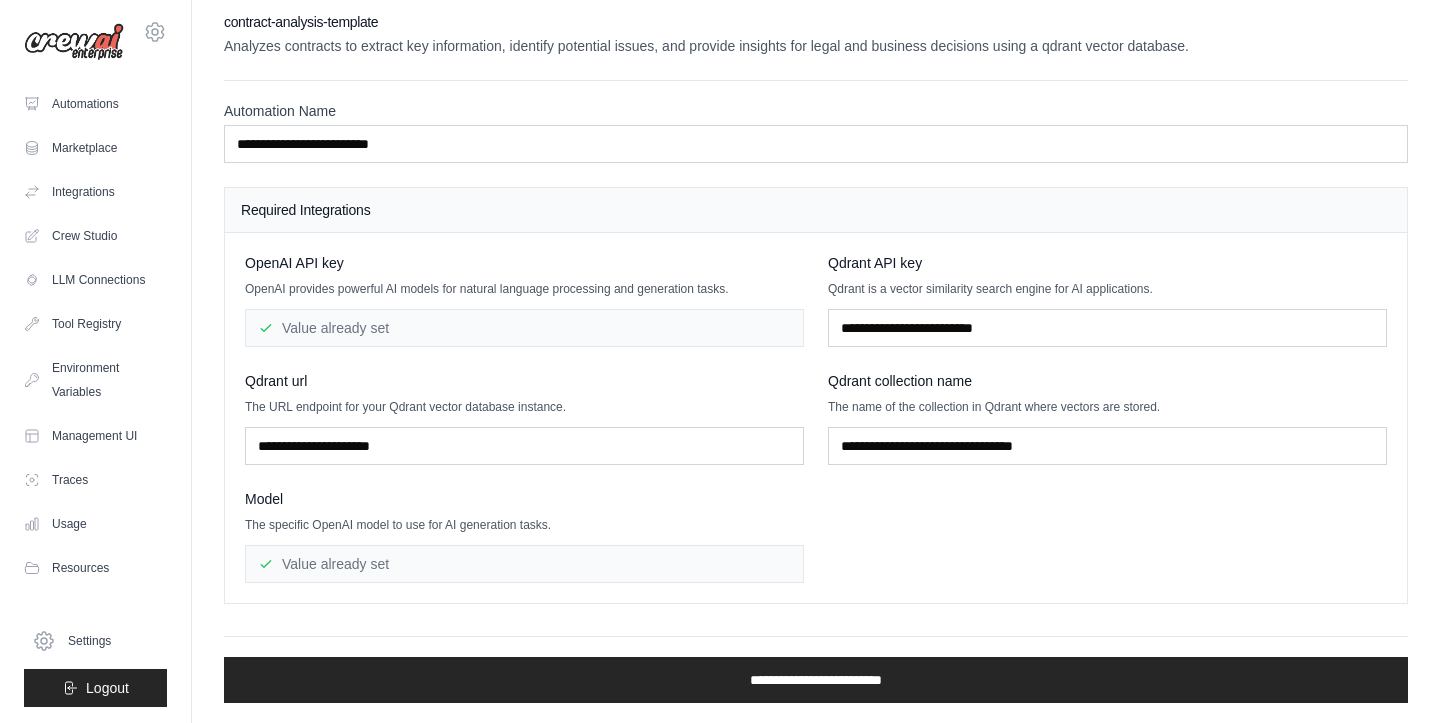 click on "Value already set" at bounding box center [524, 328] 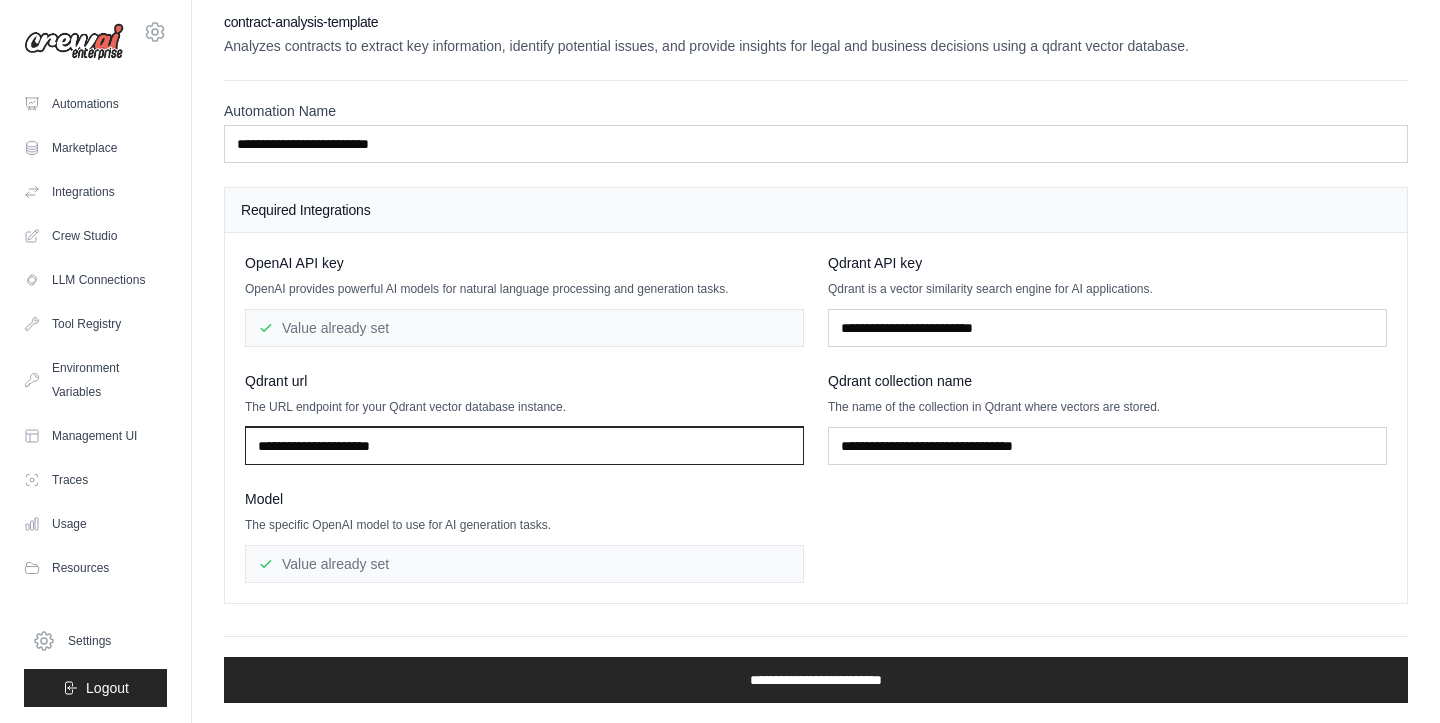 click at bounding box center [524, 446] 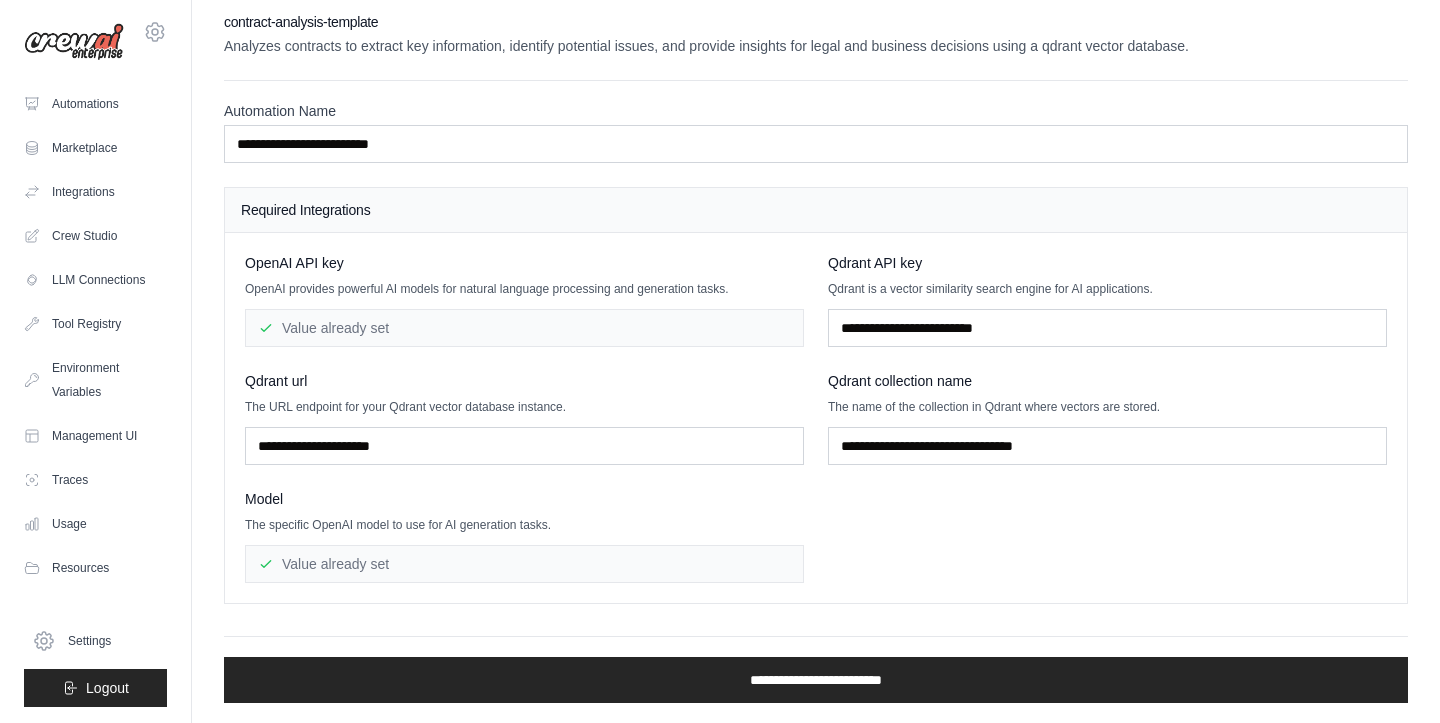 click on "Qdrant url" at bounding box center (276, 381) 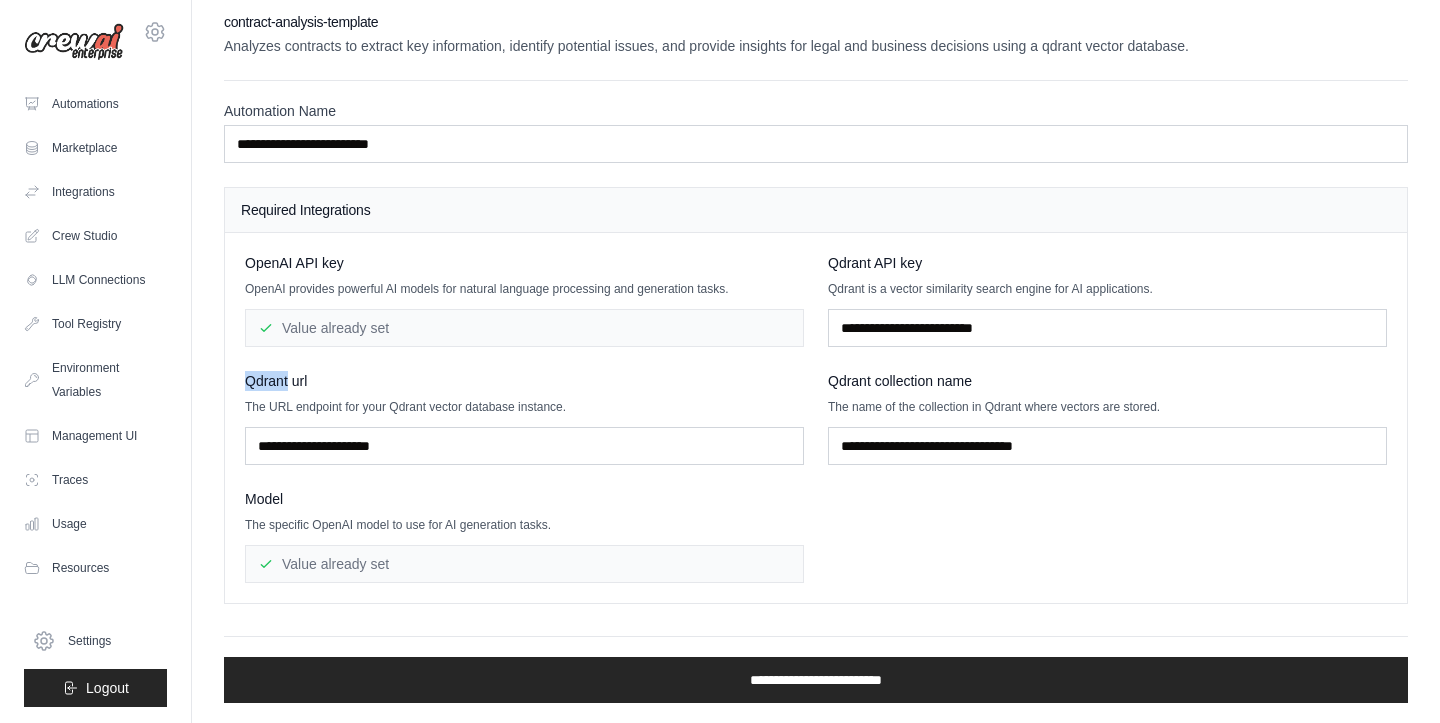 click on "Qdrant url" at bounding box center [276, 381] 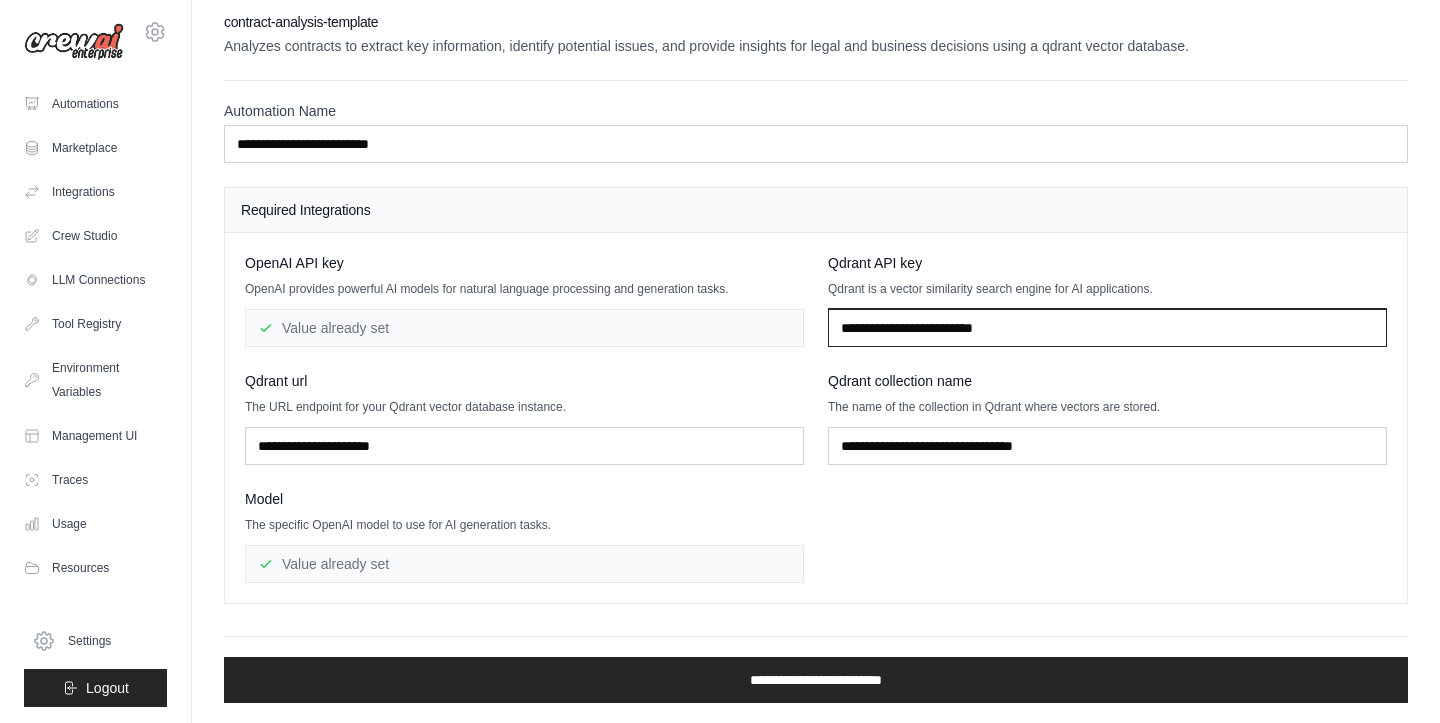 click at bounding box center (1107, 328) 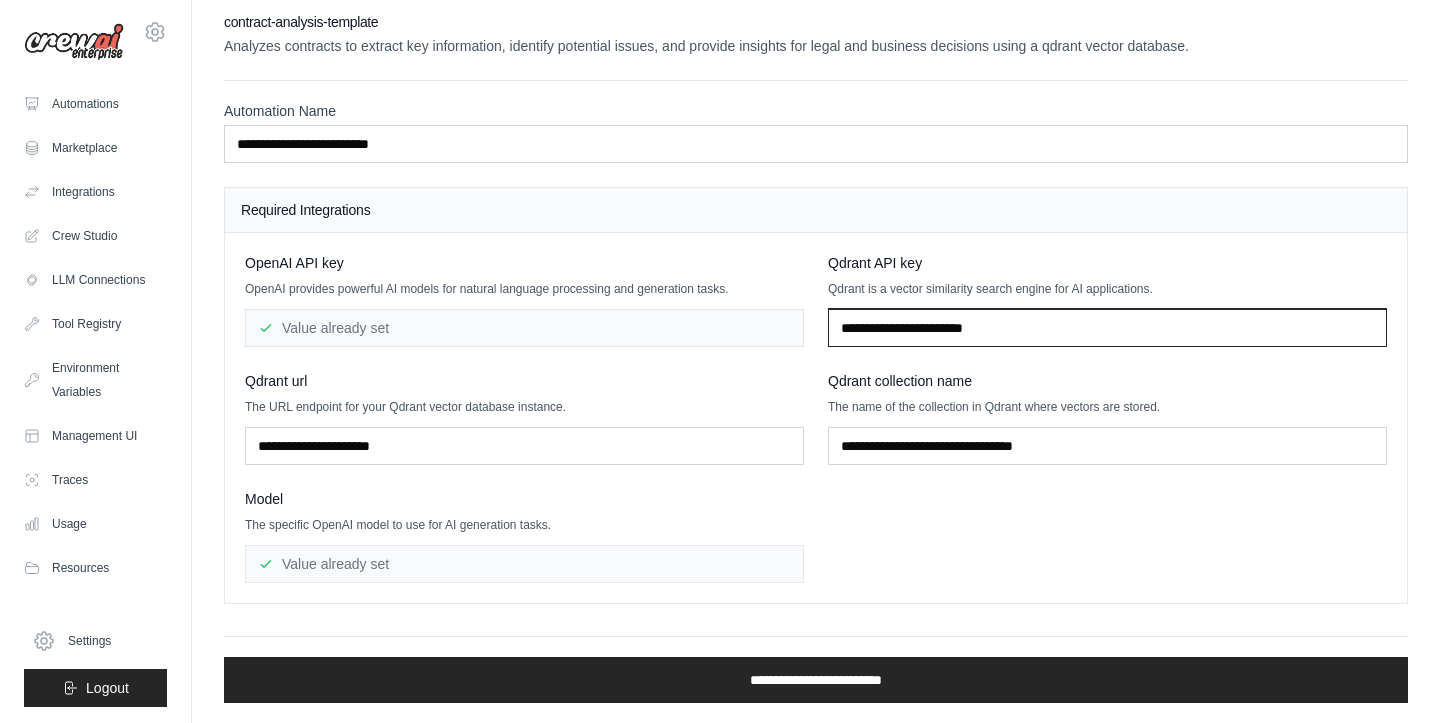 scroll, scrollTop: 8, scrollLeft: 0, axis: vertical 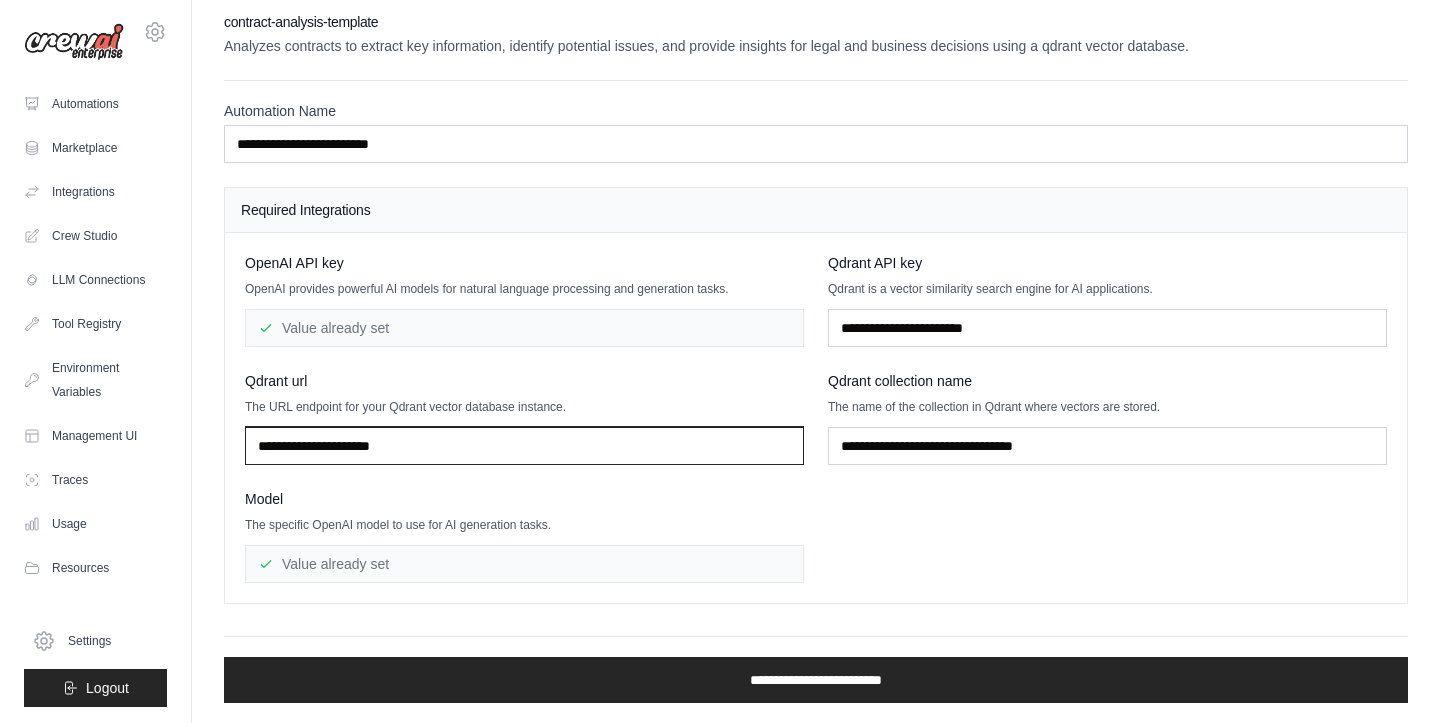 click at bounding box center [524, 446] 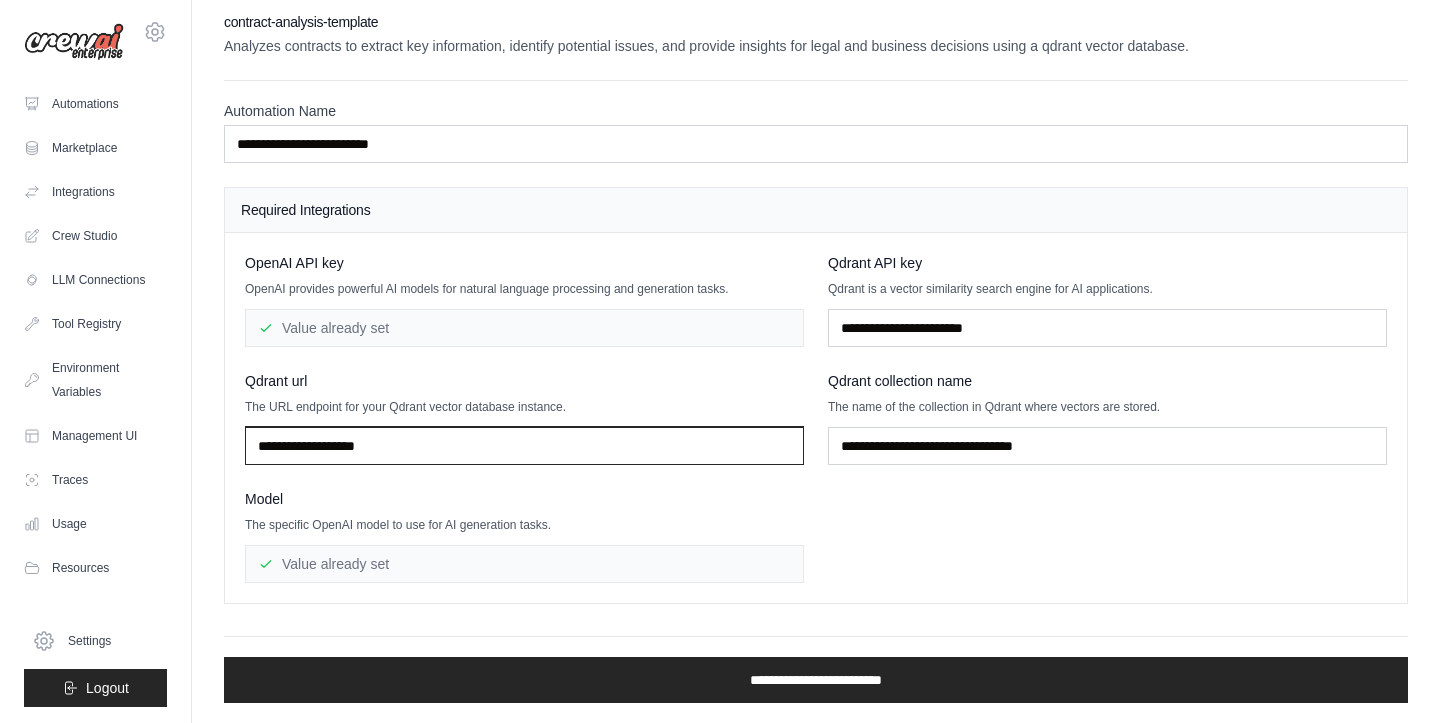 scroll, scrollTop: 8, scrollLeft: 0, axis: vertical 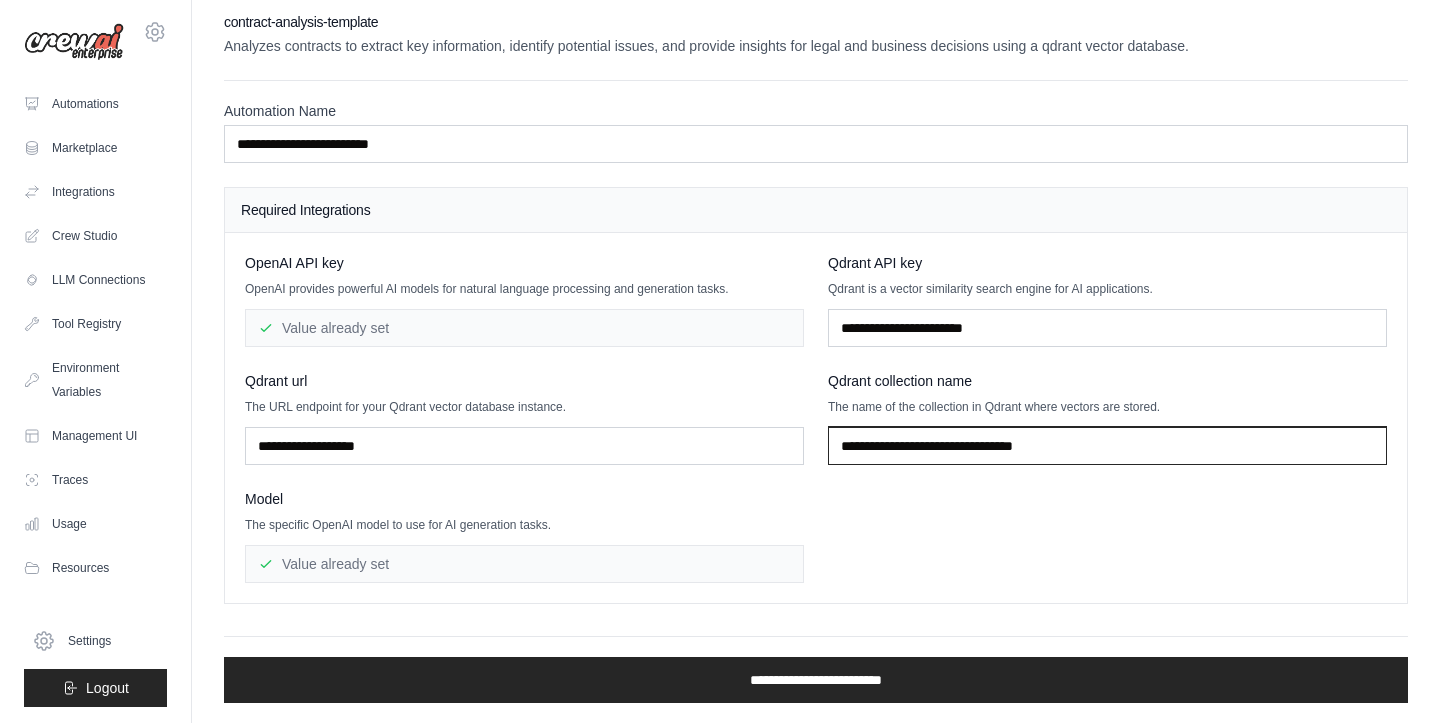 click at bounding box center [1107, 446] 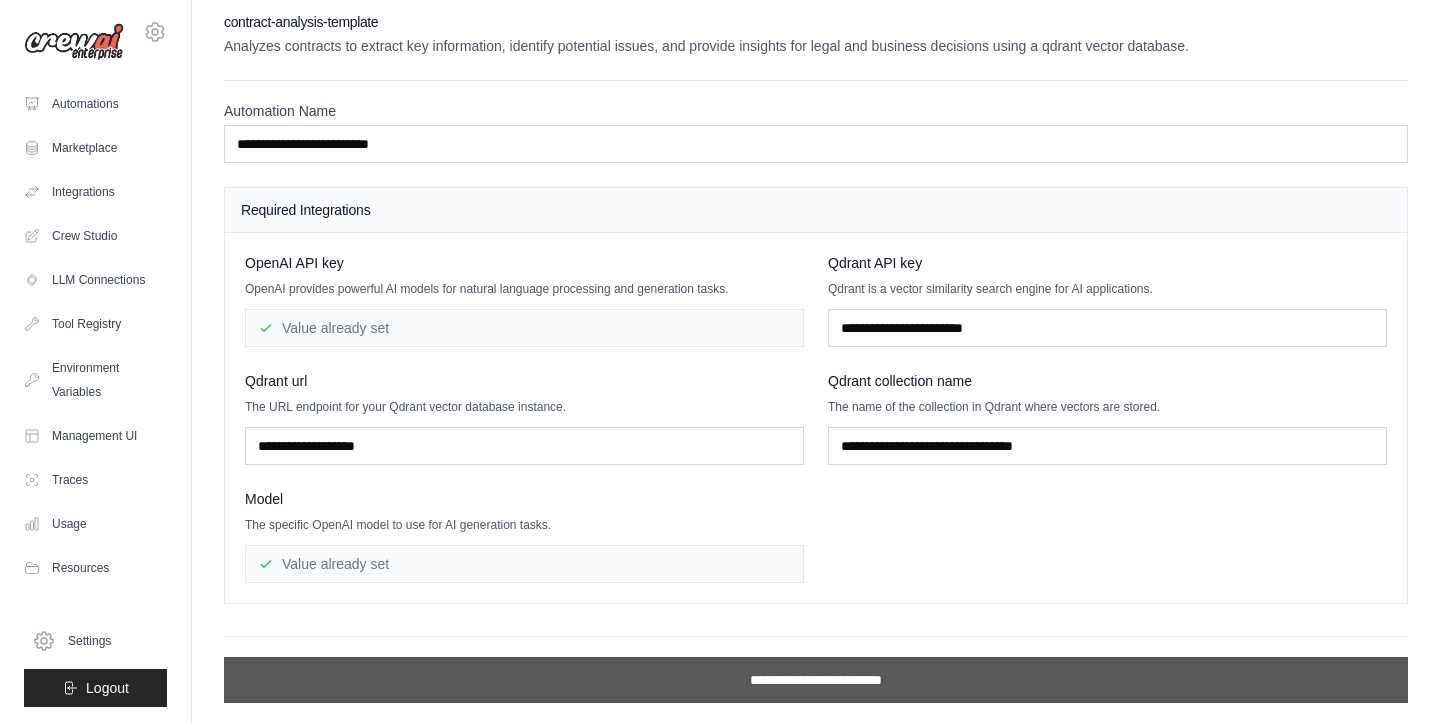 click on "**********" at bounding box center [816, 680] 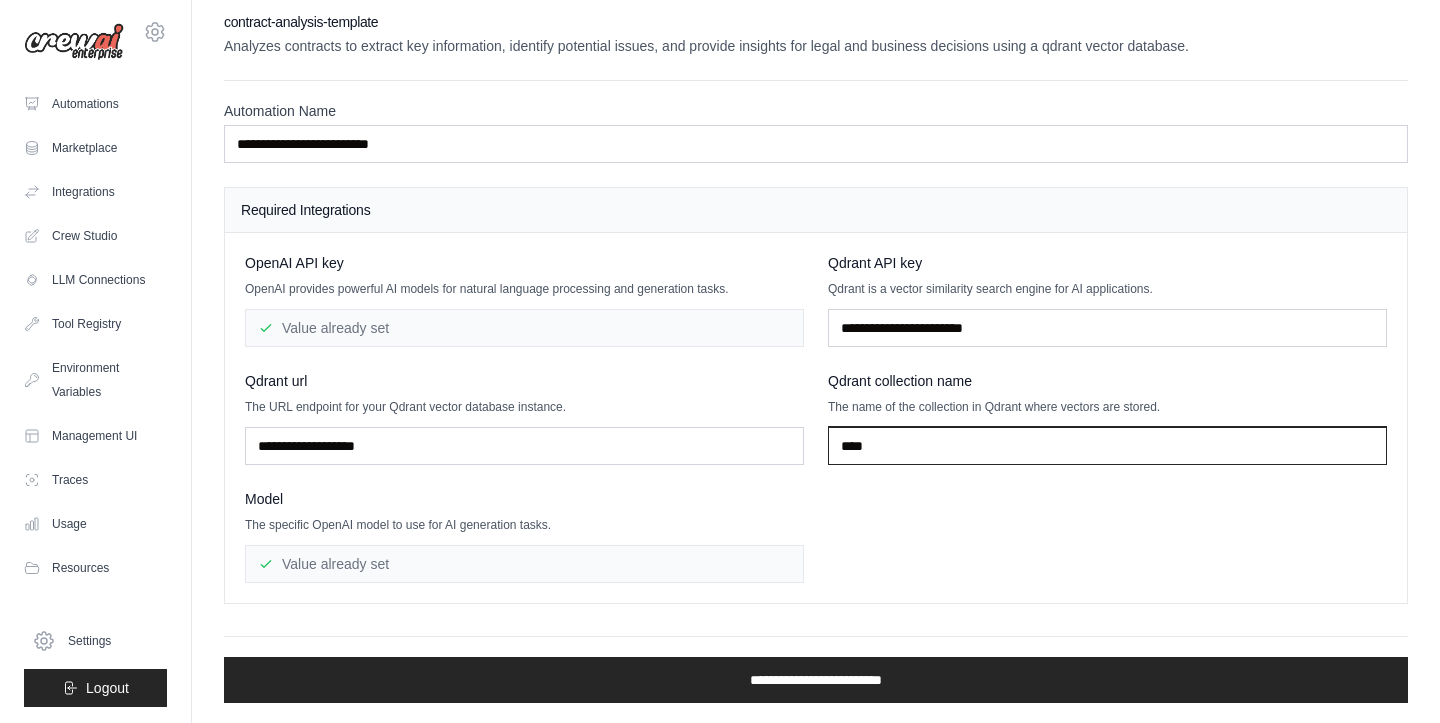 type on "****" 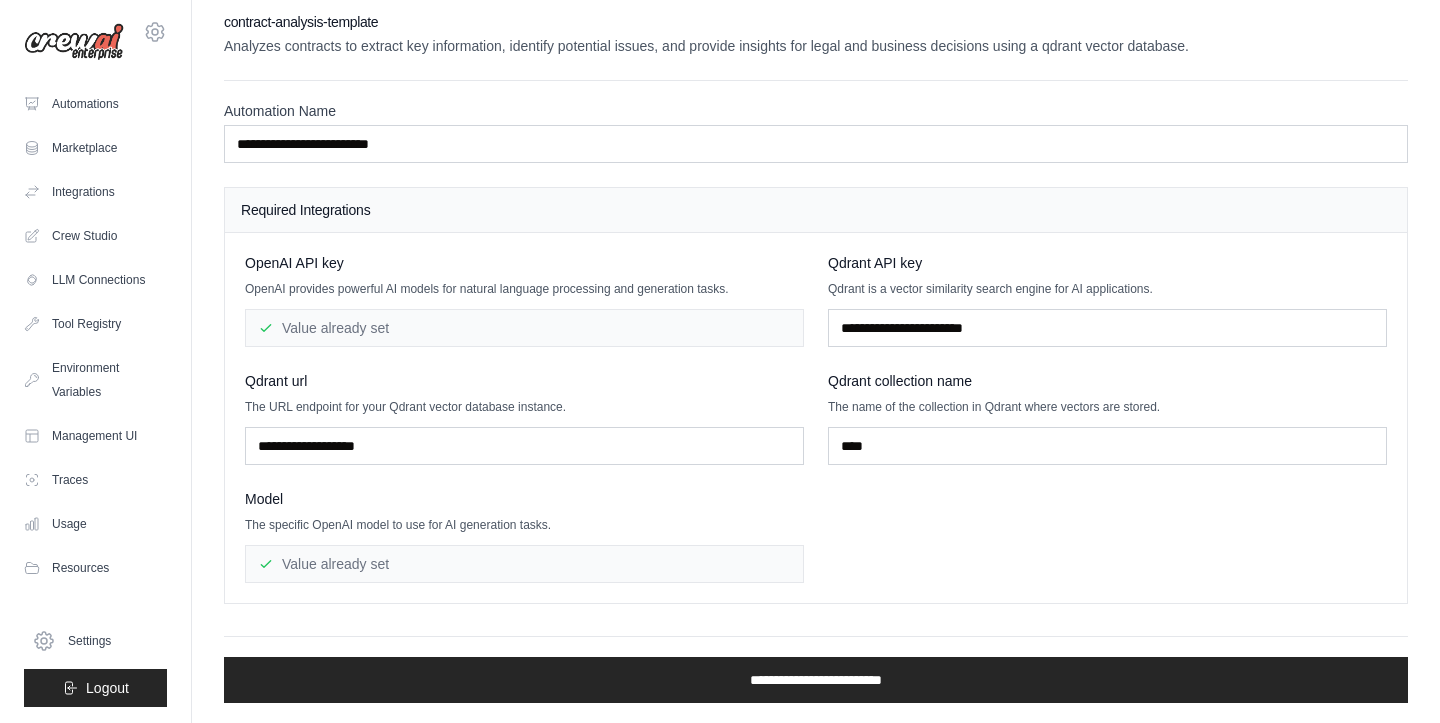 click on "**********" at bounding box center (816, 357) 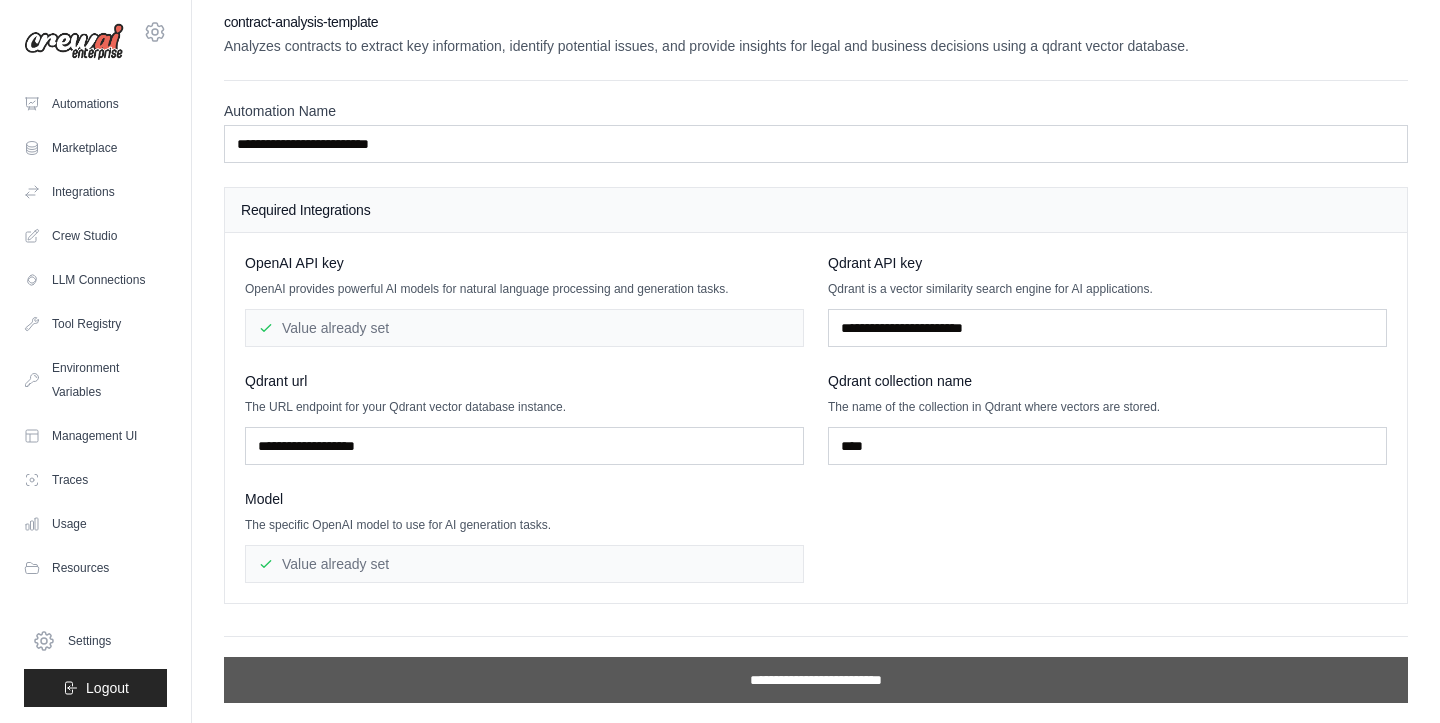 click on "**********" at bounding box center (816, 680) 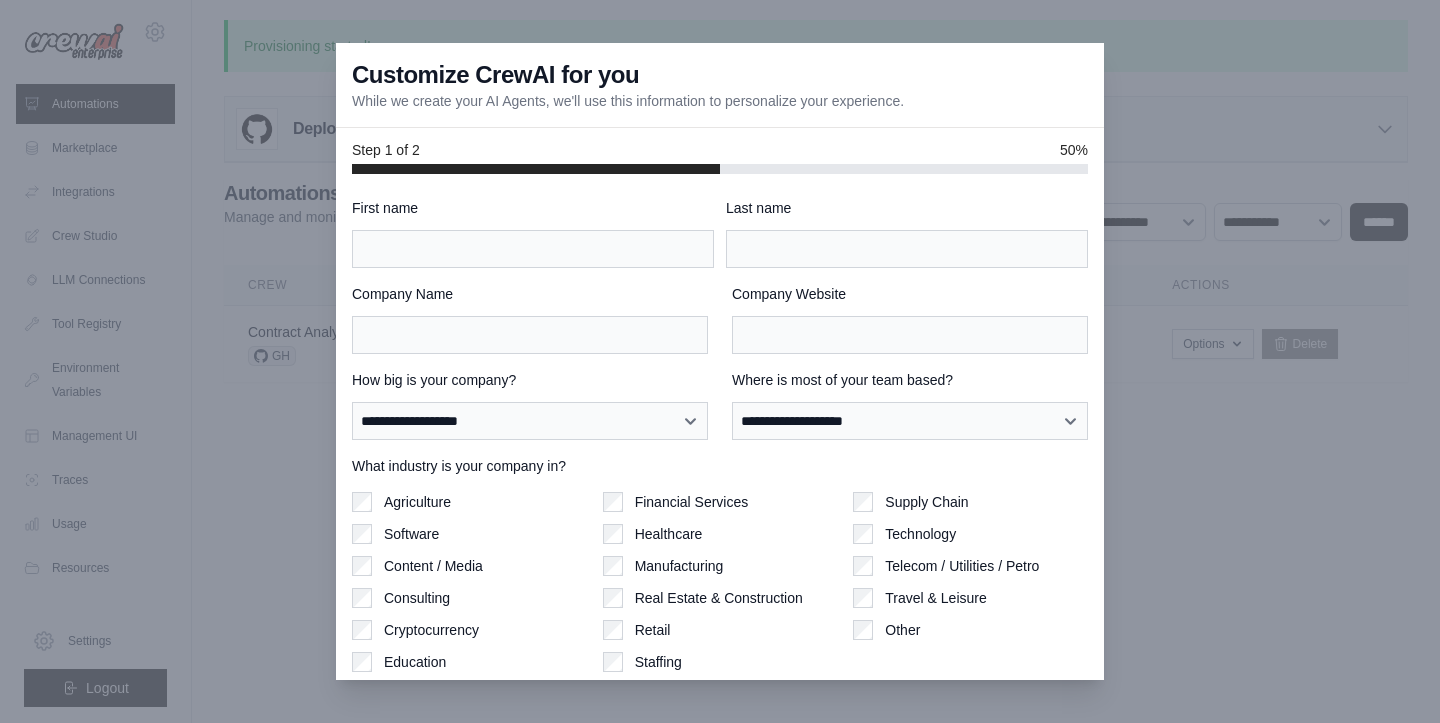 scroll, scrollTop: 0, scrollLeft: 0, axis: both 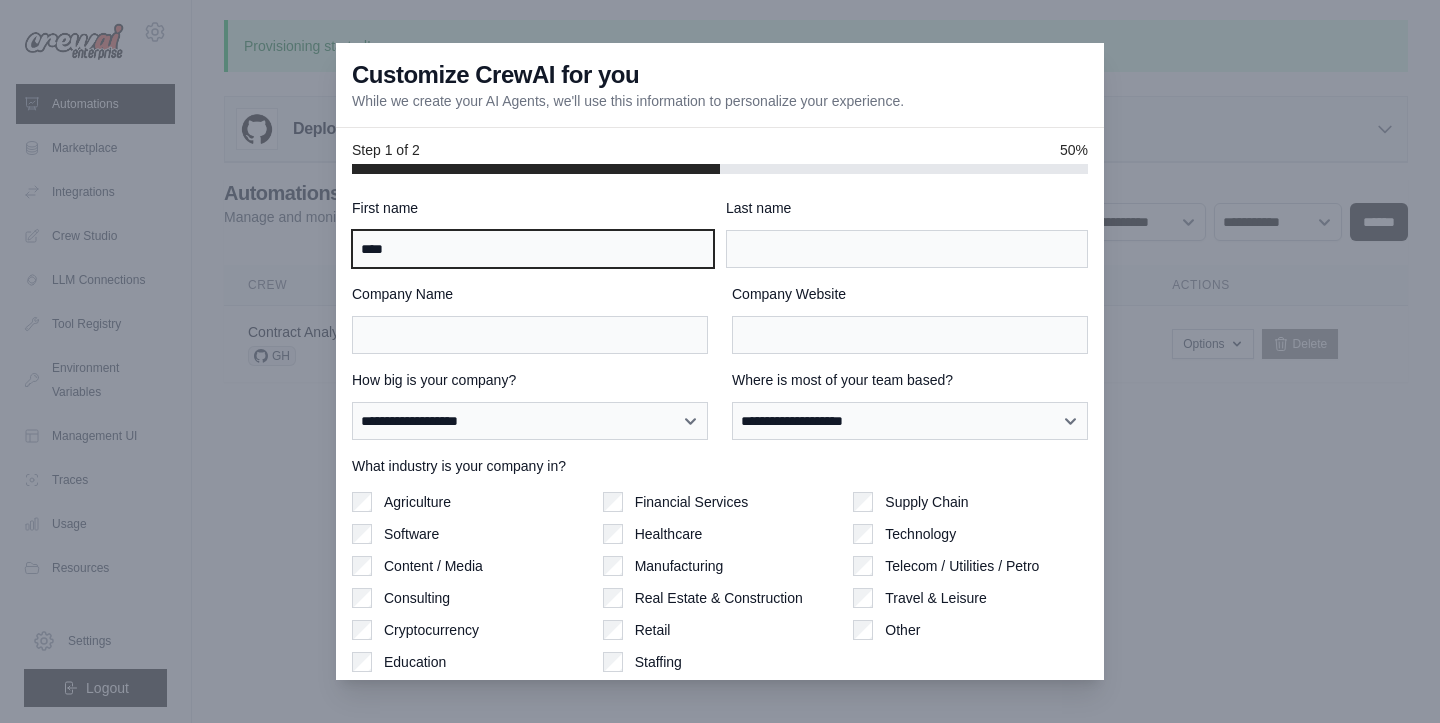 type on "****" 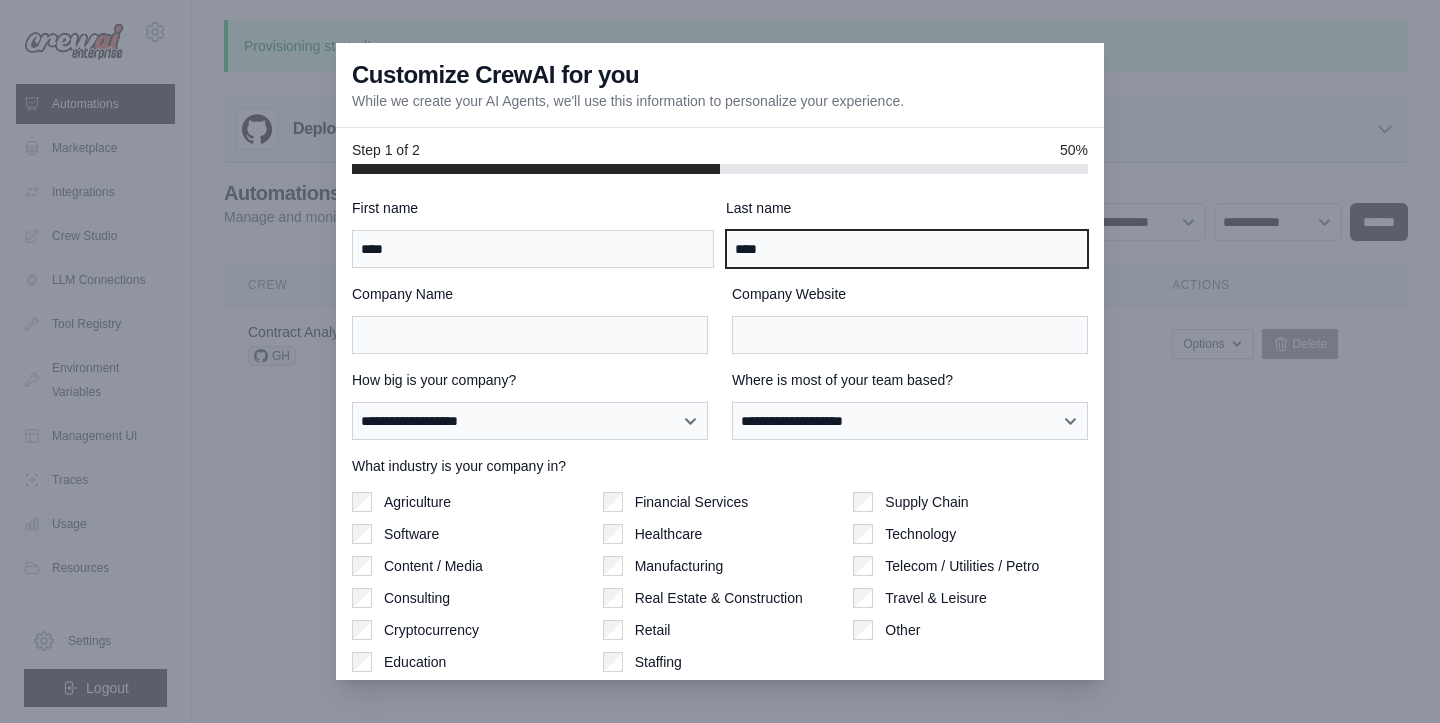 type on "****" 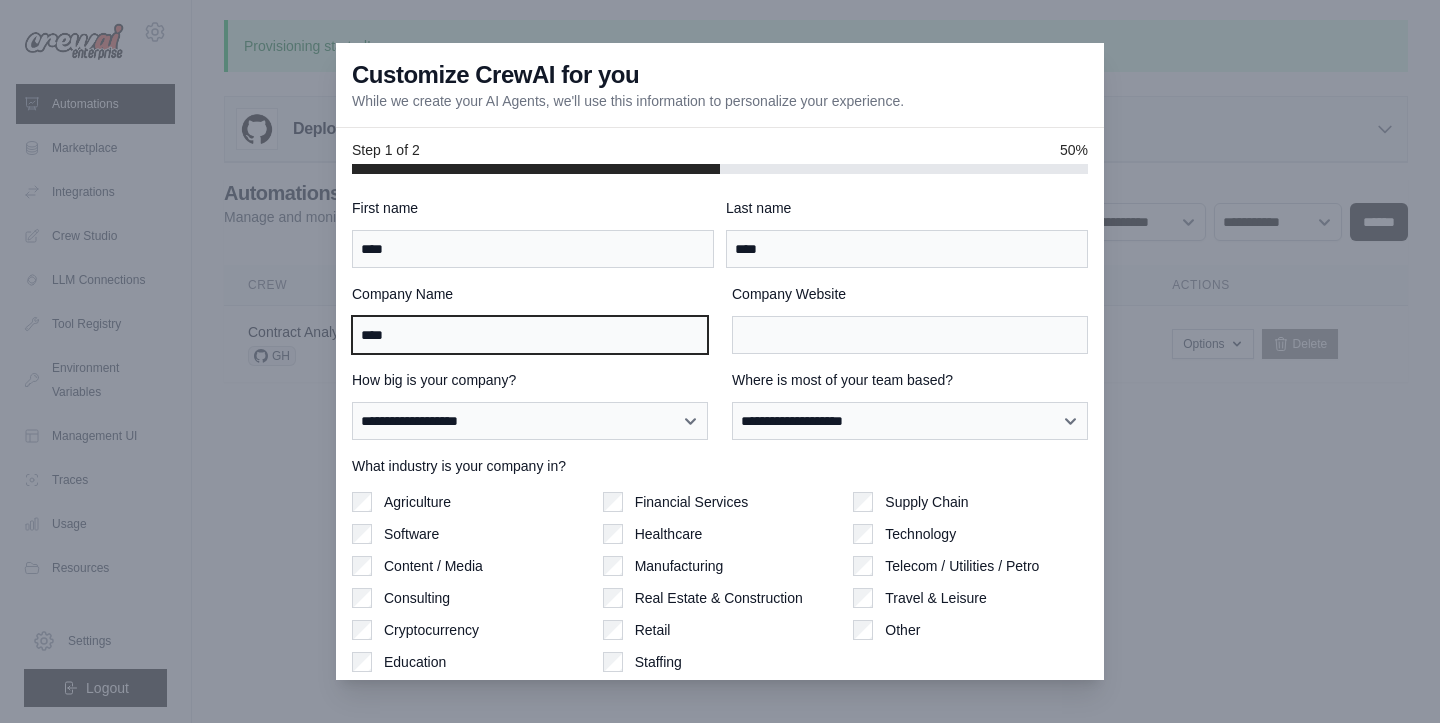 type on "****" 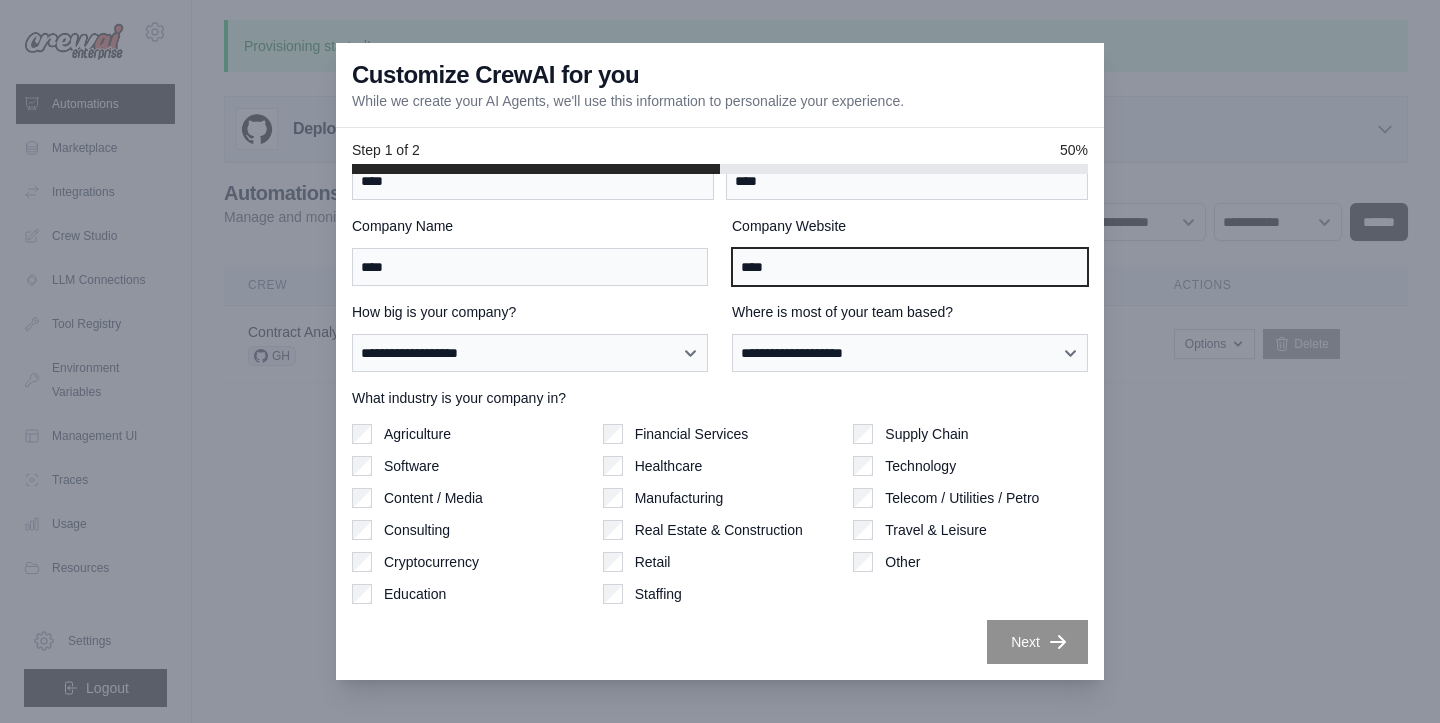 scroll, scrollTop: 68, scrollLeft: 0, axis: vertical 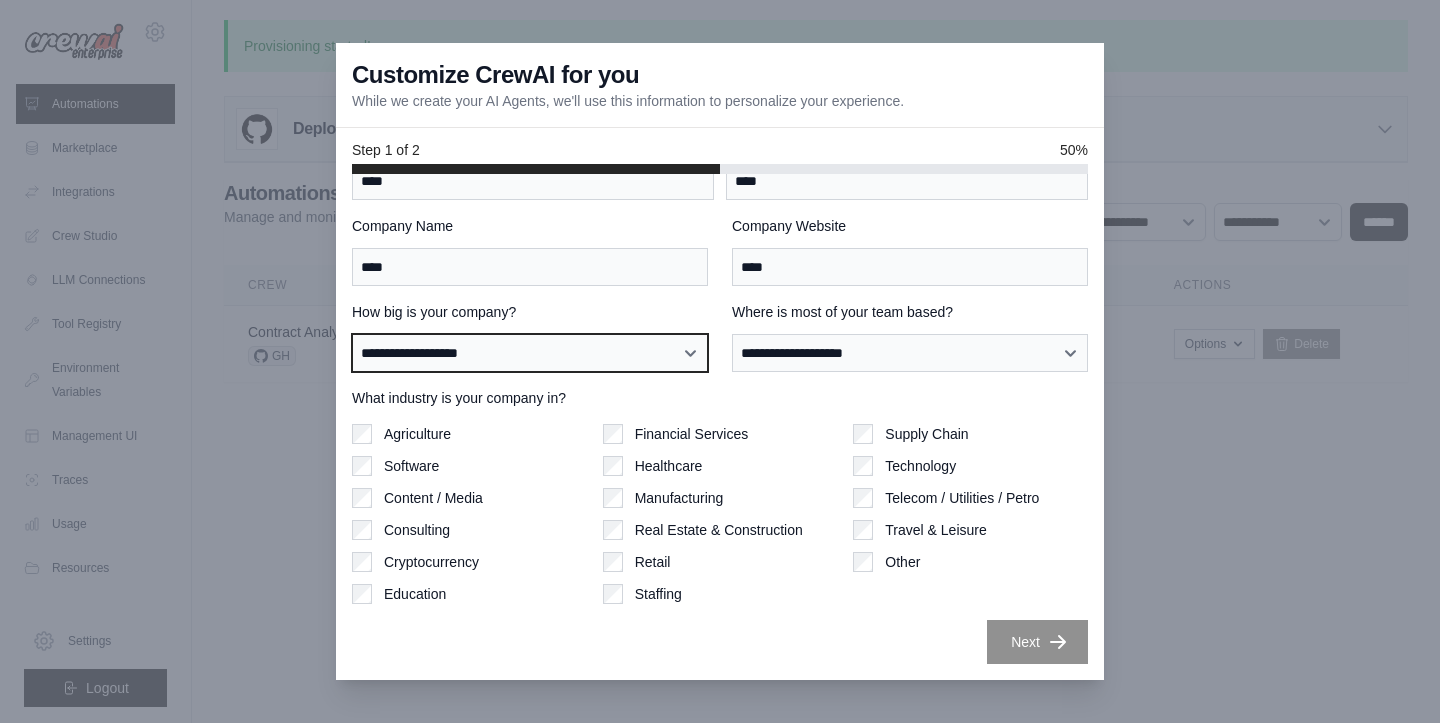 select on "**********" 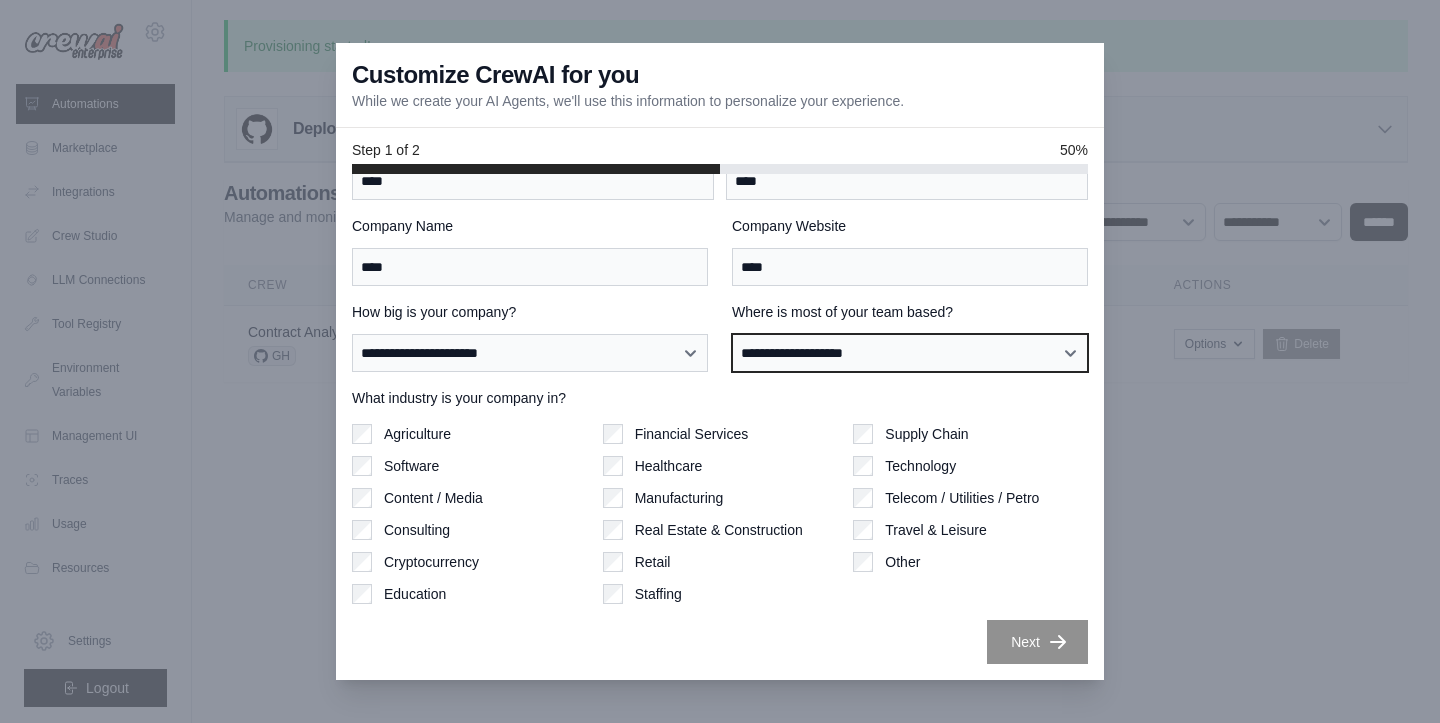 select on "******" 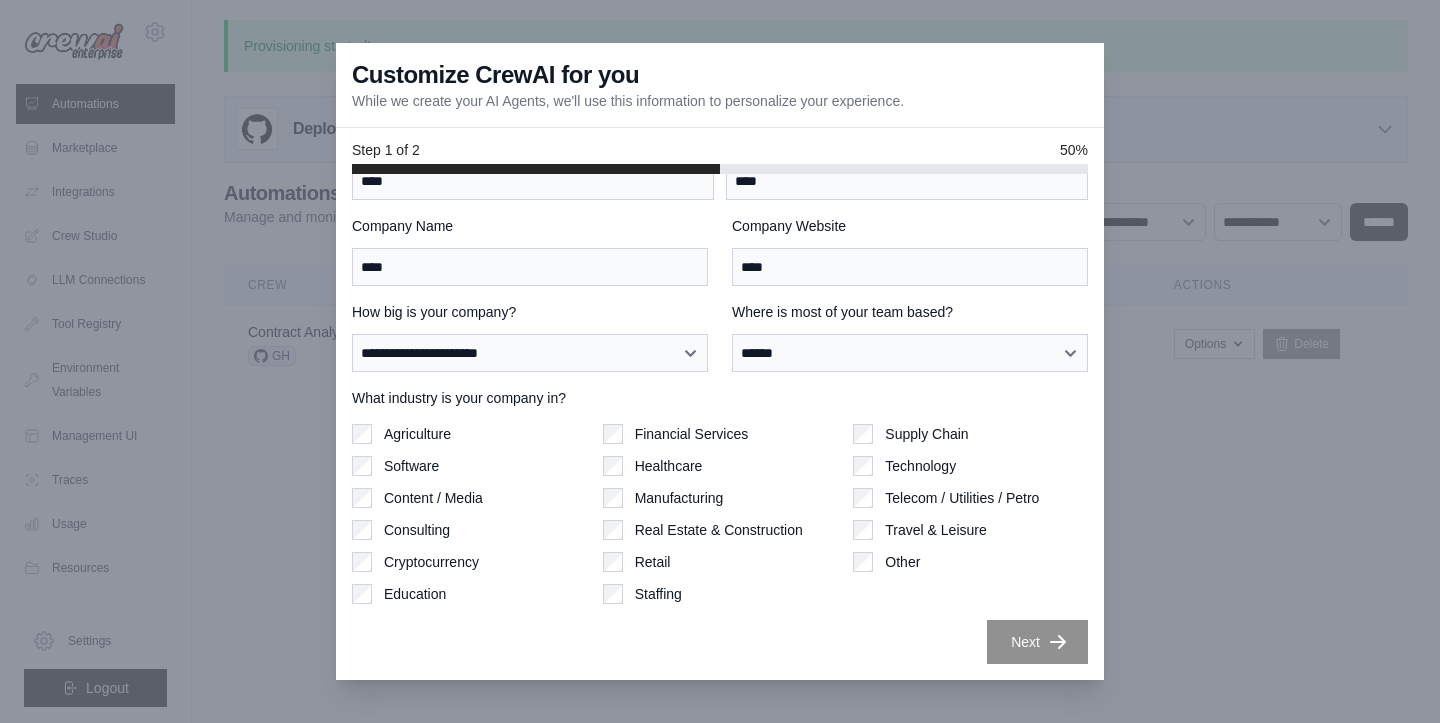 click on "Software" at bounding box center (411, 466) 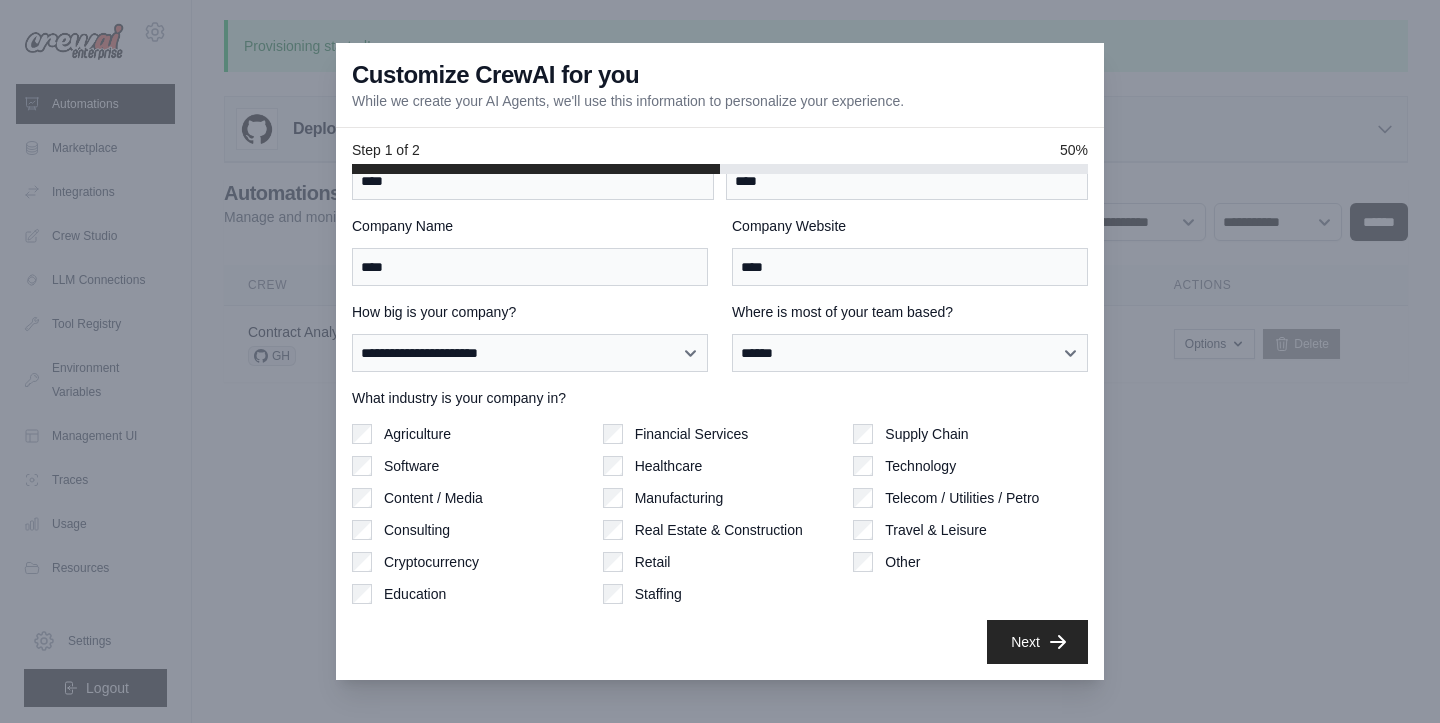 click on "Content / Media" at bounding box center (433, 498) 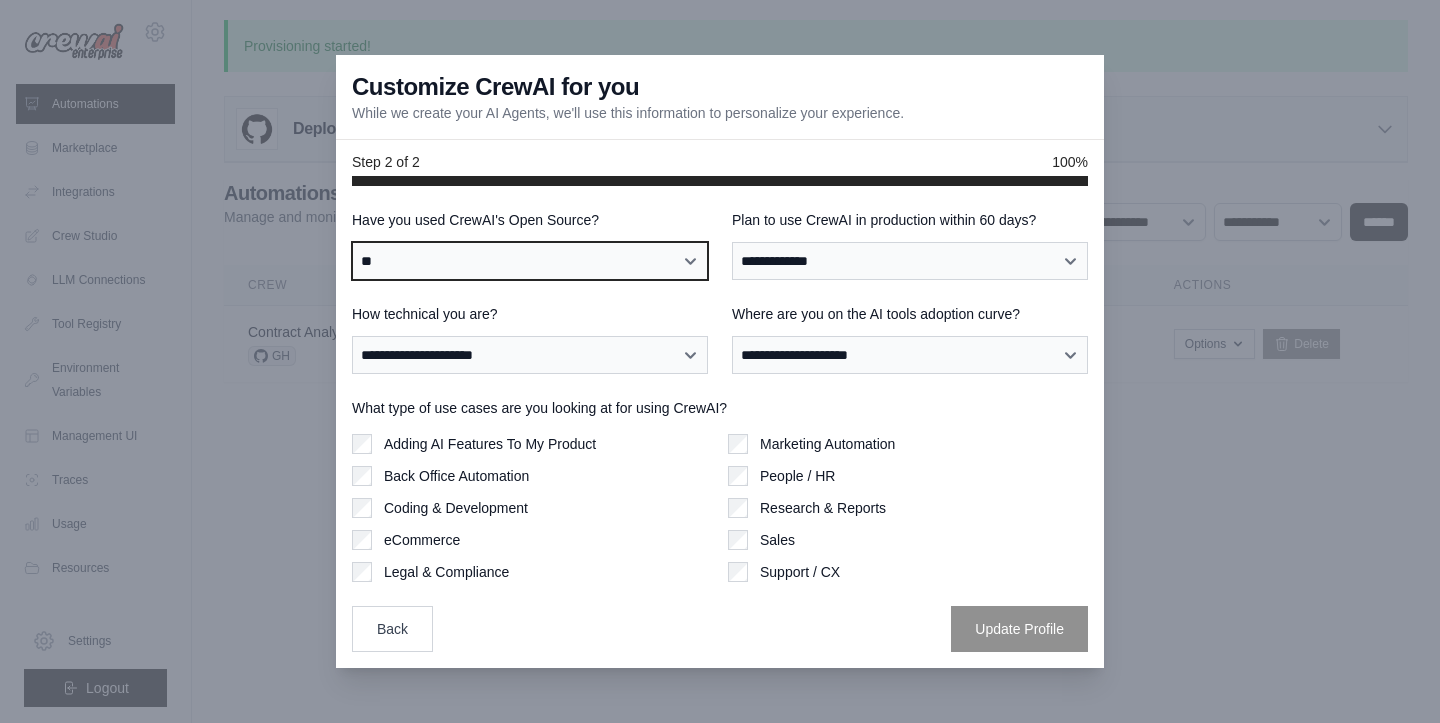 select on "**********" 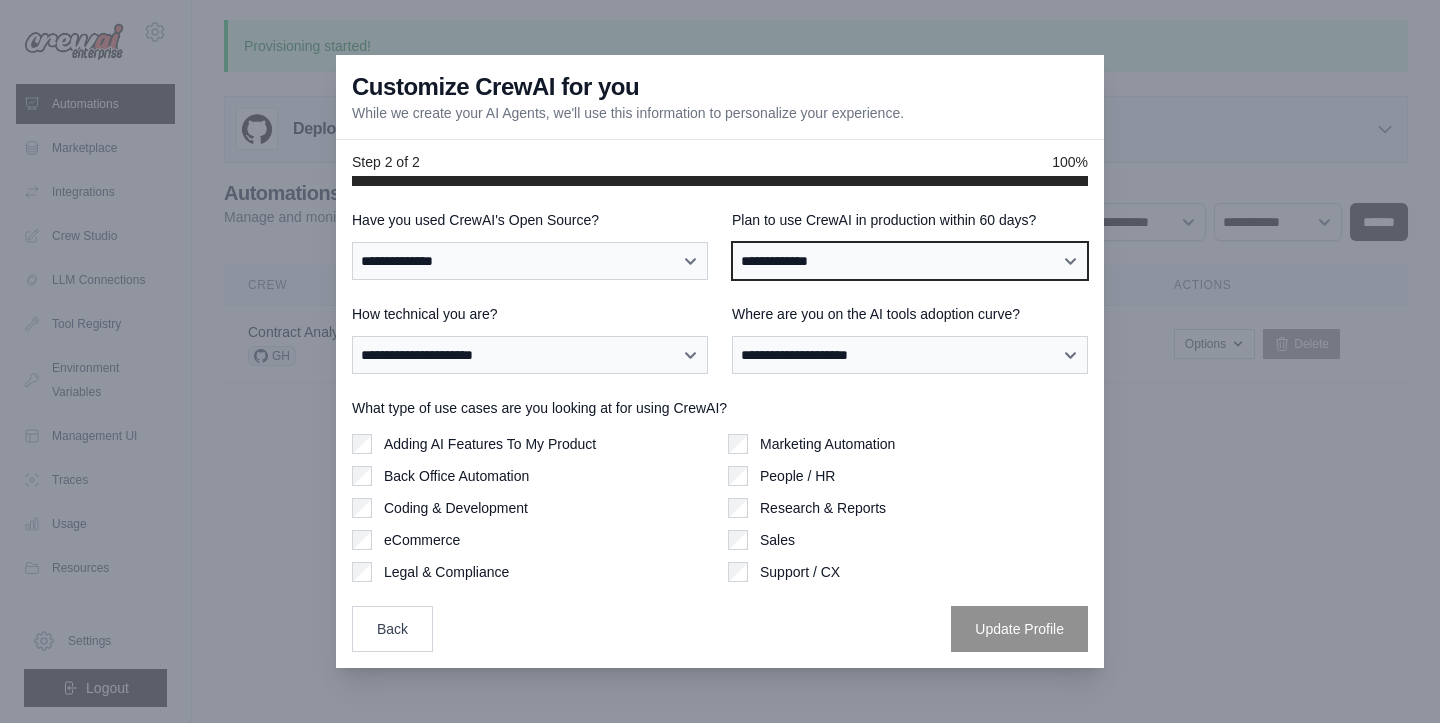 select on "****" 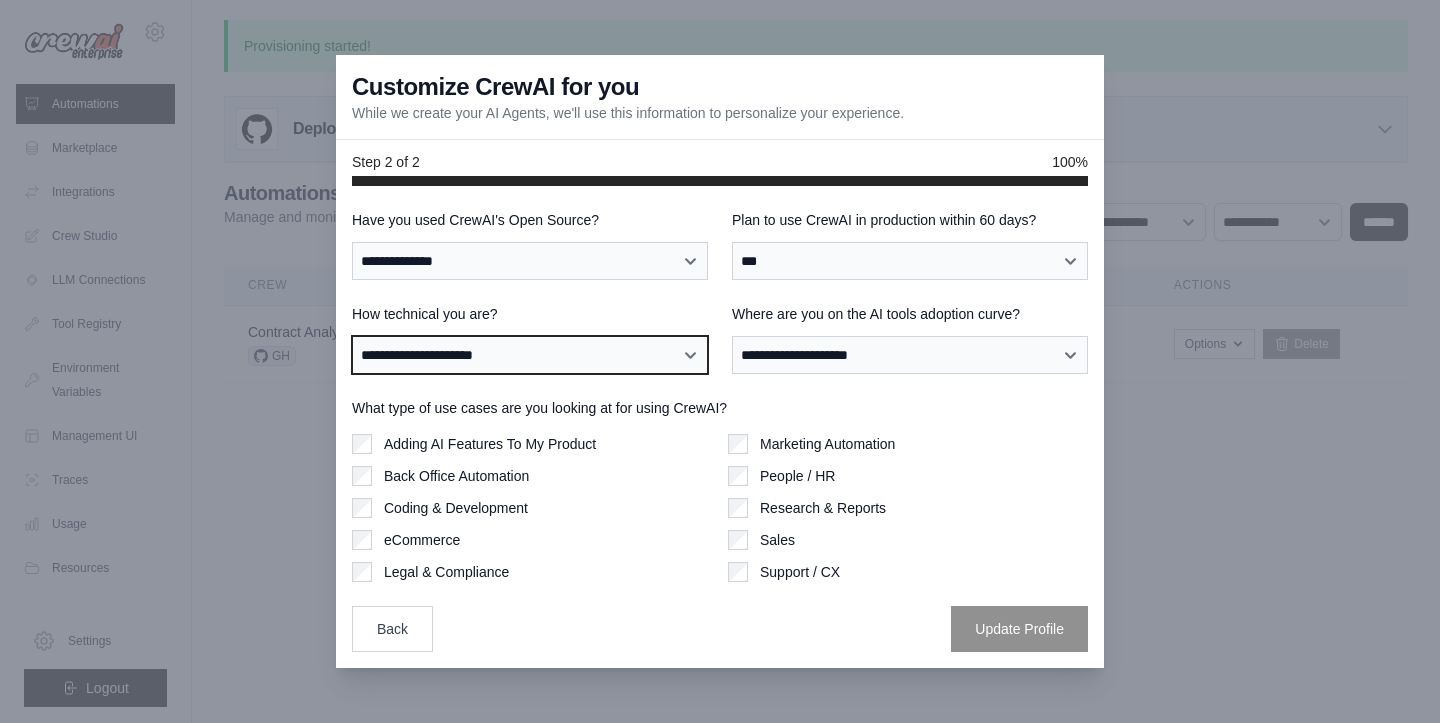 select on "**********" 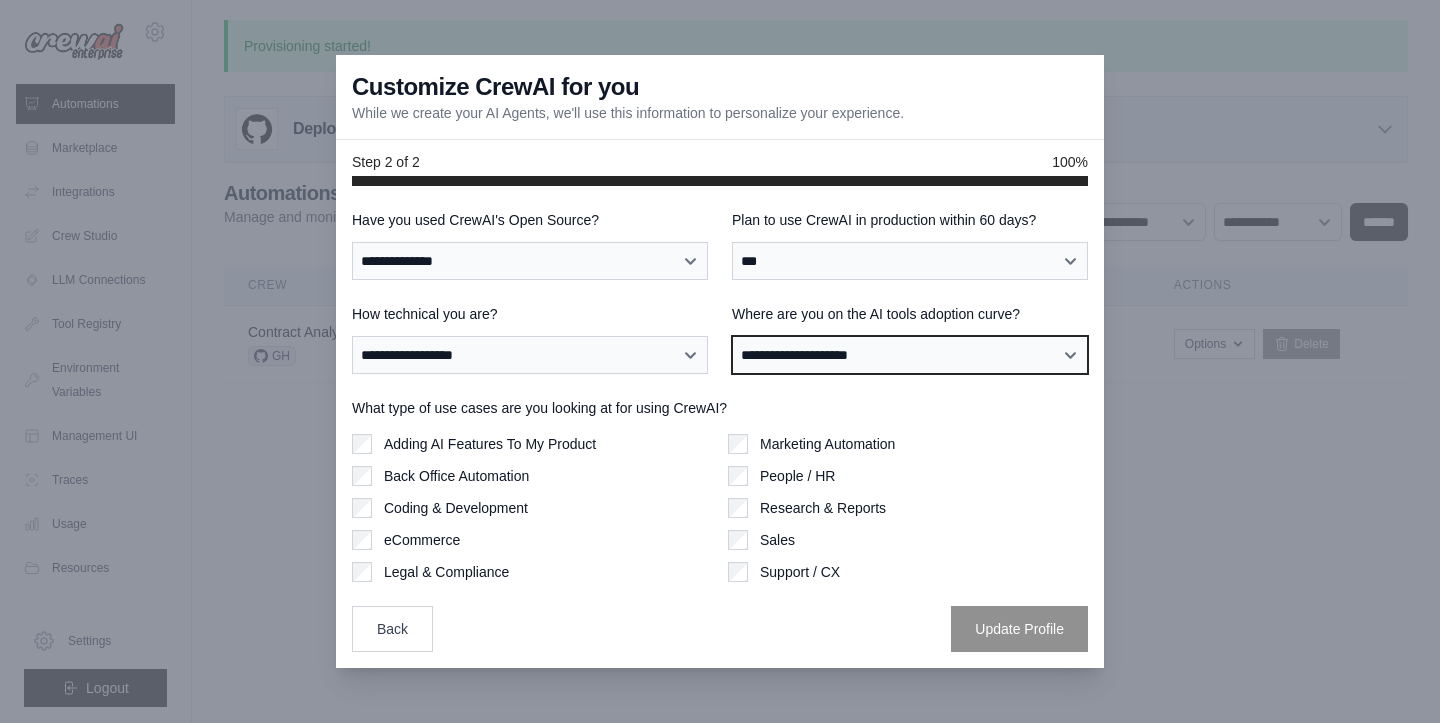 select on "**********" 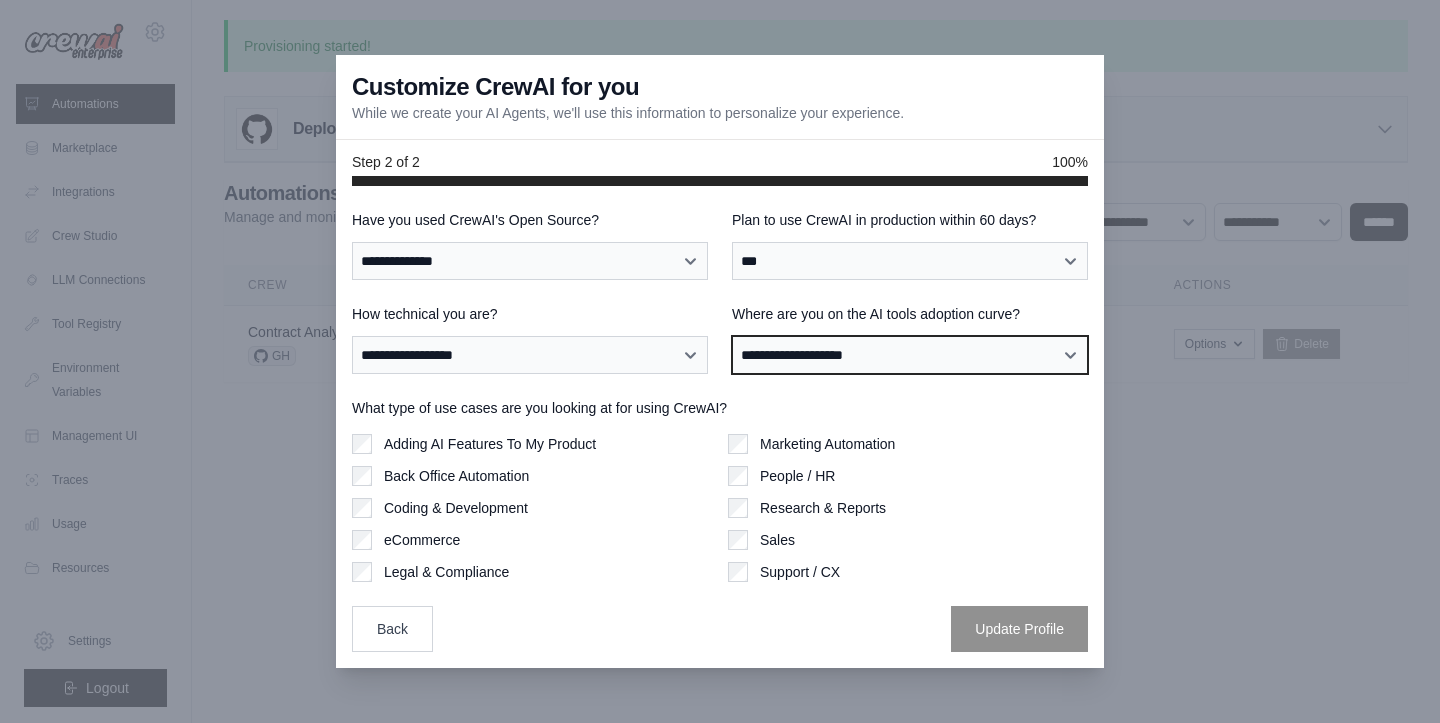 scroll, scrollTop: 0, scrollLeft: 0, axis: both 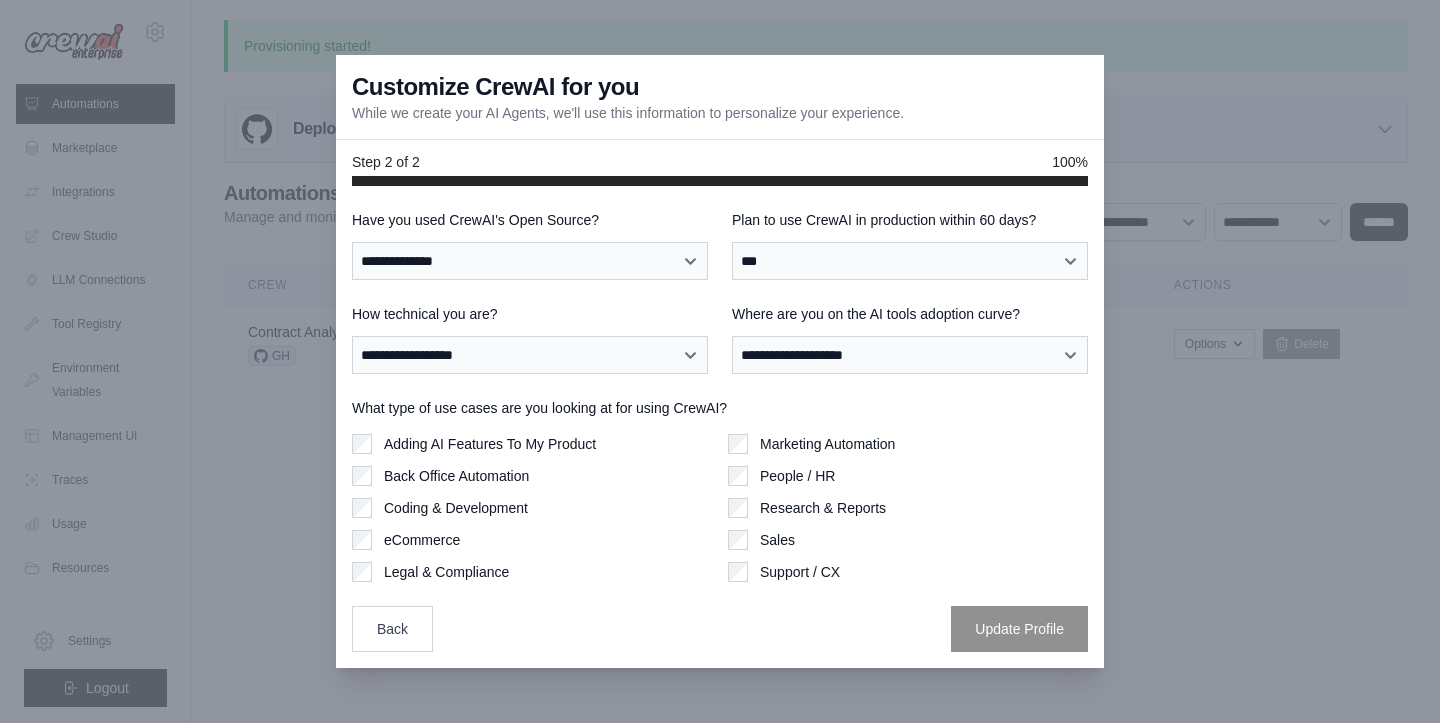 click on "Adding AI Features To My Product" at bounding box center [490, 444] 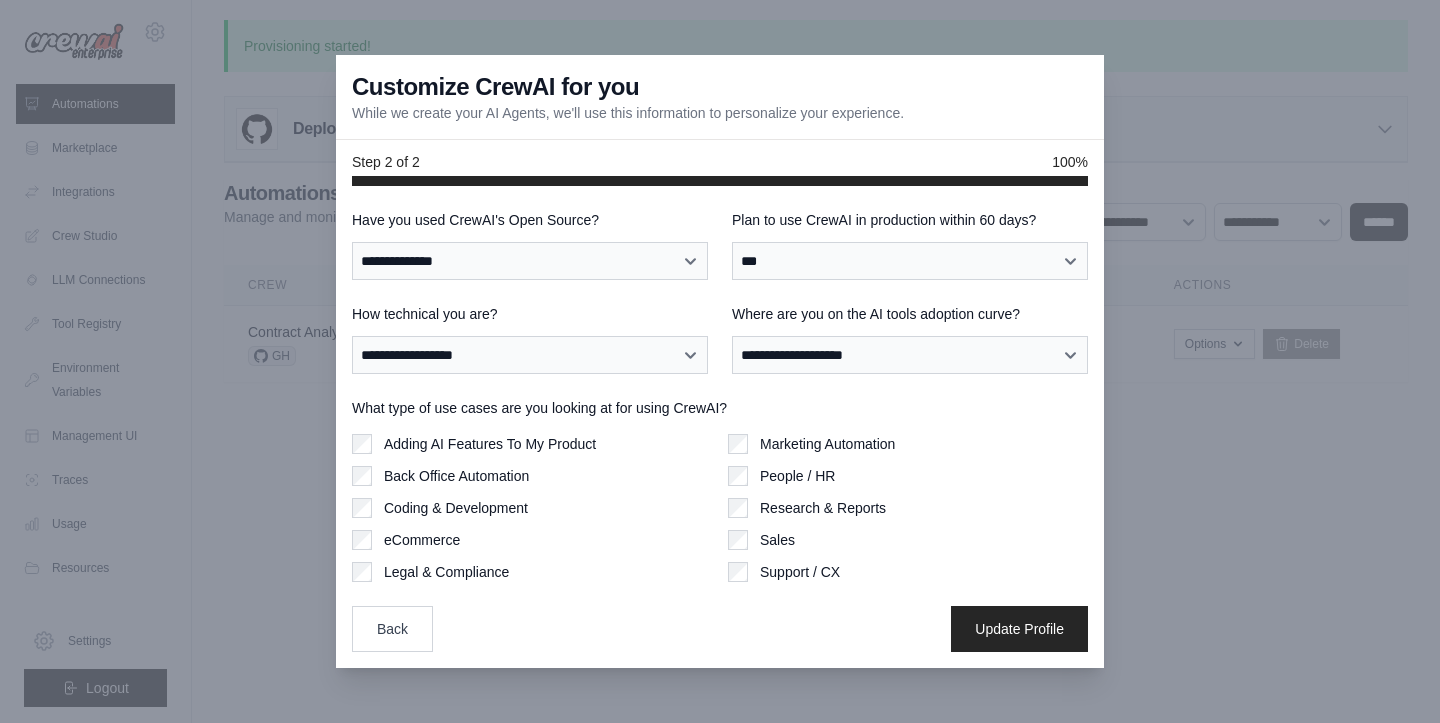 click on "Back Office Automation" at bounding box center [456, 476] 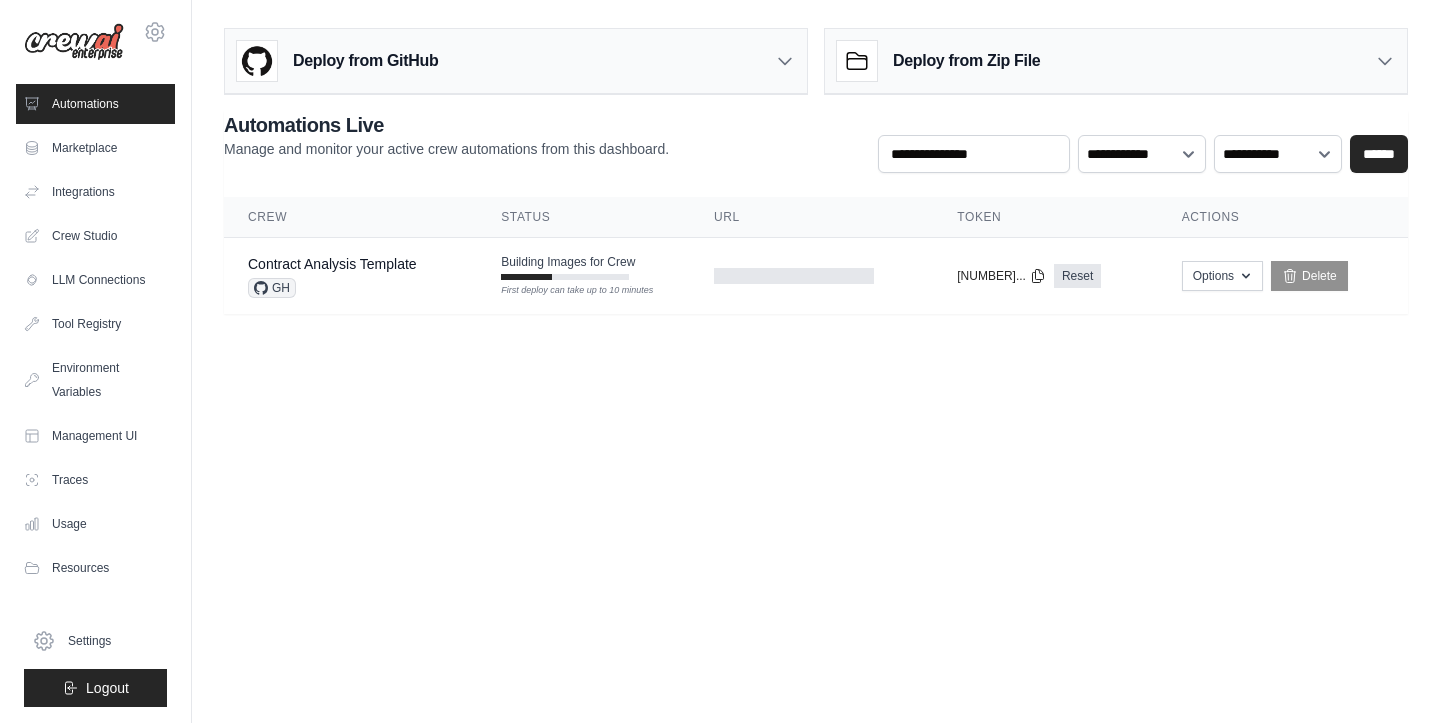 scroll, scrollTop: 0, scrollLeft: 0, axis: both 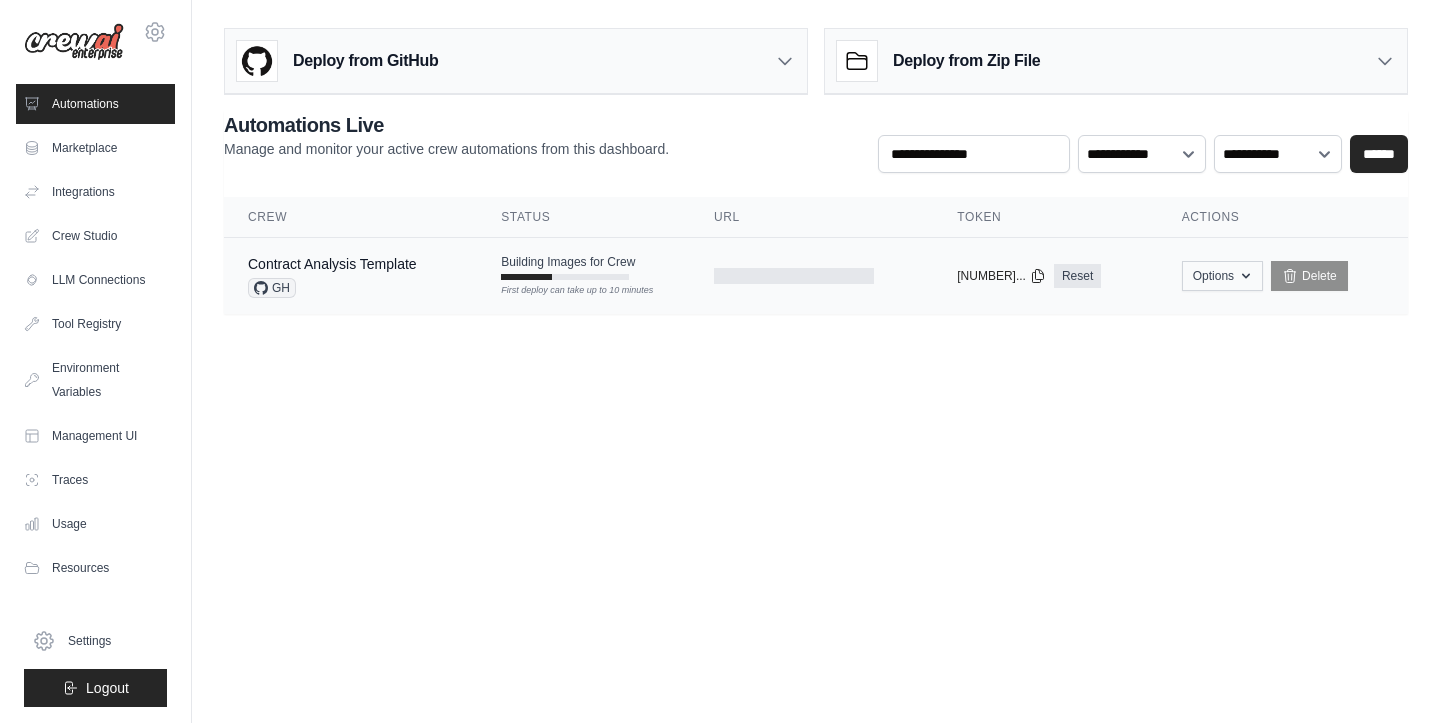 click on "Options" at bounding box center [1222, 276] 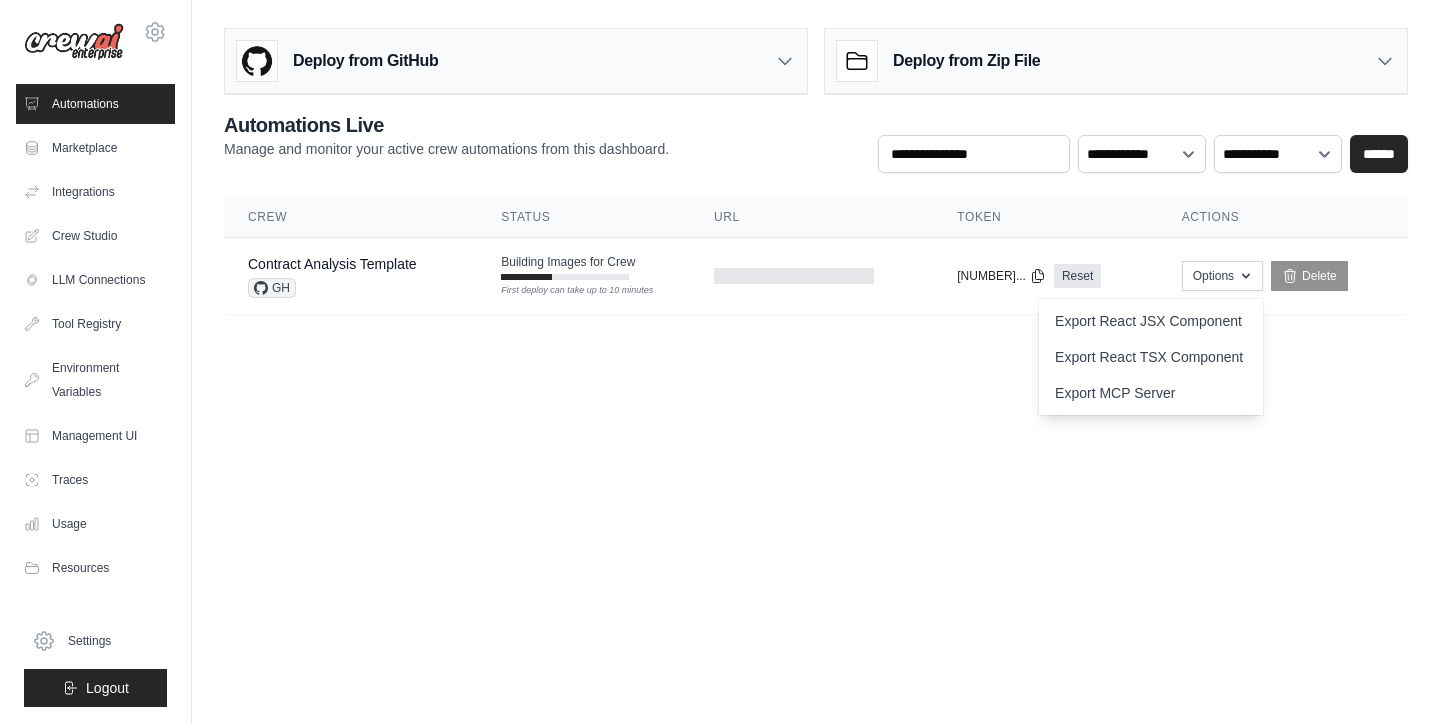 click on "Deploy from GitHub
Deploy your project directly from GitHub. Select a repository and
branch to get started.
Changes will be automatically synchronized with your deployment.
Configure GitHub
Deploy from Zip File
Choose file" at bounding box center [816, 179] 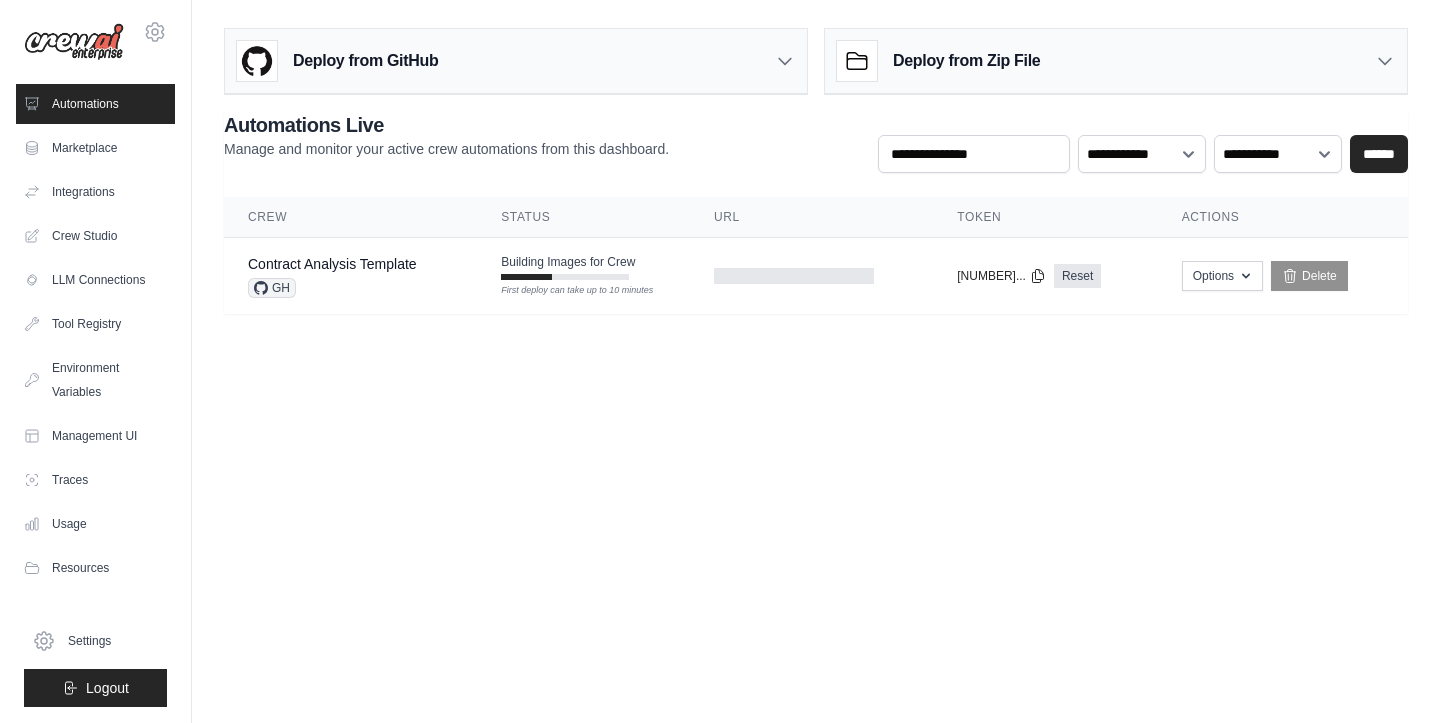 click on "Deploy from GitHub
Deploy your project directly from GitHub. Select a repository and
branch to get started.
Changes will be automatically synchronized with your deployment.
Configure GitHub
Deploy from Zip File
Choose file" at bounding box center (816, 179) 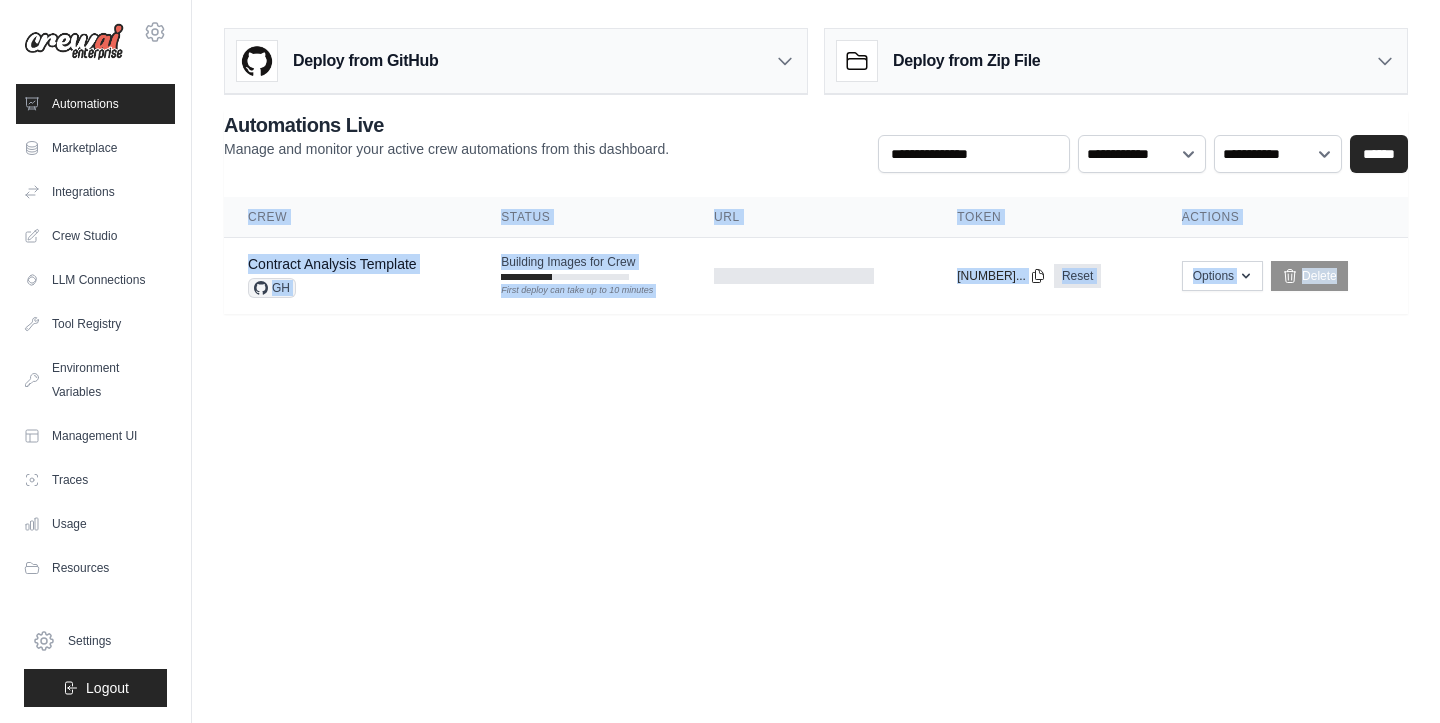 click on "Deploy from GitHub
Deploy your project directly from GitHub. Select a repository and
branch to get started.
Changes will be automatically synchronized with your deployment.
Configure GitHub
Deploy from Zip File
Choose file" at bounding box center [816, 179] 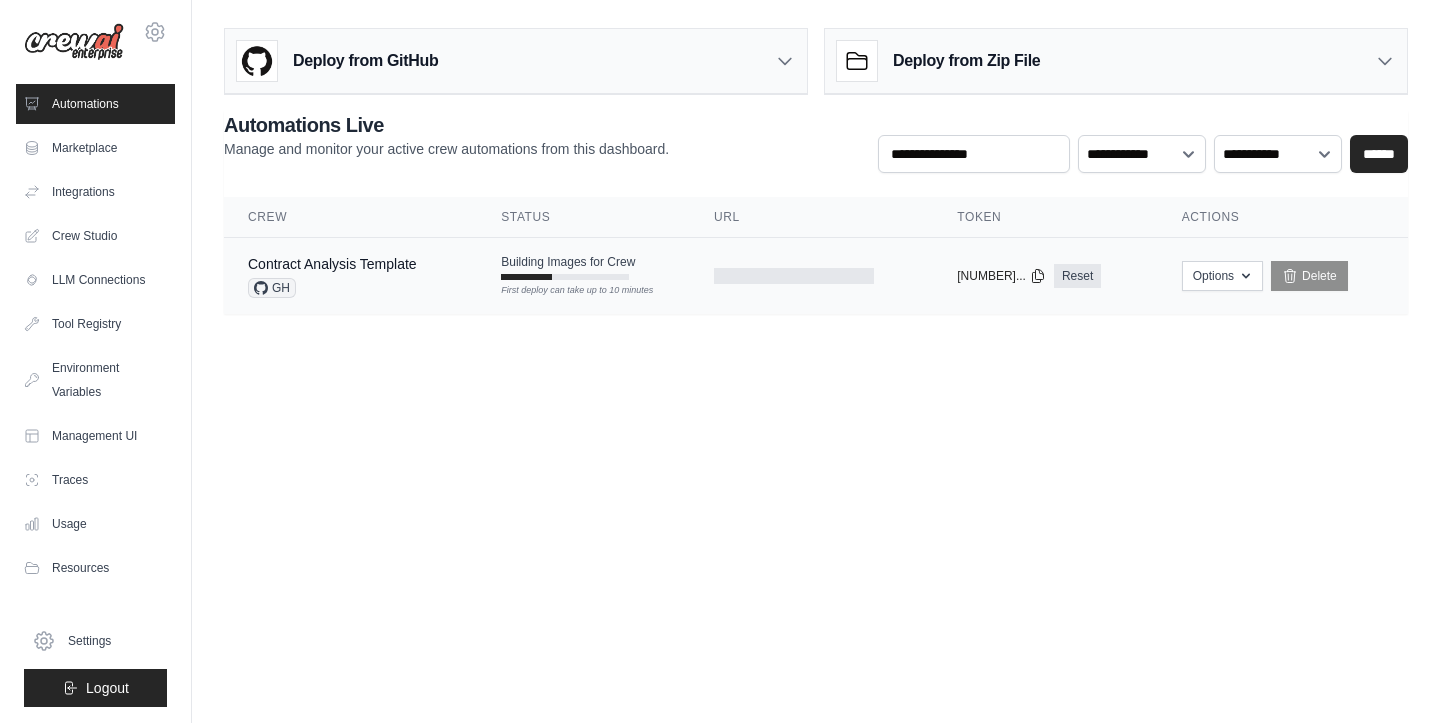 click at bounding box center (811, 276) 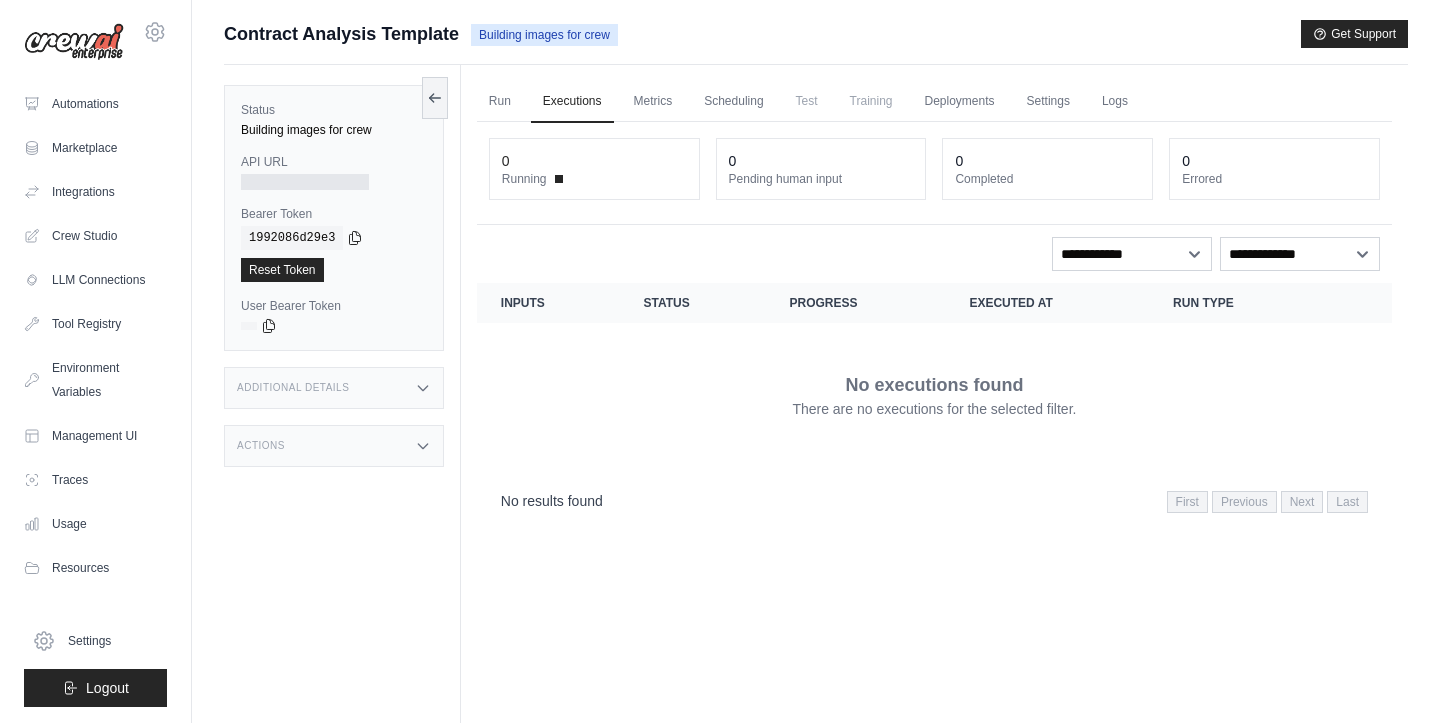 scroll, scrollTop: 0, scrollLeft: 0, axis: both 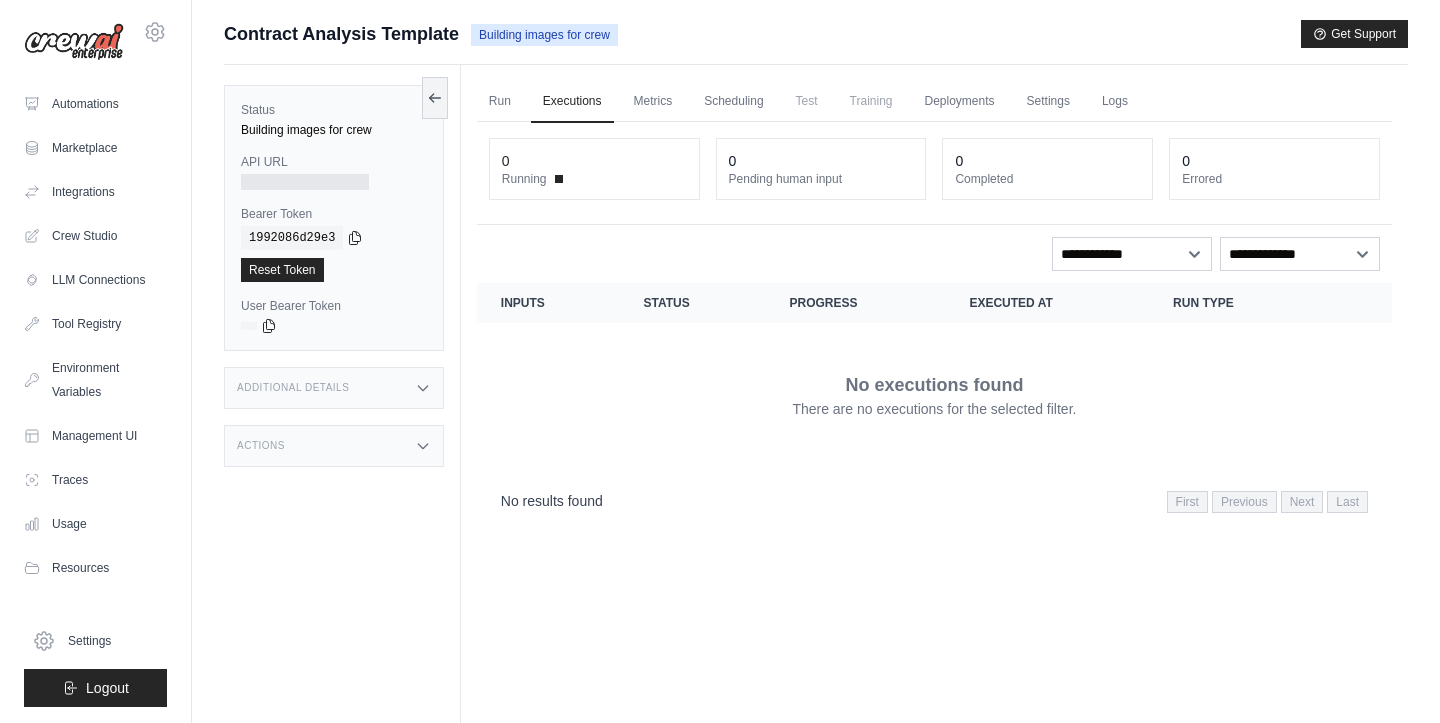 click on "Pending human input" at bounding box center [821, 179] 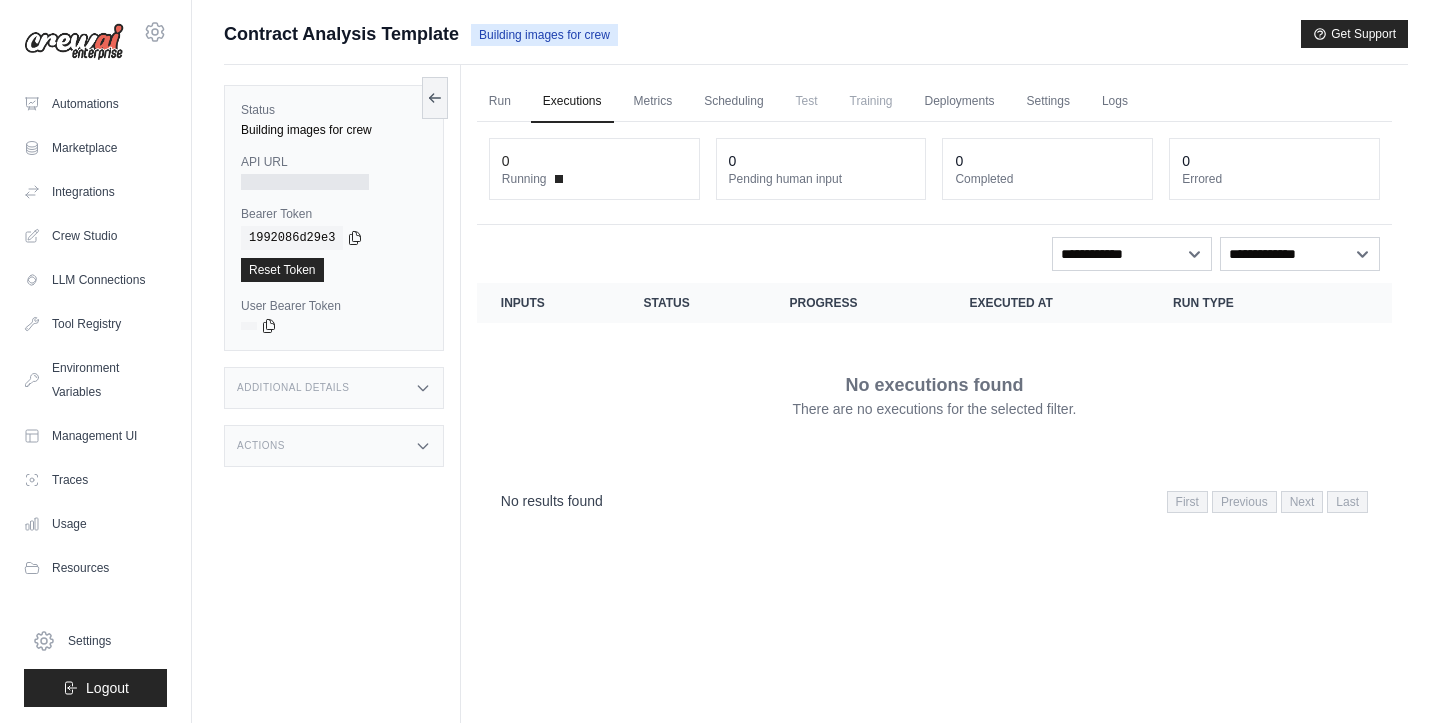 click on "Executions" at bounding box center (572, 102) 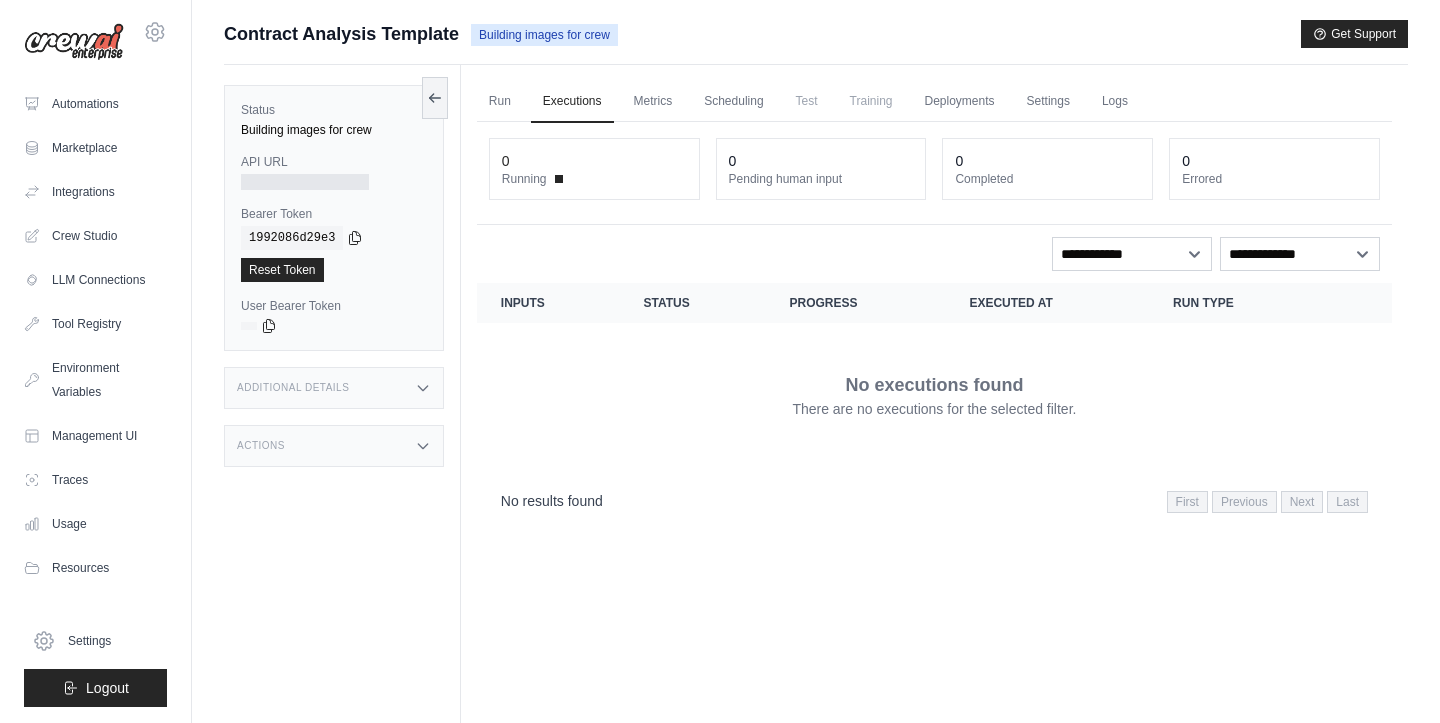 click at bounding box center [305, 182] 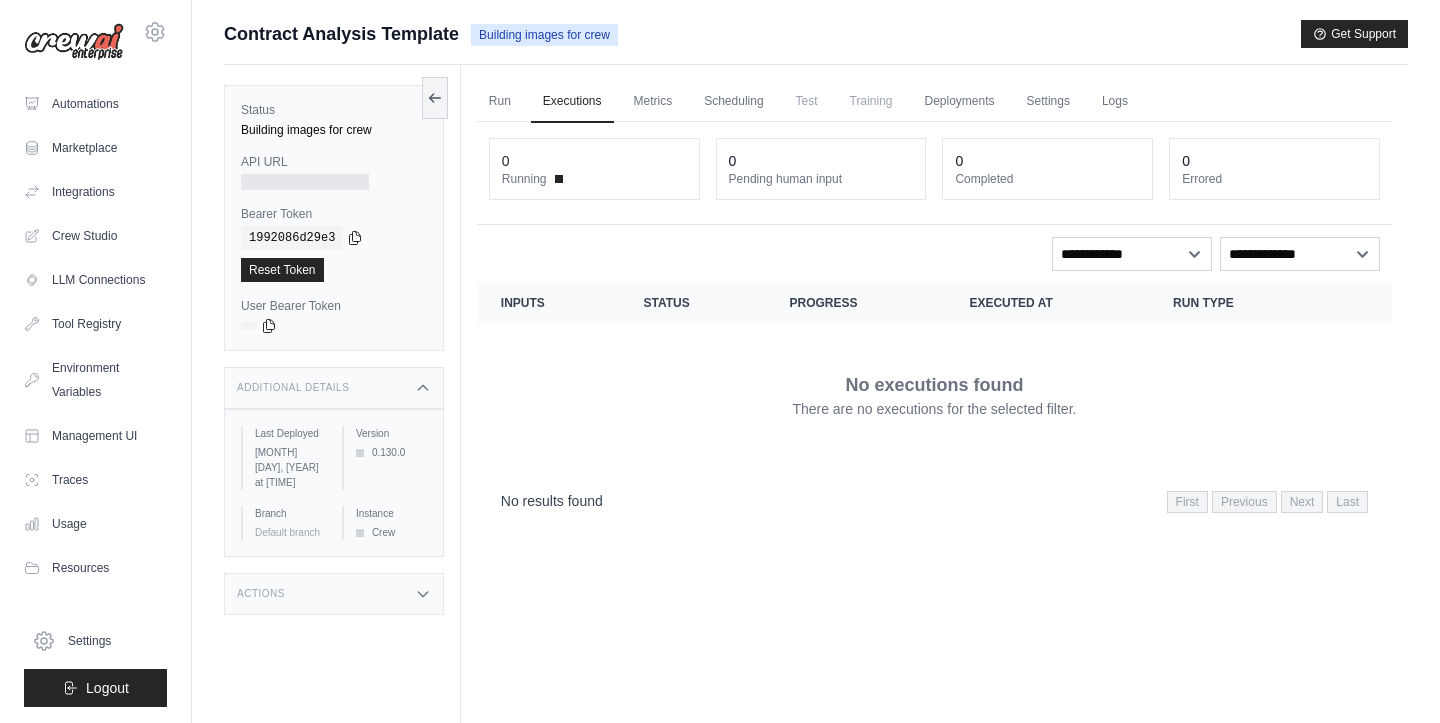 click on "Additional Details" at bounding box center (334, 388) 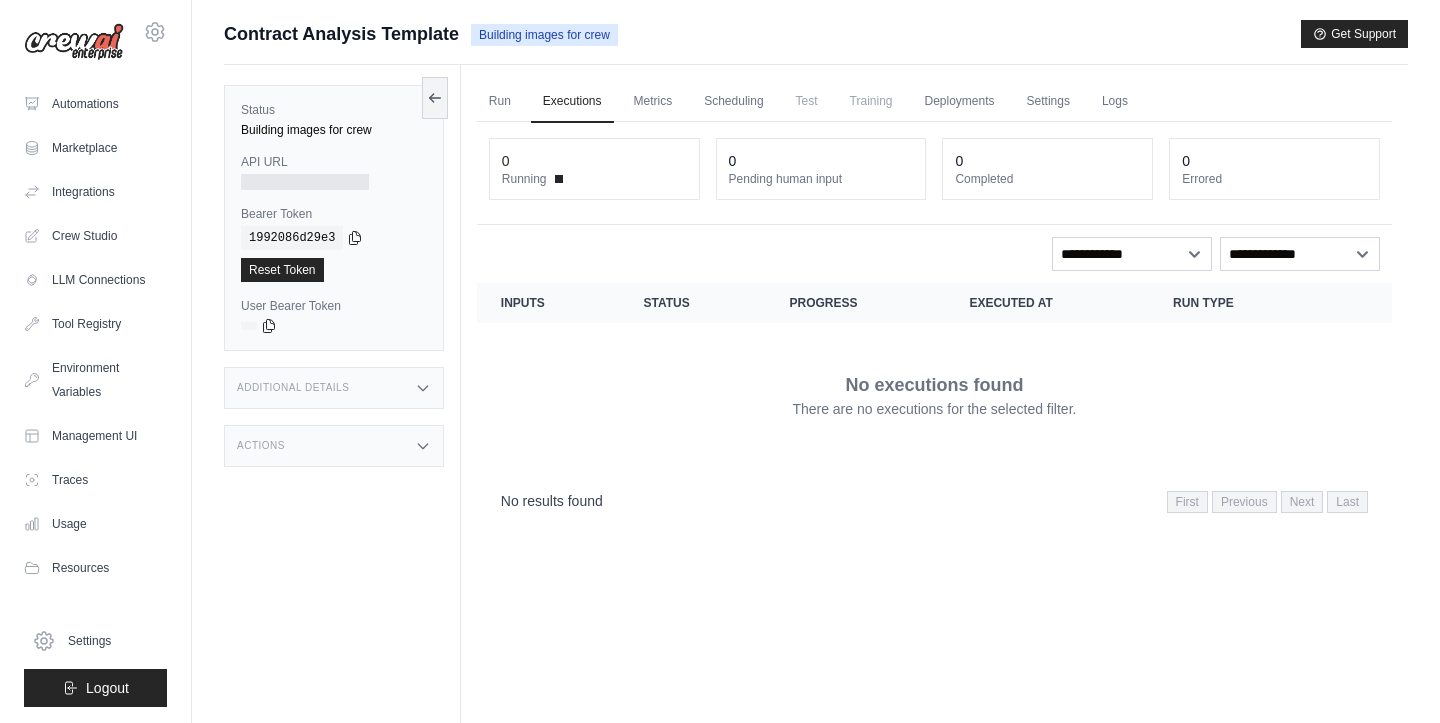 click on "Actions" at bounding box center (334, 446) 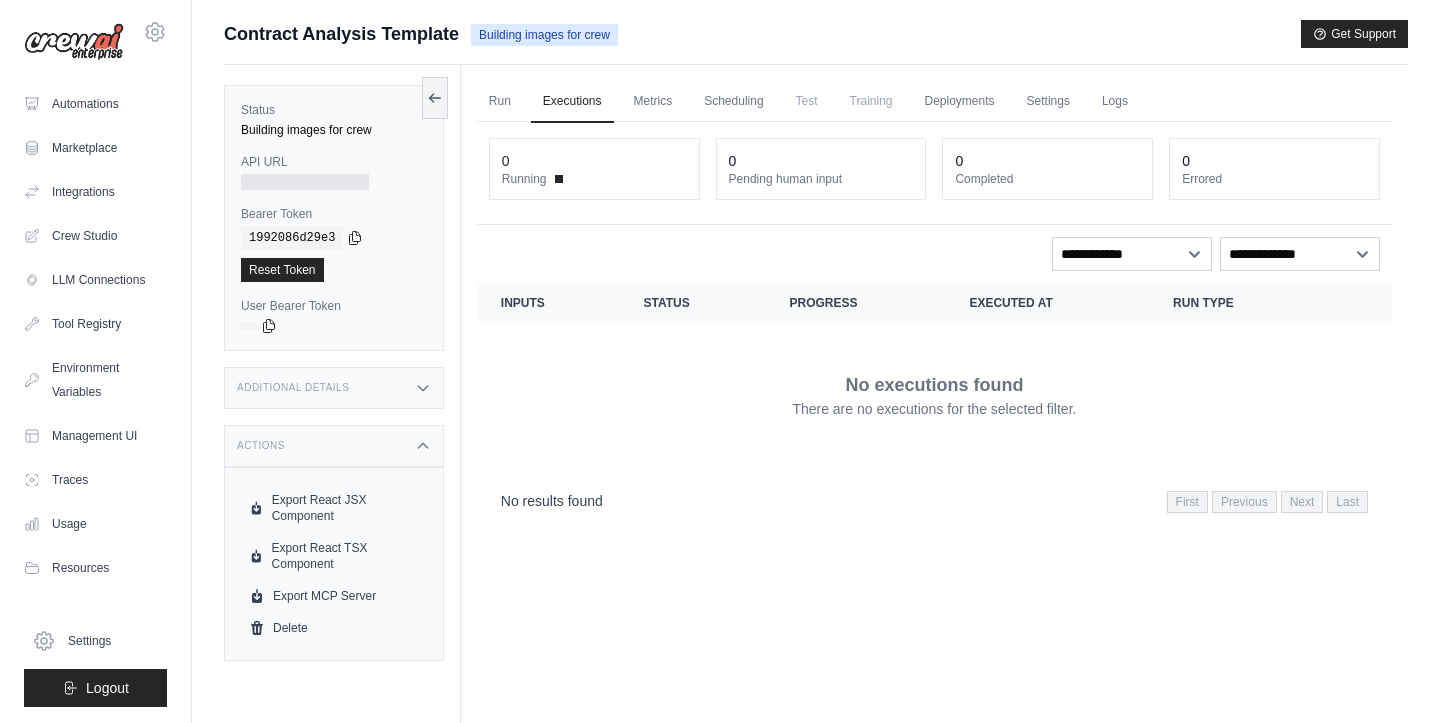 click on "Actions" at bounding box center [334, 446] 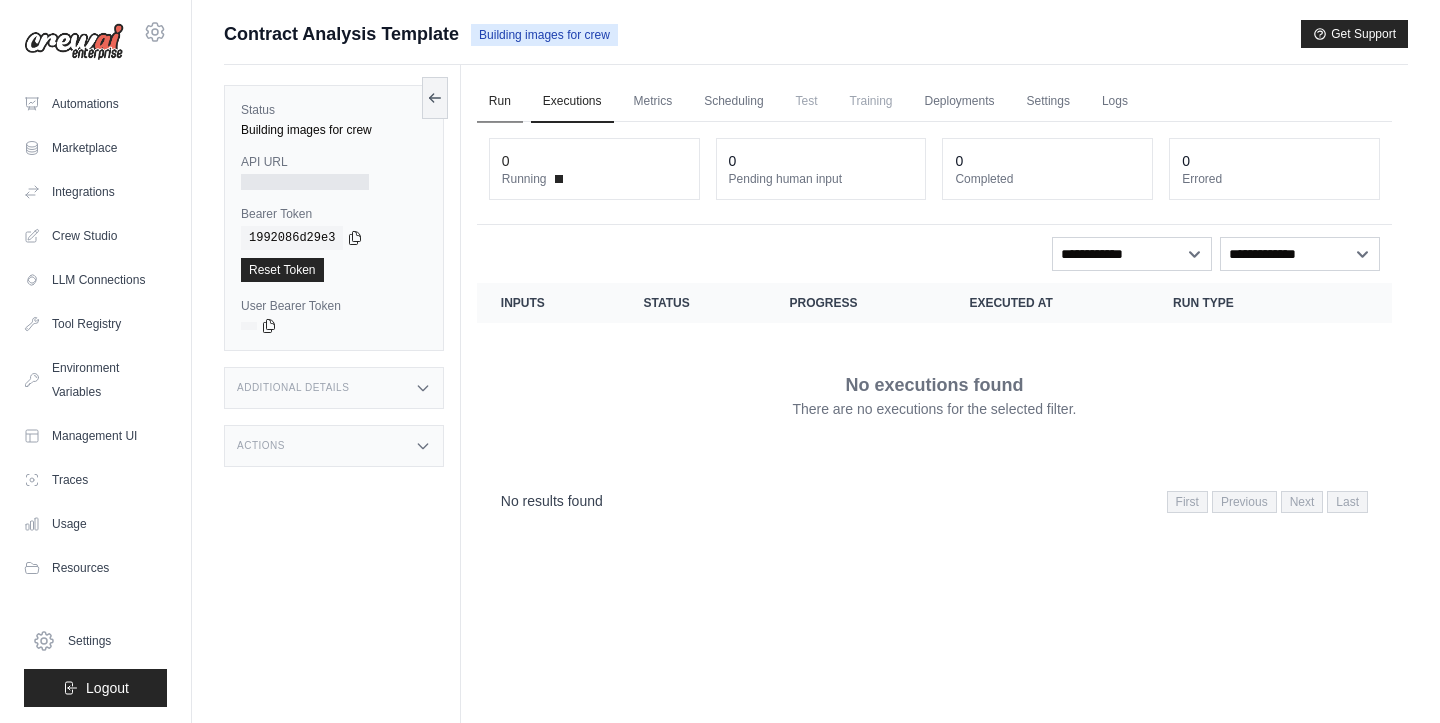 click on "Run" at bounding box center [500, 102] 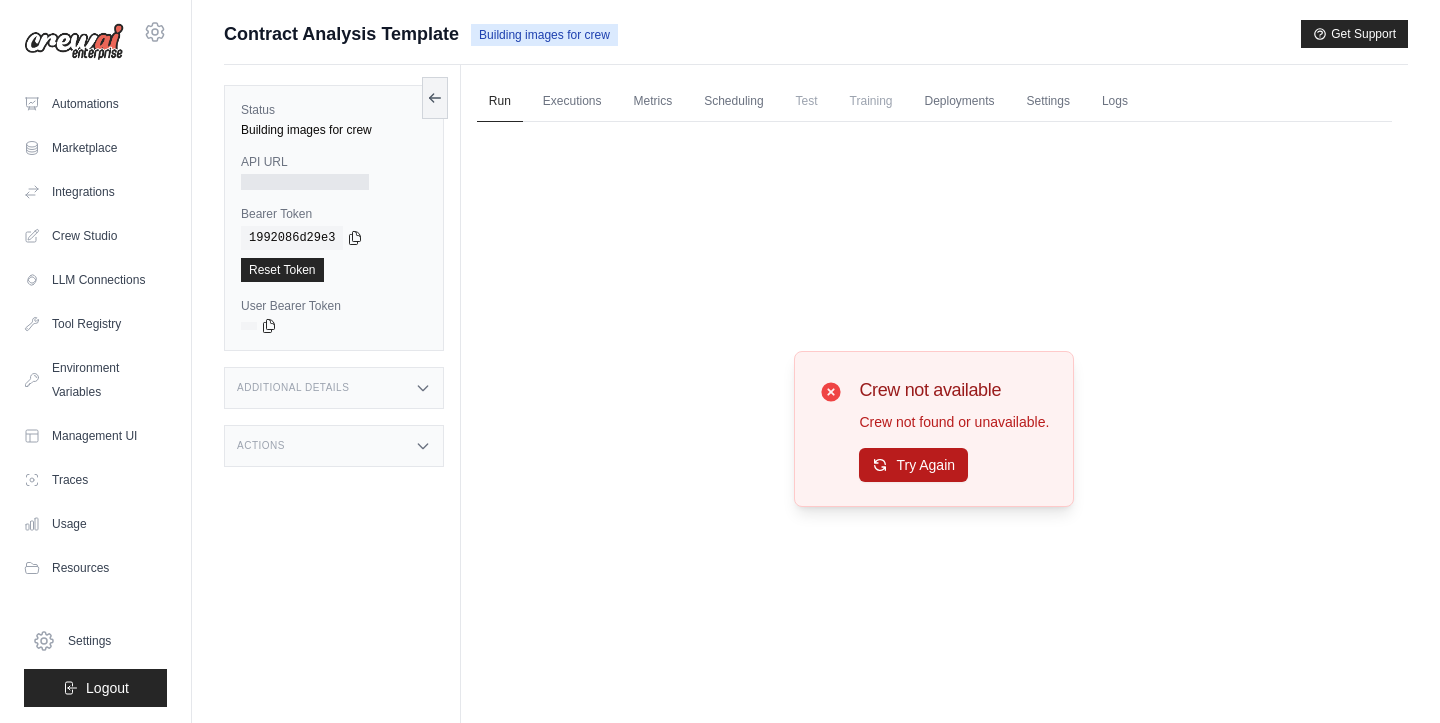 click on "Try Again" at bounding box center [913, 465] 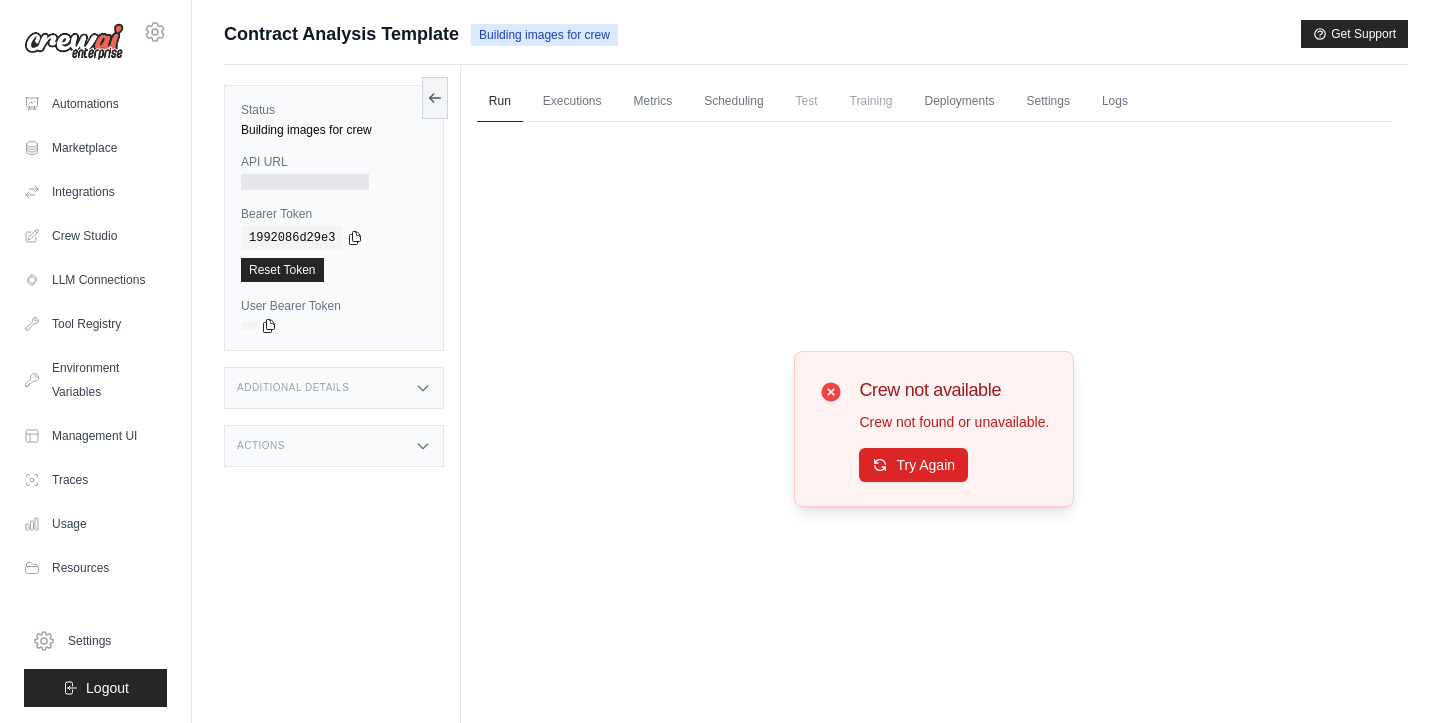 click on "Try Again" at bounding box center (913, 465) 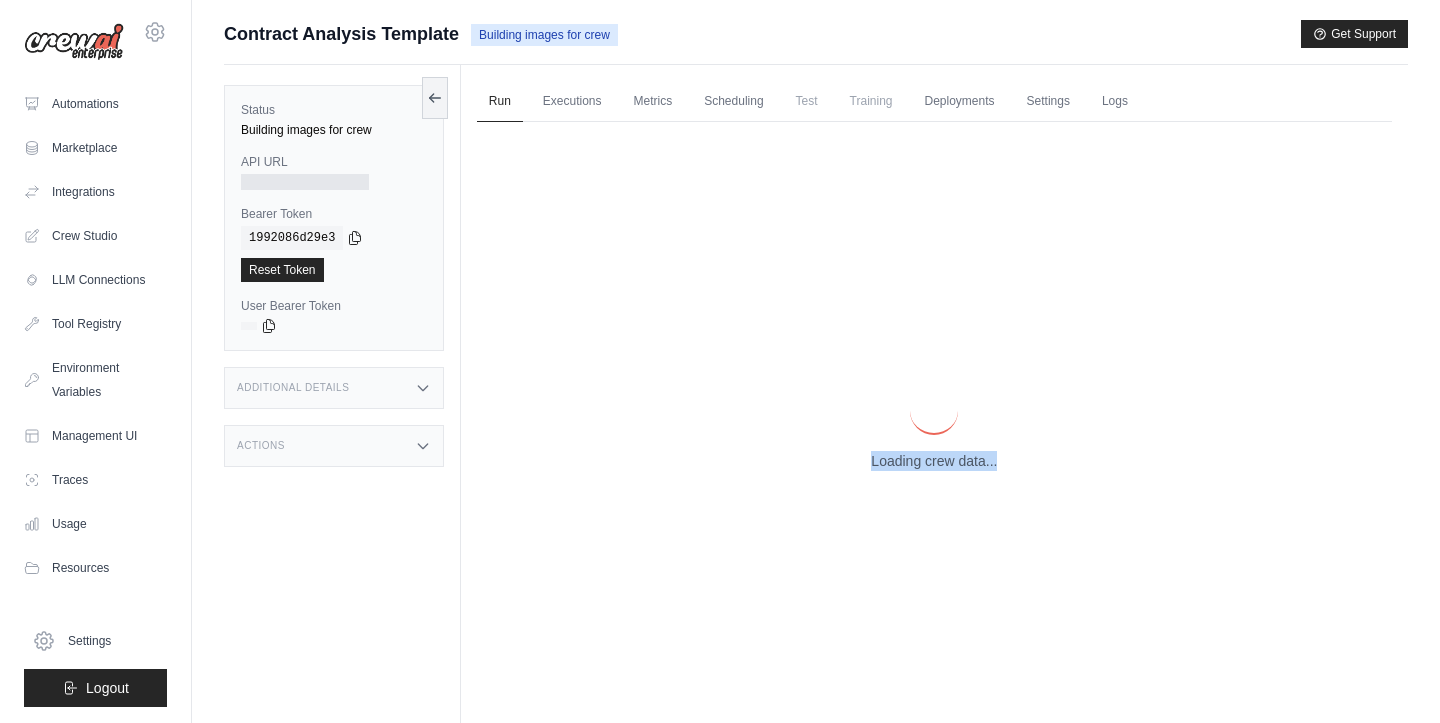 click on "Loading crew data..." at bounding box center (934, 461) 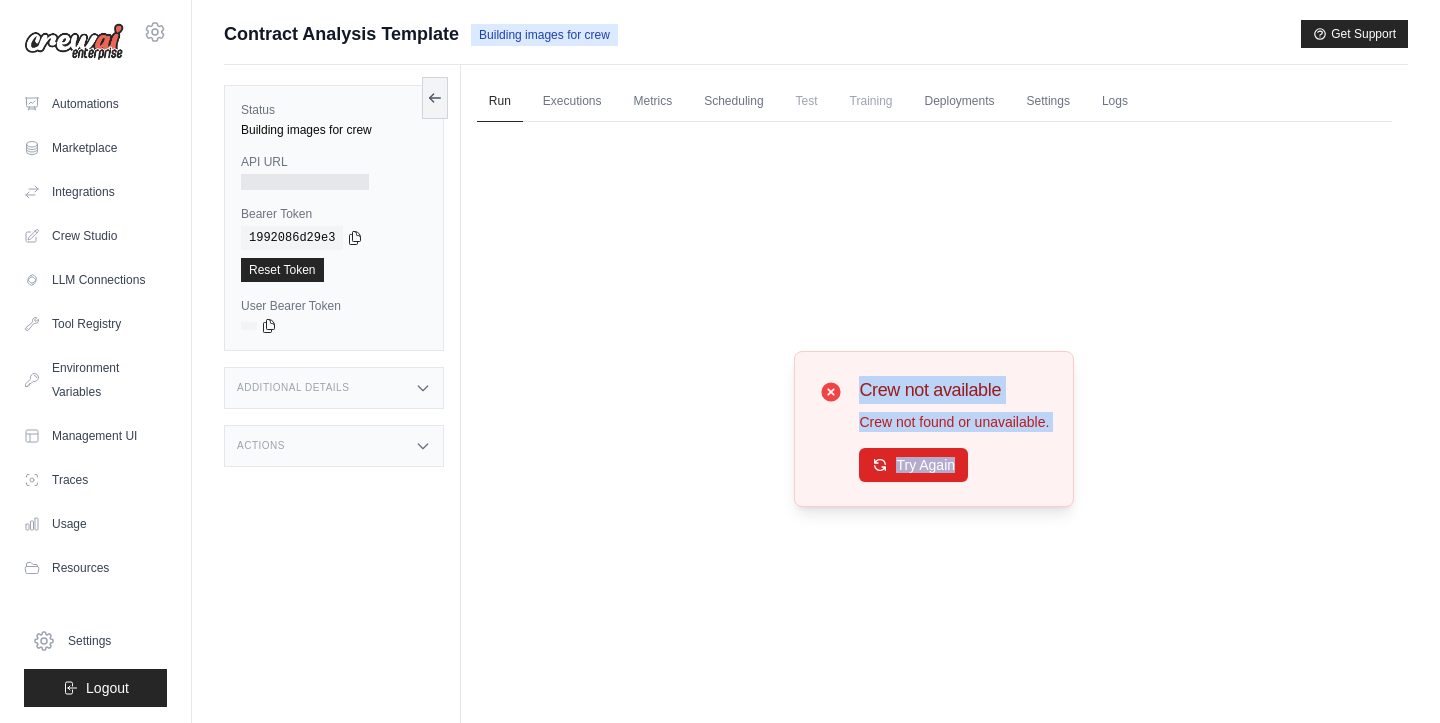 click on "Try Again" at bounding box center [913, 465] 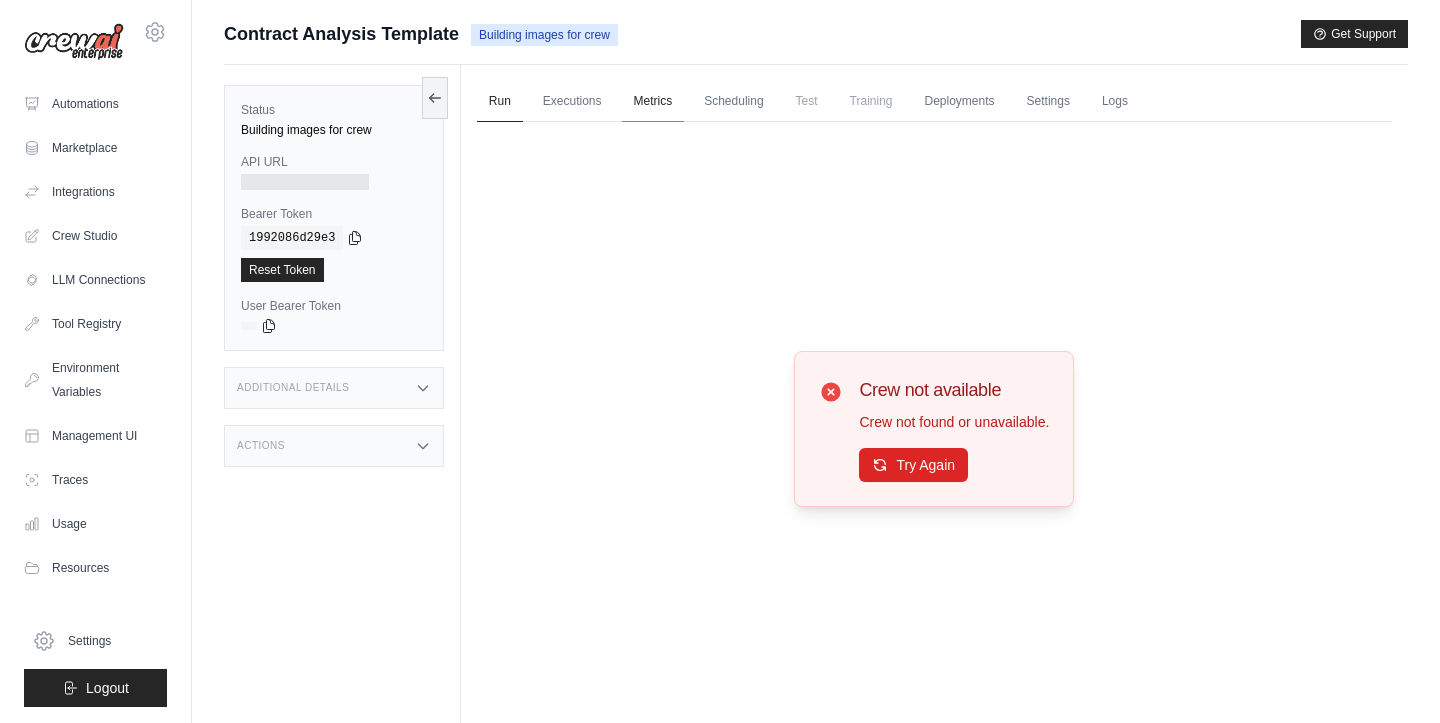 click on "Metrics" at bounding box center [653, 102] 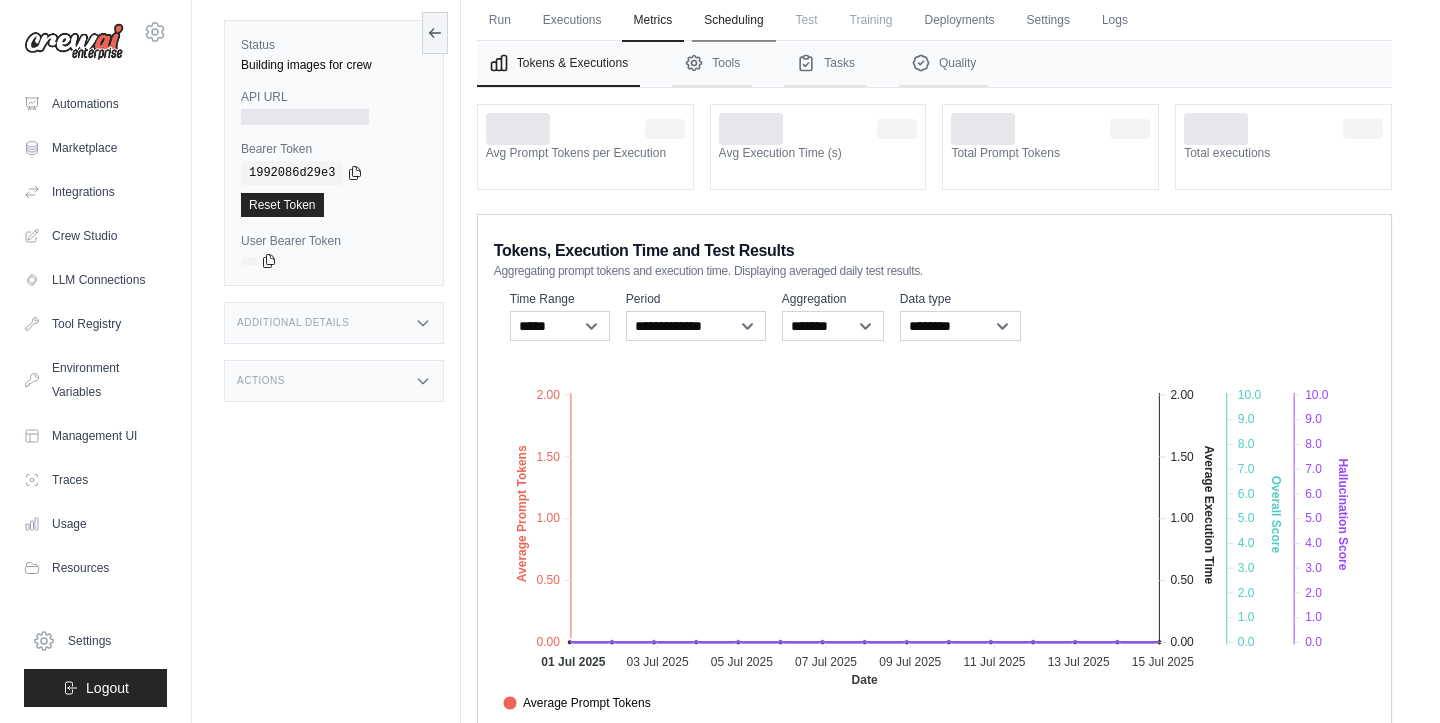 scroll, scrollTop: 88, scrollLeft: 0, axis: vertical 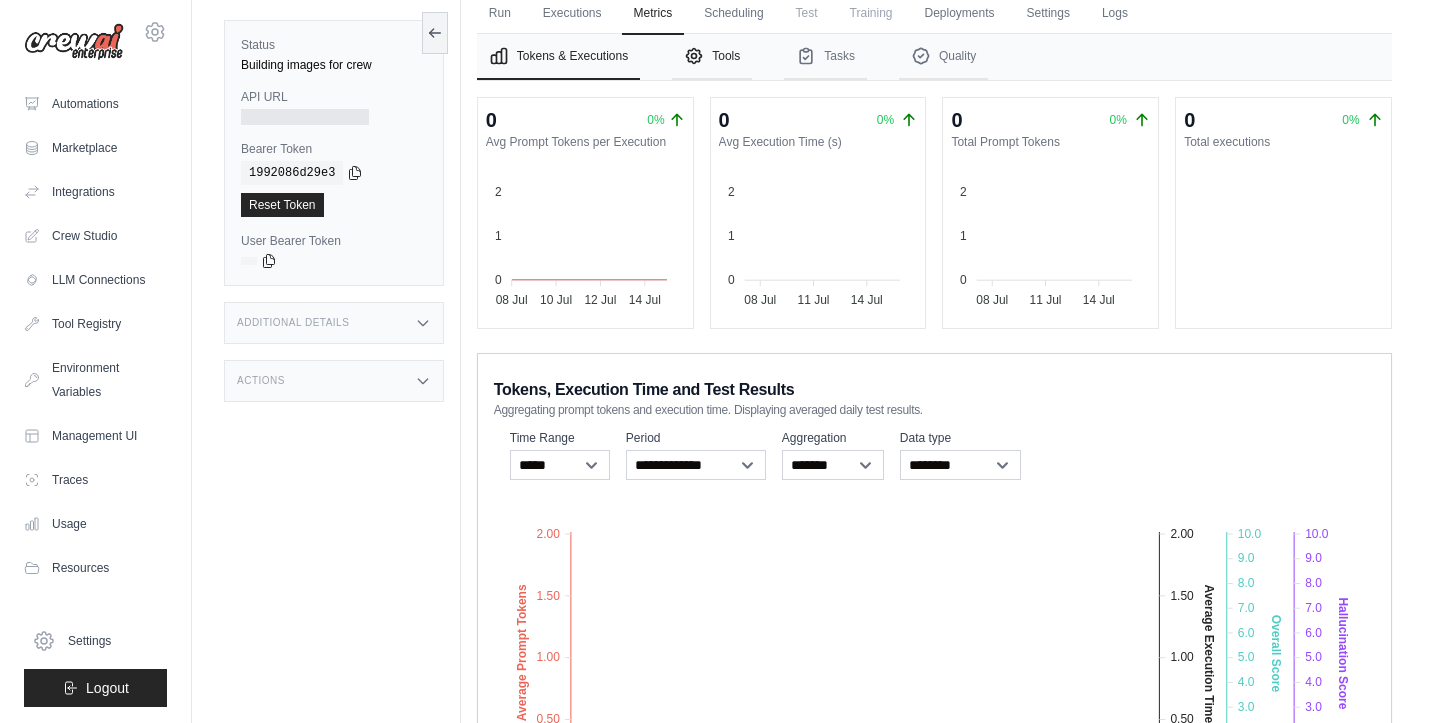 click on "Tools" at bounding box center [712, 57] 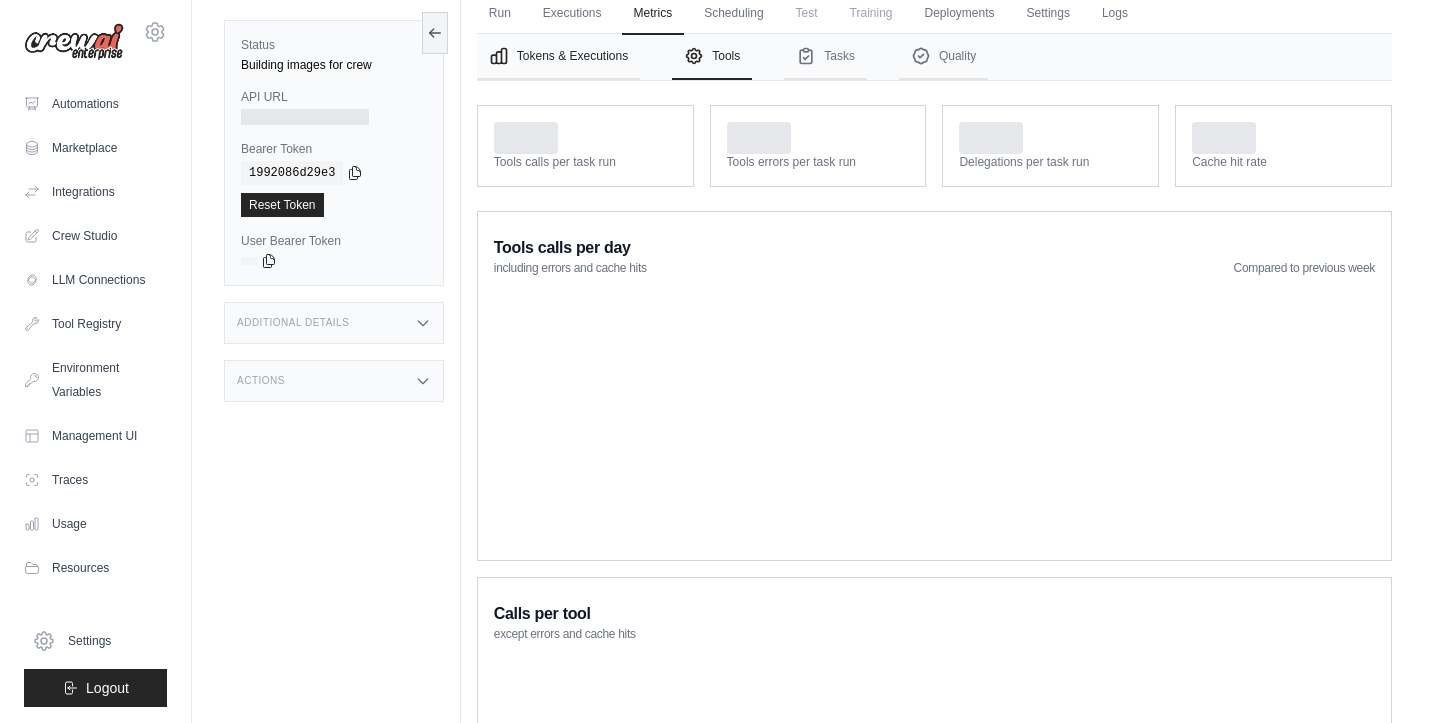 click on "Tokens & Executions" at bounding box center [558, 57] 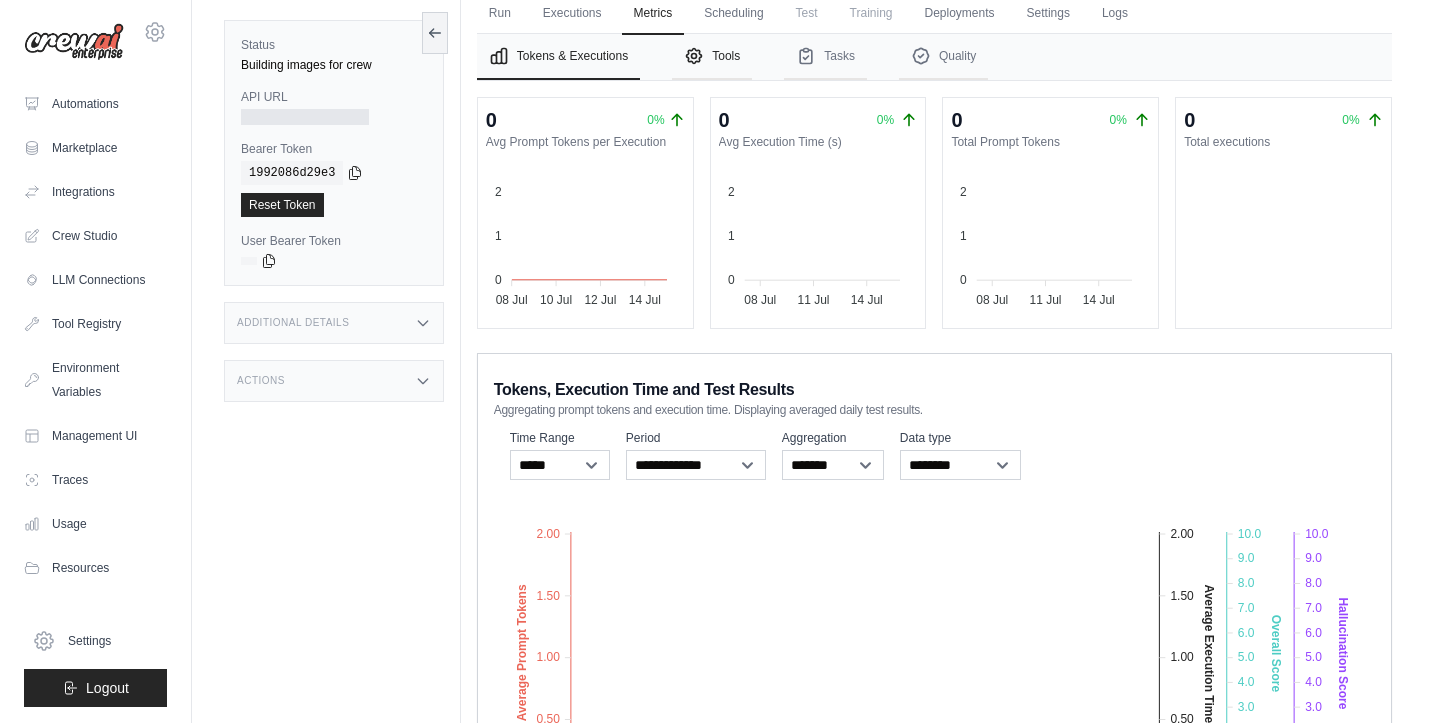 click 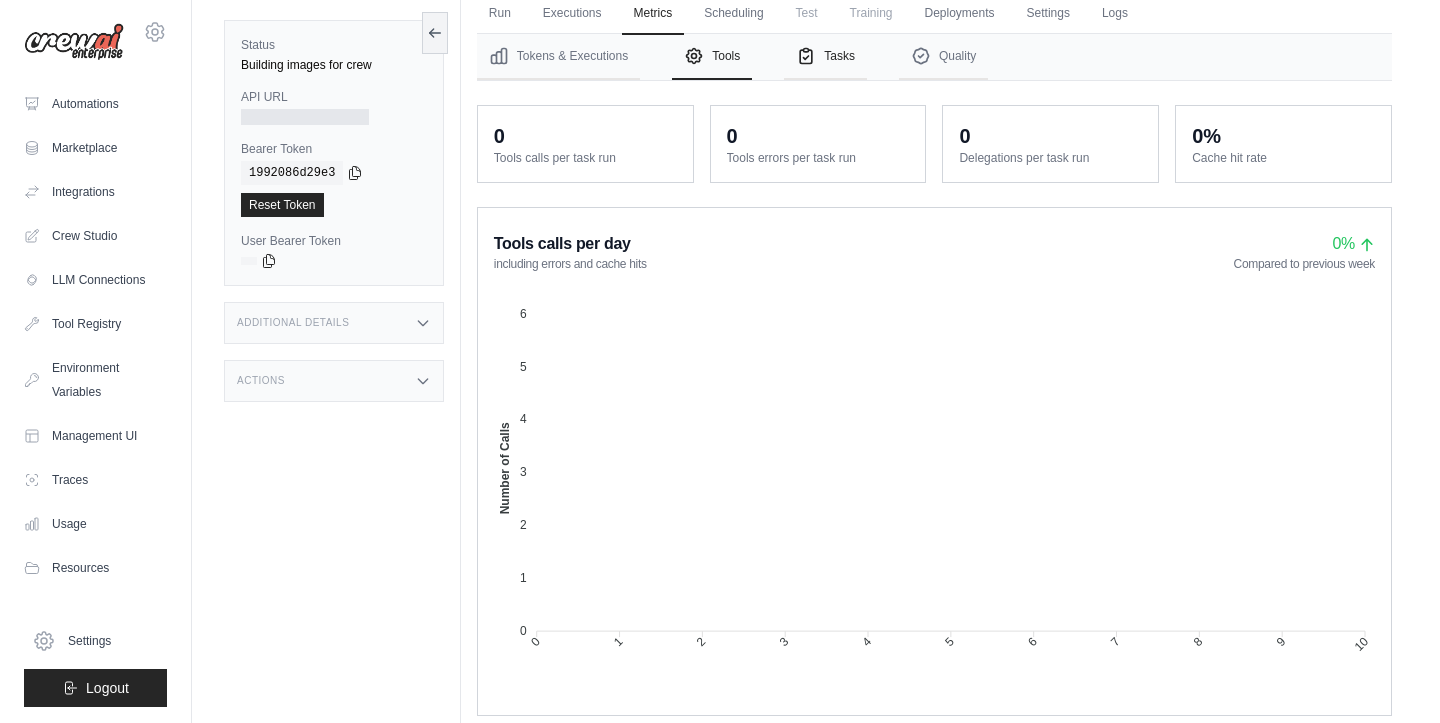 click on "Tasks" at bounding box center [825, 57] 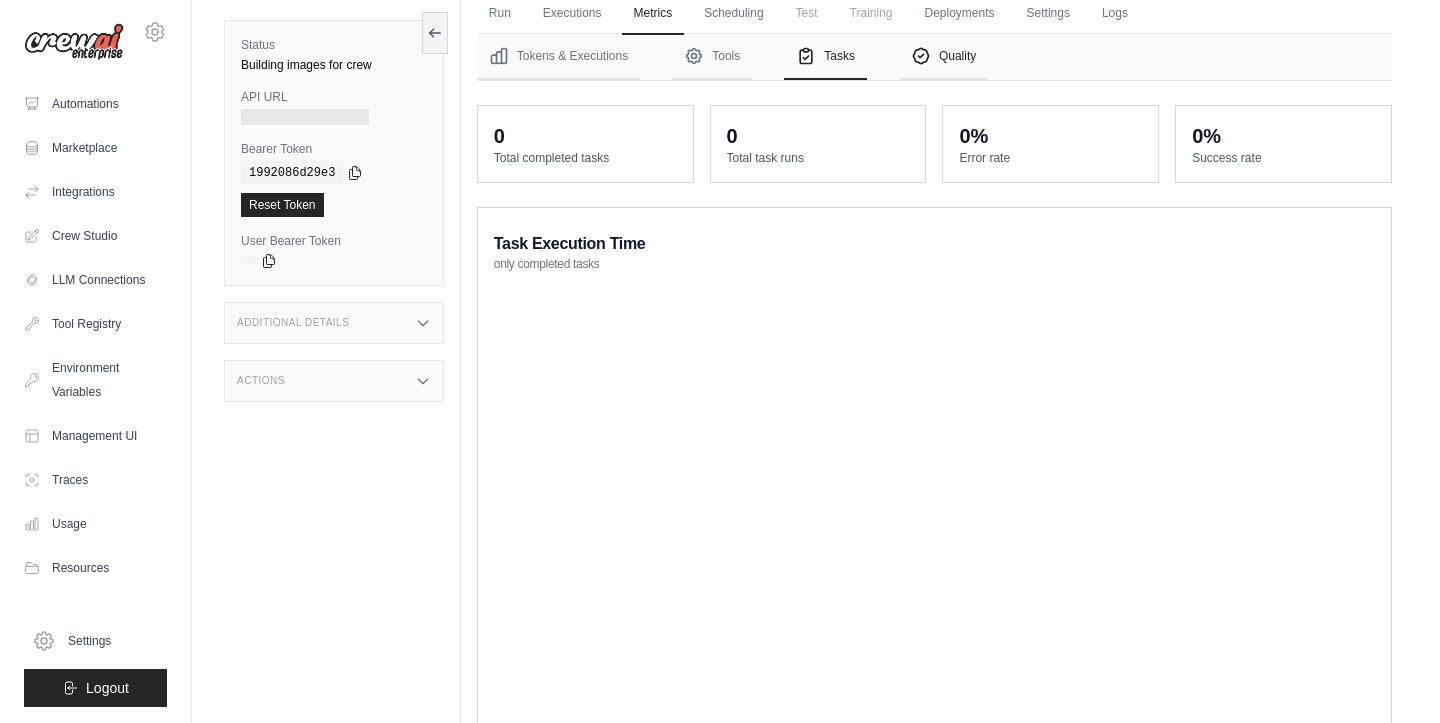 click 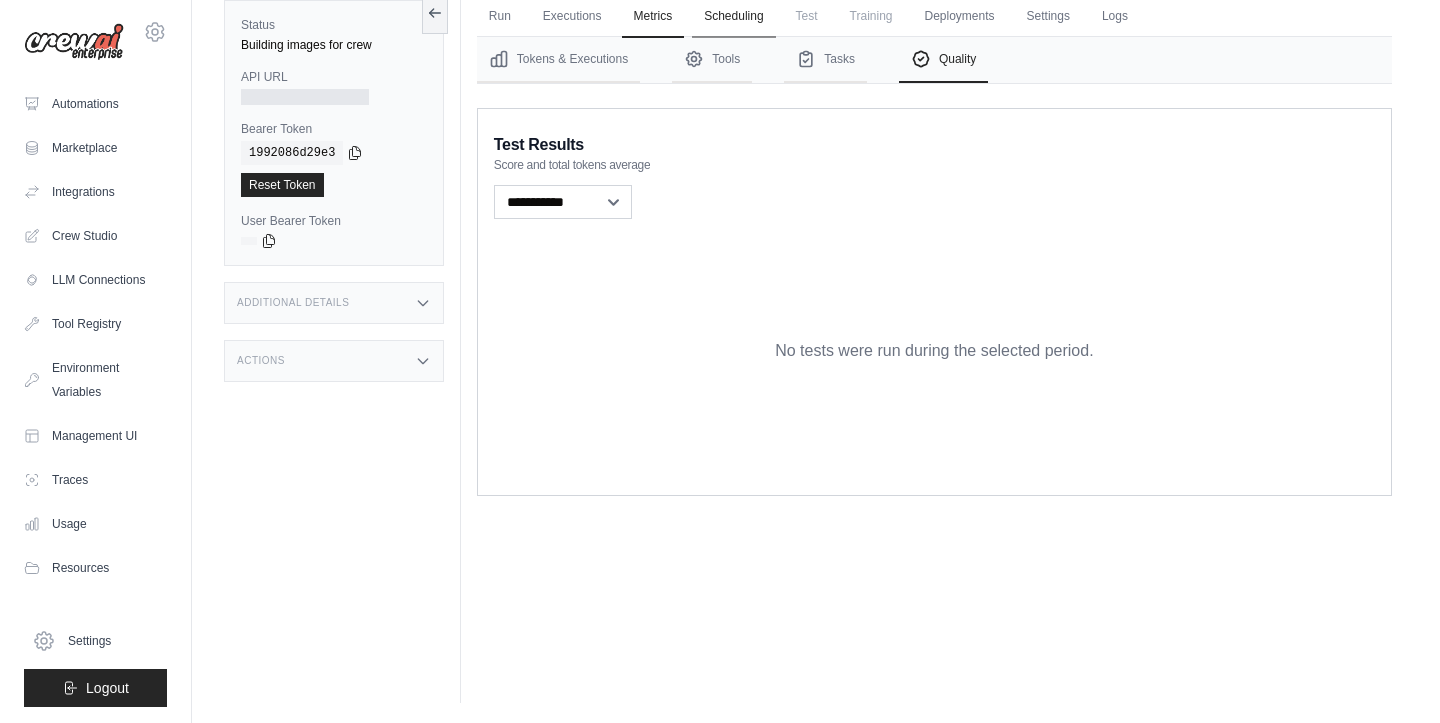 click on "Scheduling" at bounding box center (733, 17) 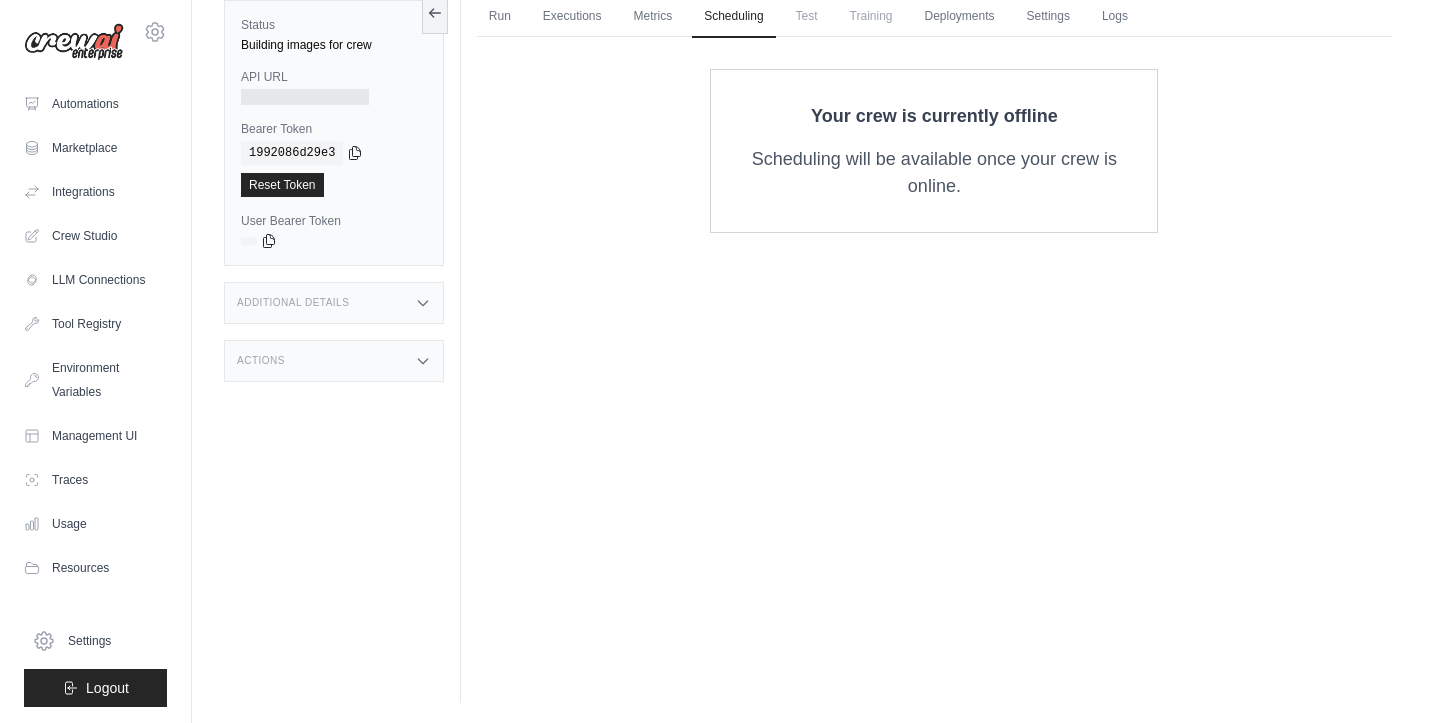 click on "Test" at bounding box center [807, 16] 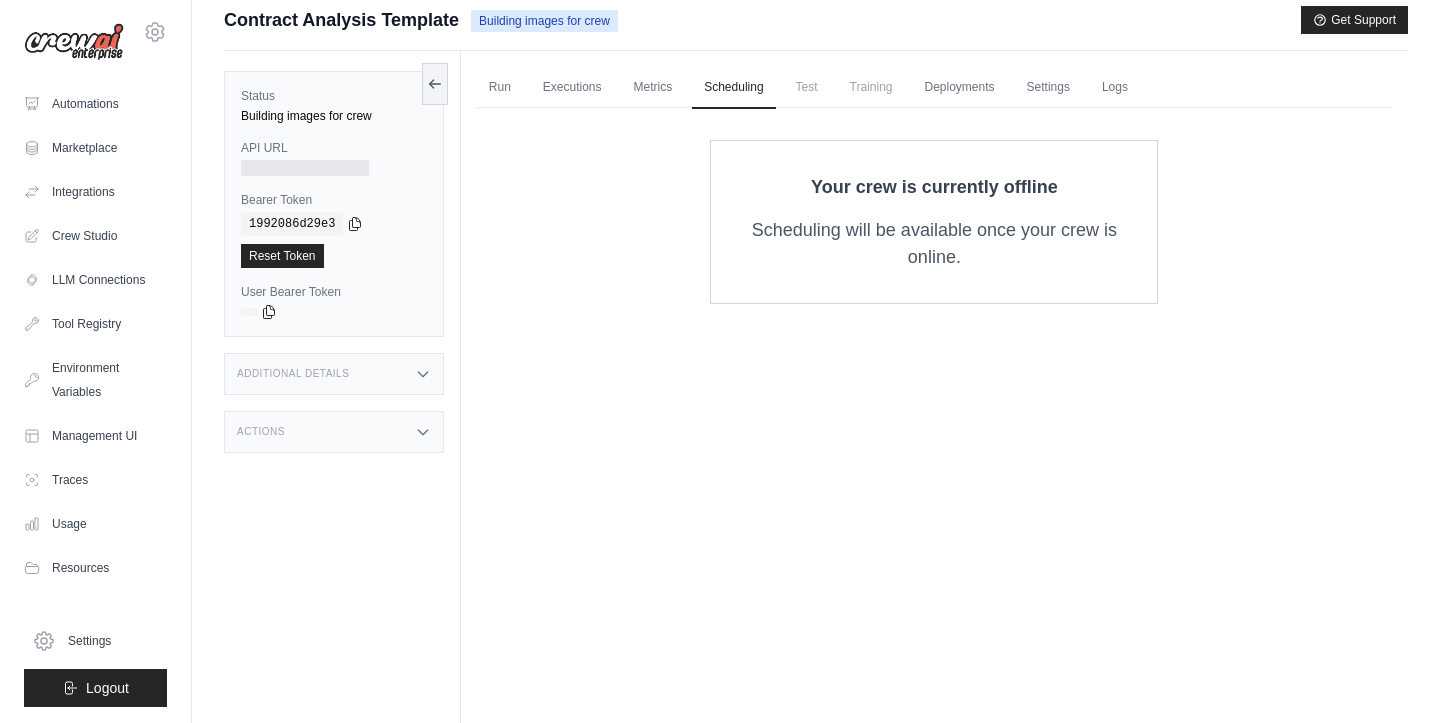 scroll, scrollTop: 10, scrollLeft: 0, axis: vertical 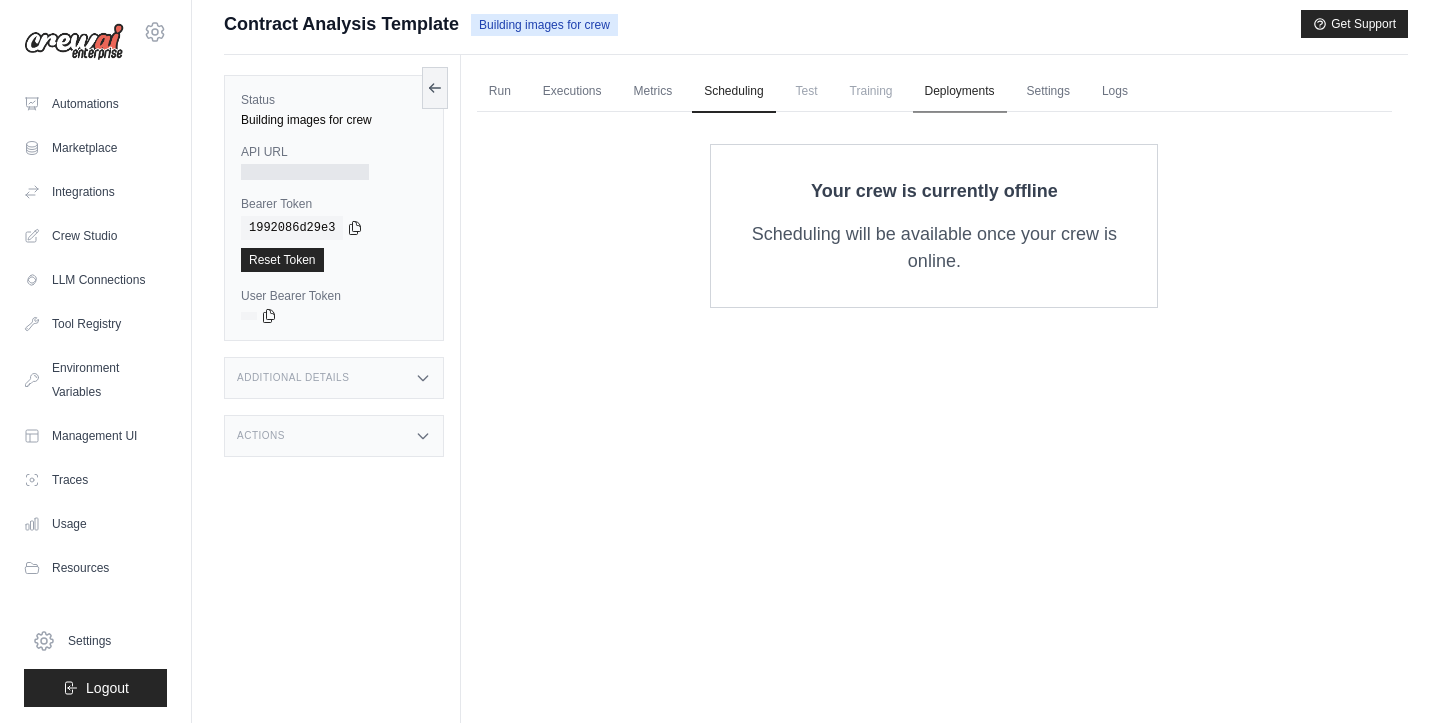 click on "Deployments" at bounding box center [960, 92] 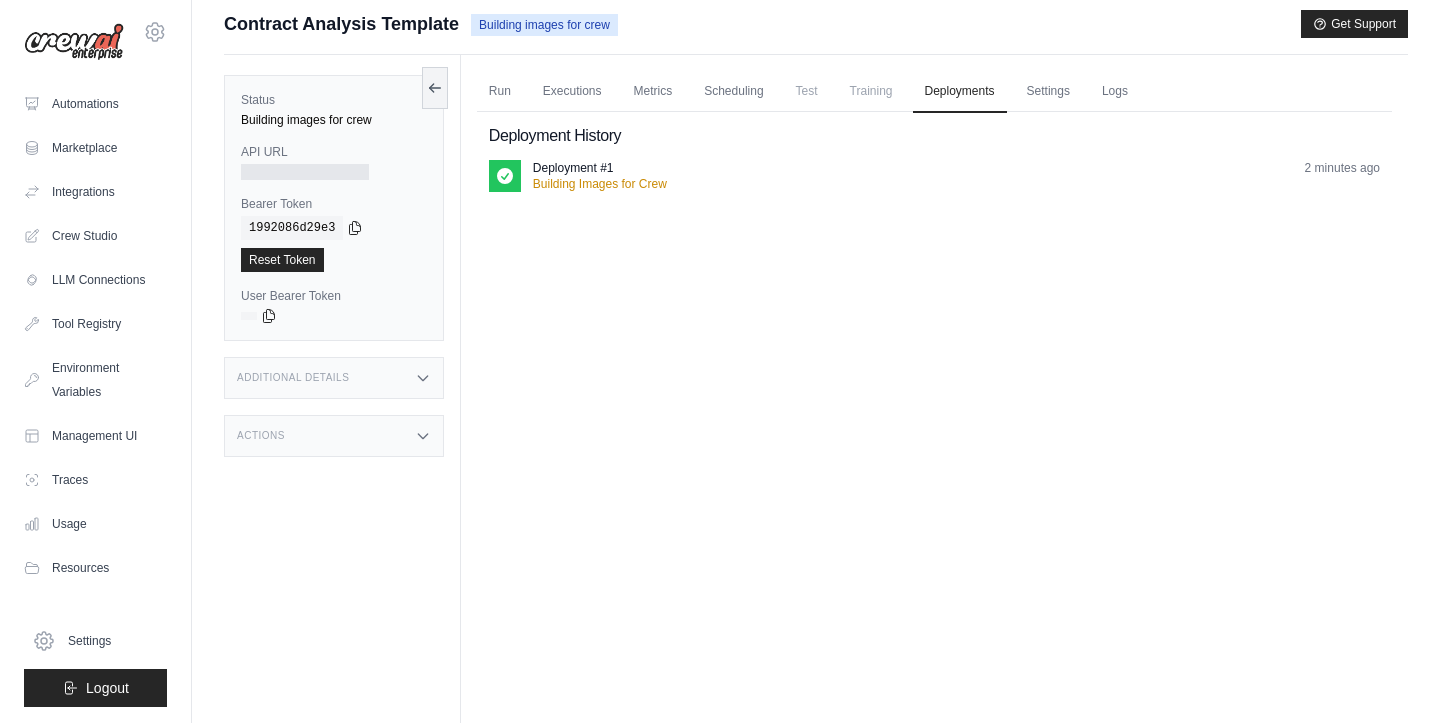 click on "Training" at bounding box center [871, 91] 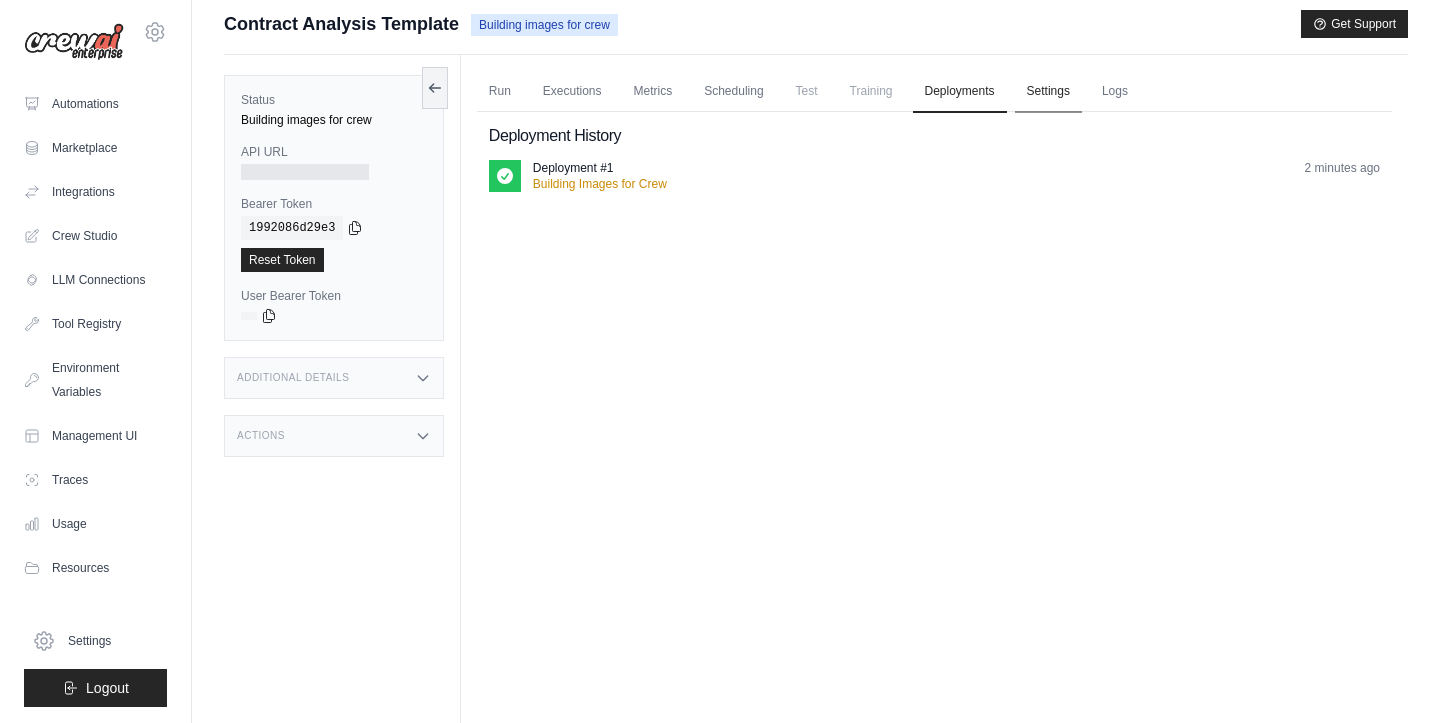 click on "Settings" at bounding box center (1048, 92) 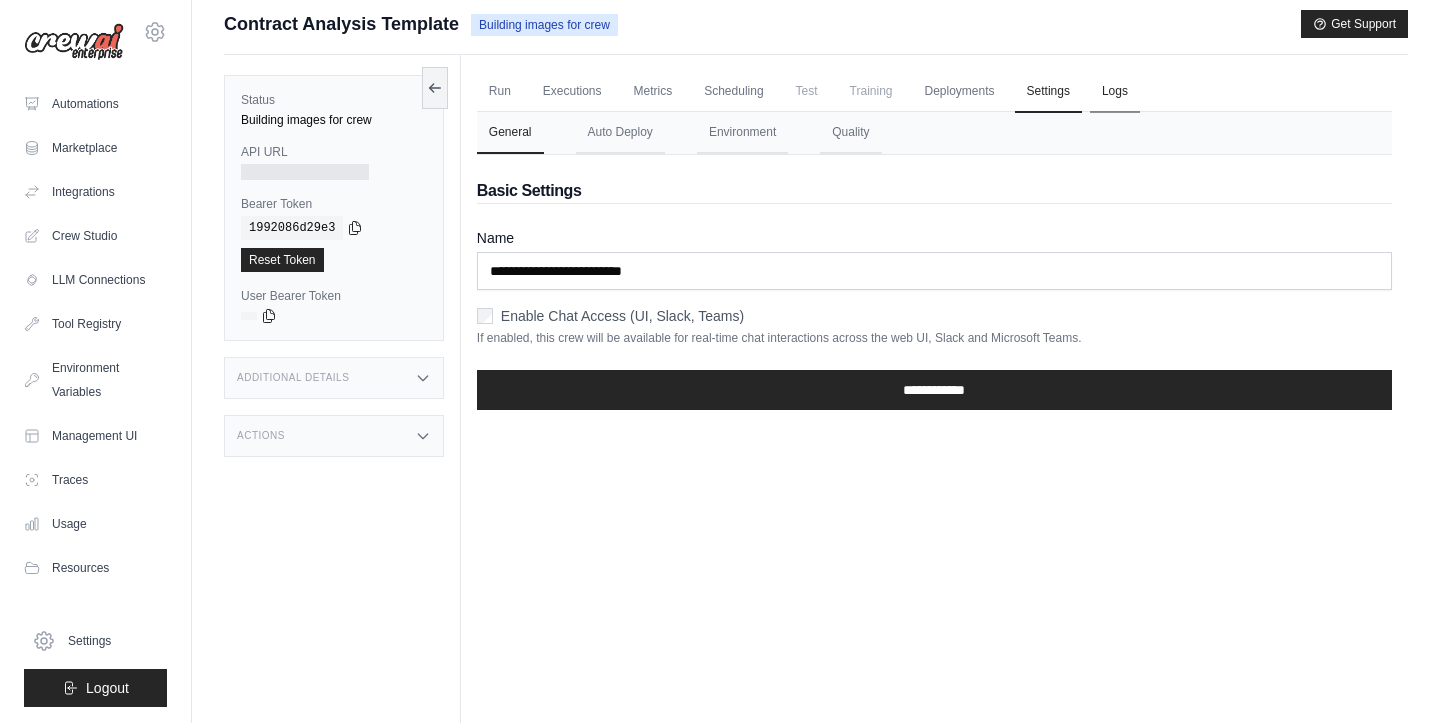 click on "Logs" at bounding box center [1115, 92] 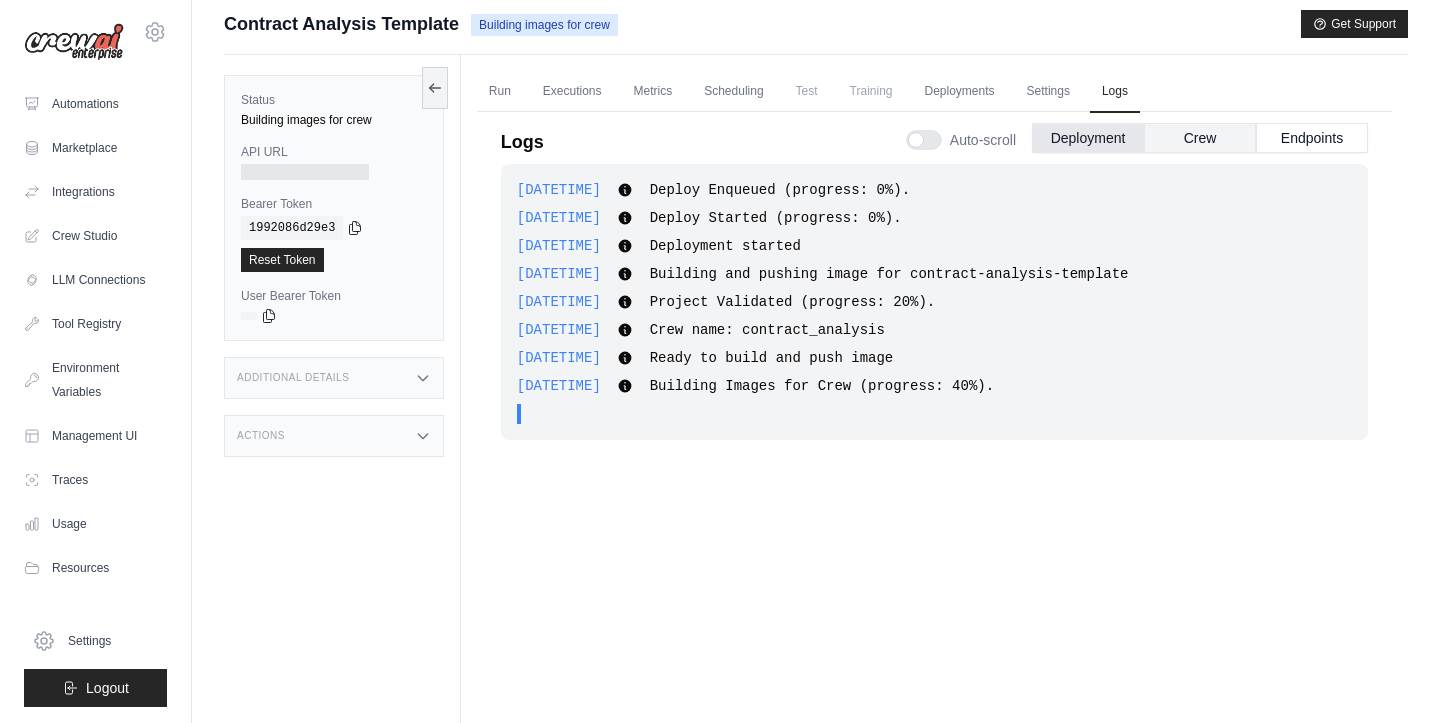 click on "Crew" at bounding box center [1200, 138] 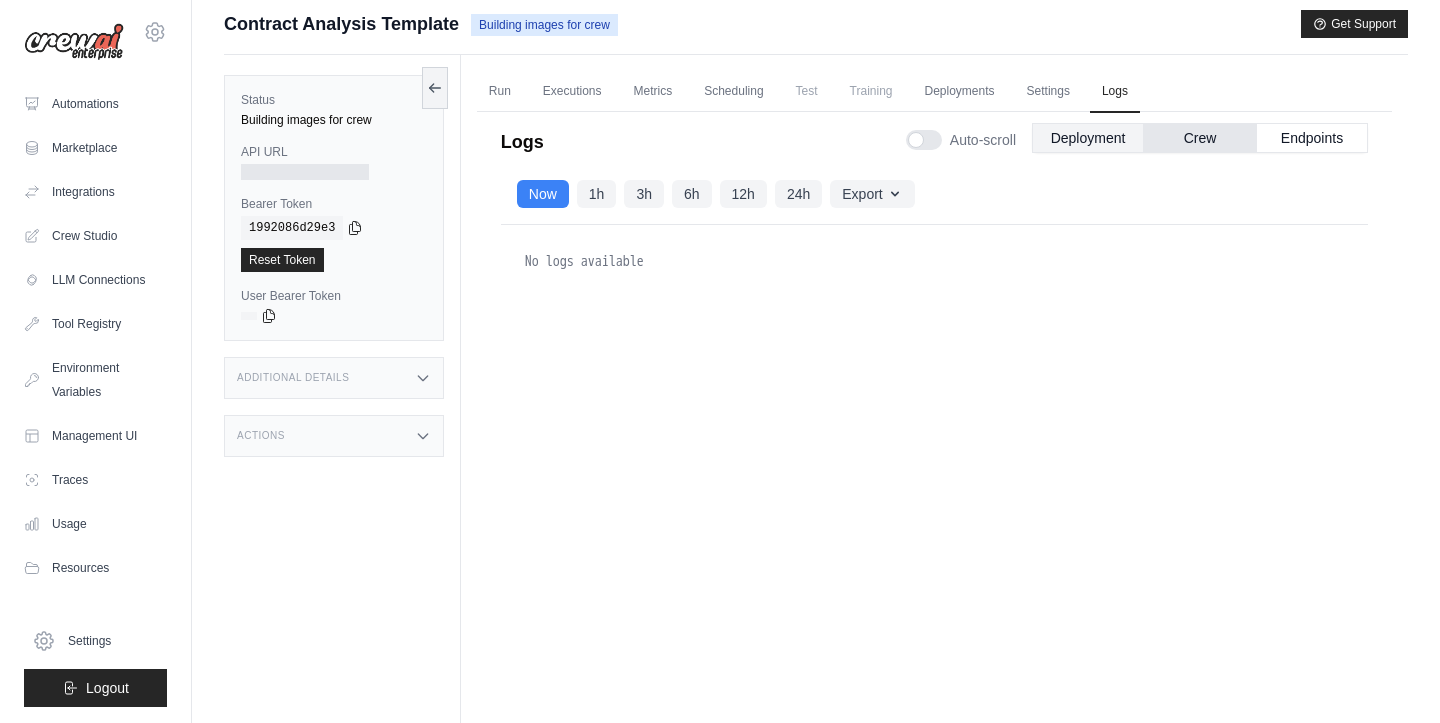 click on "Deployment" at bounding box center (1088, 138) 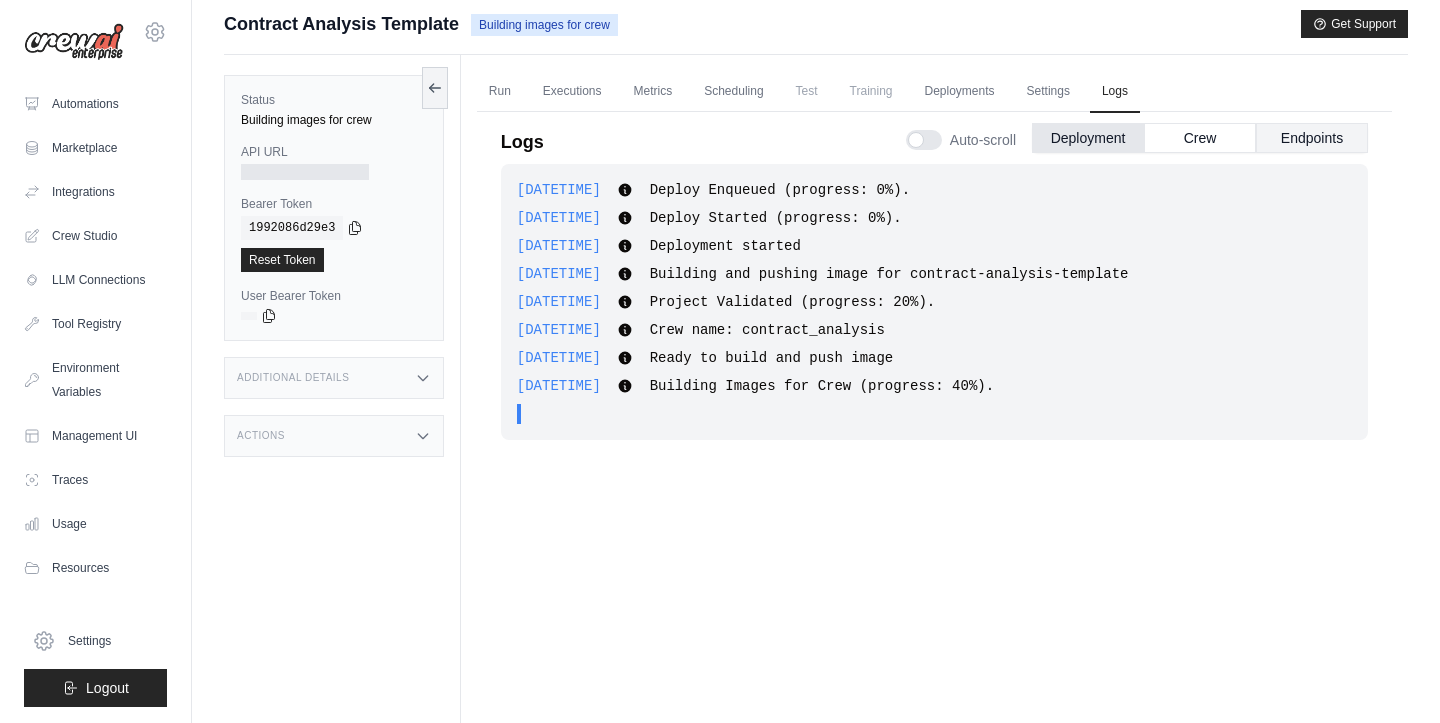 click on "Endpoints" at bounding box center [1312, 138] 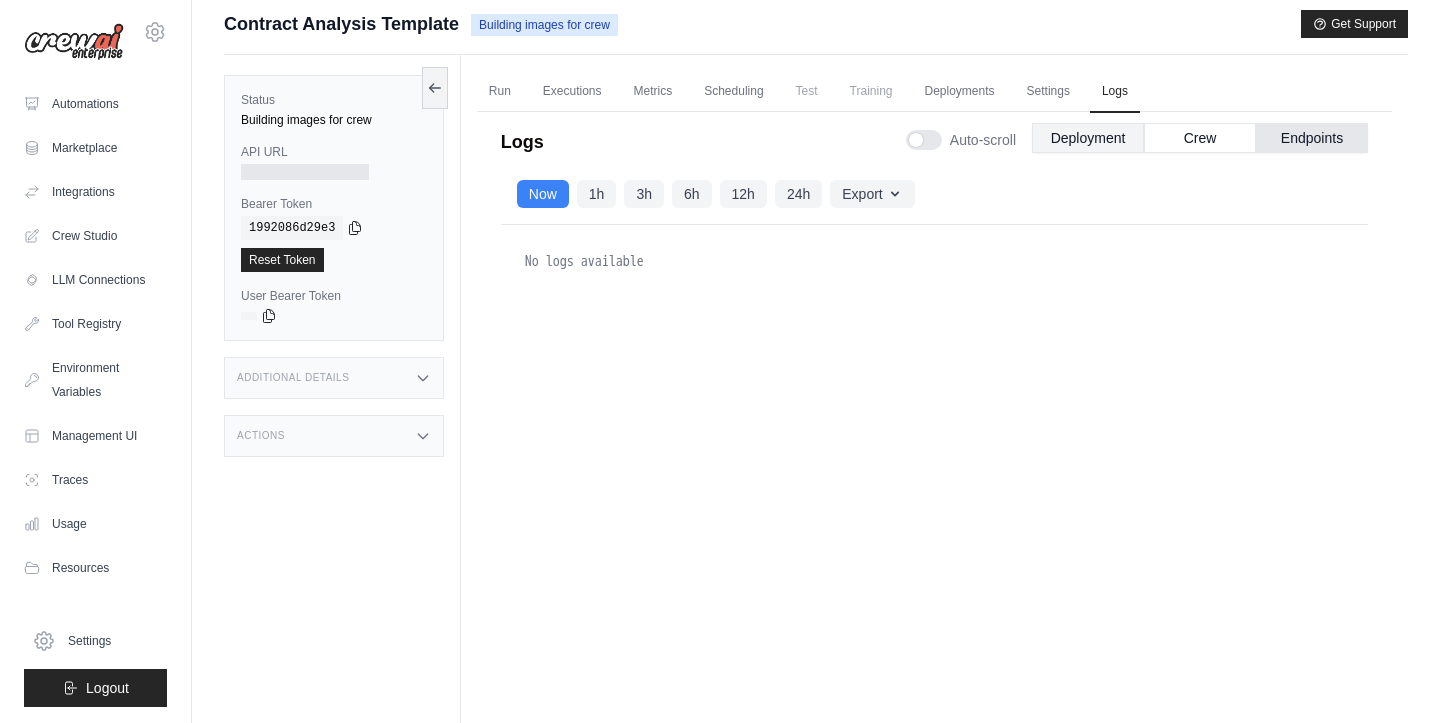 click on "Deployment" at bounding box center [1088, 138] 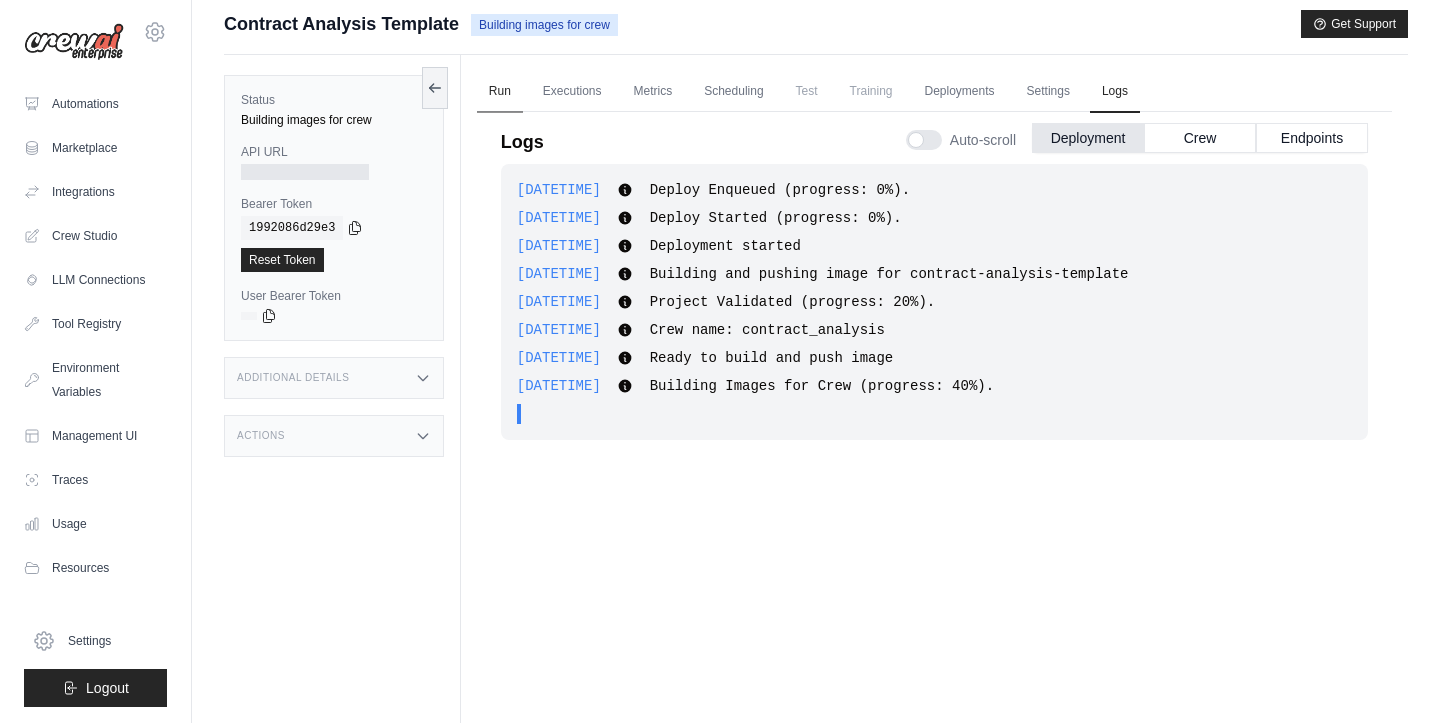 click on "Run" at bounding box center [500, 92] 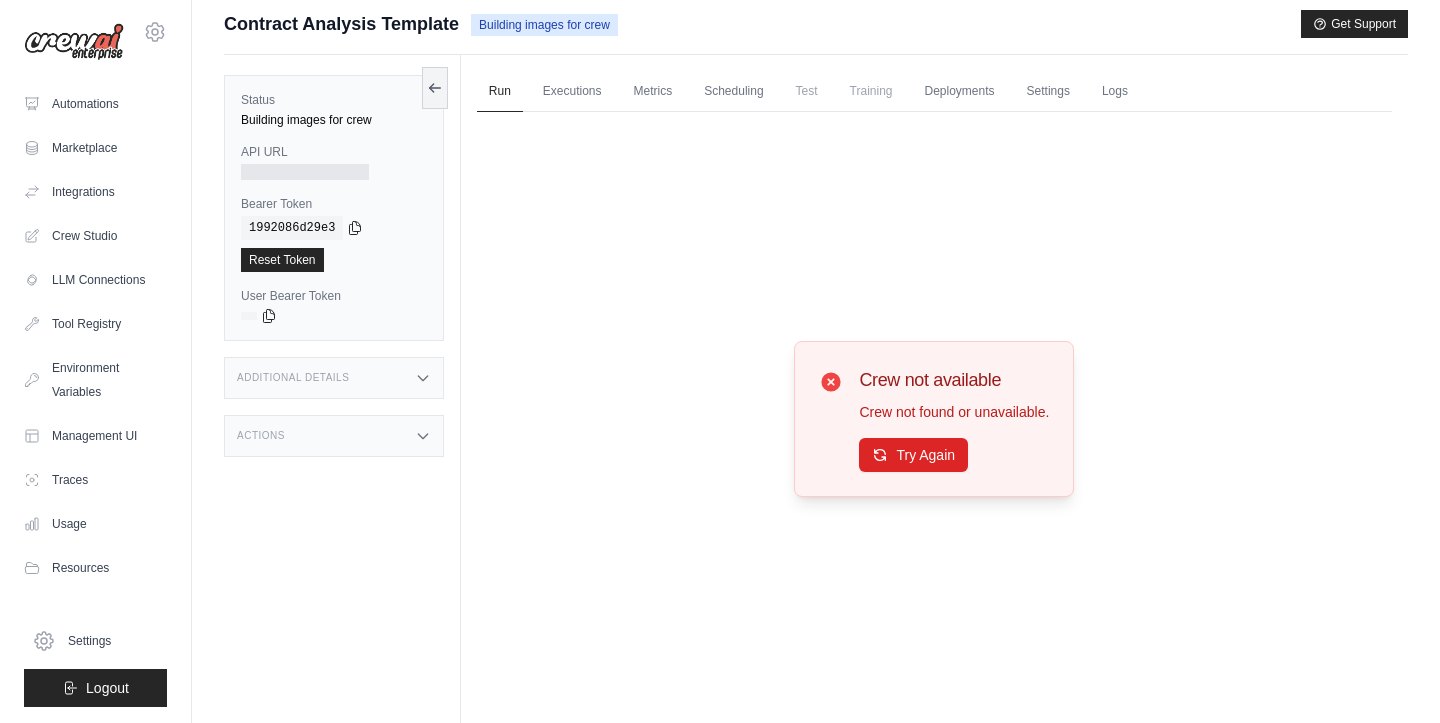 click on "Crew not available Crew not found or unavailable. Try Again" at bounding box center (954, 419) 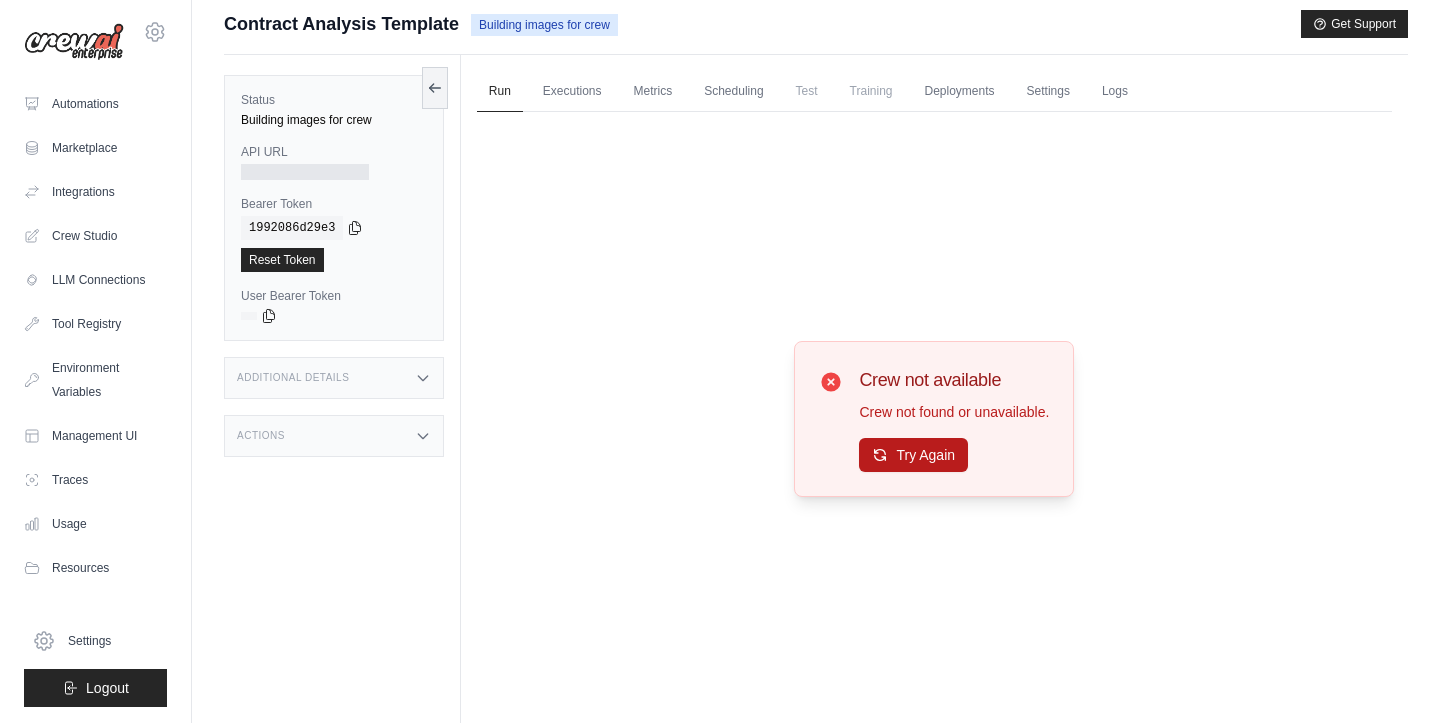 click 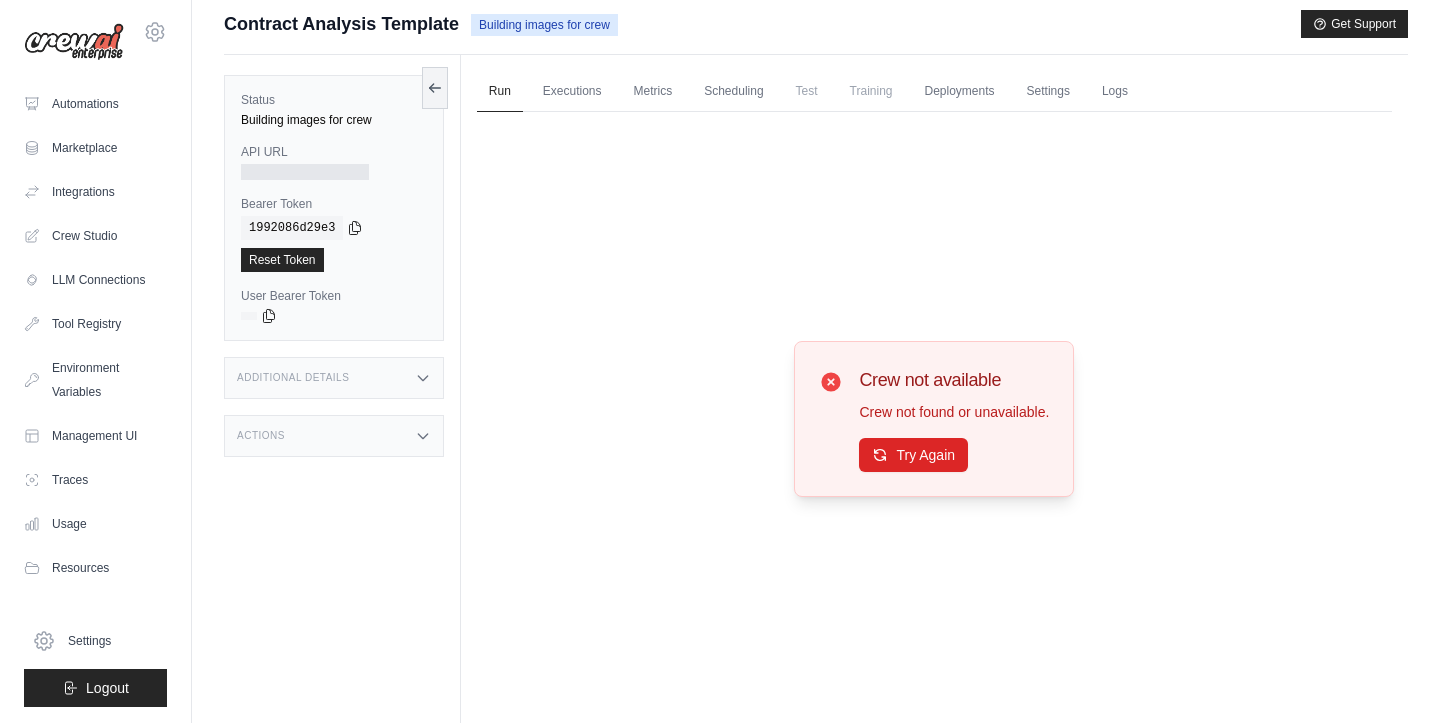 click on "Actions" at bounding box center [334, 436] 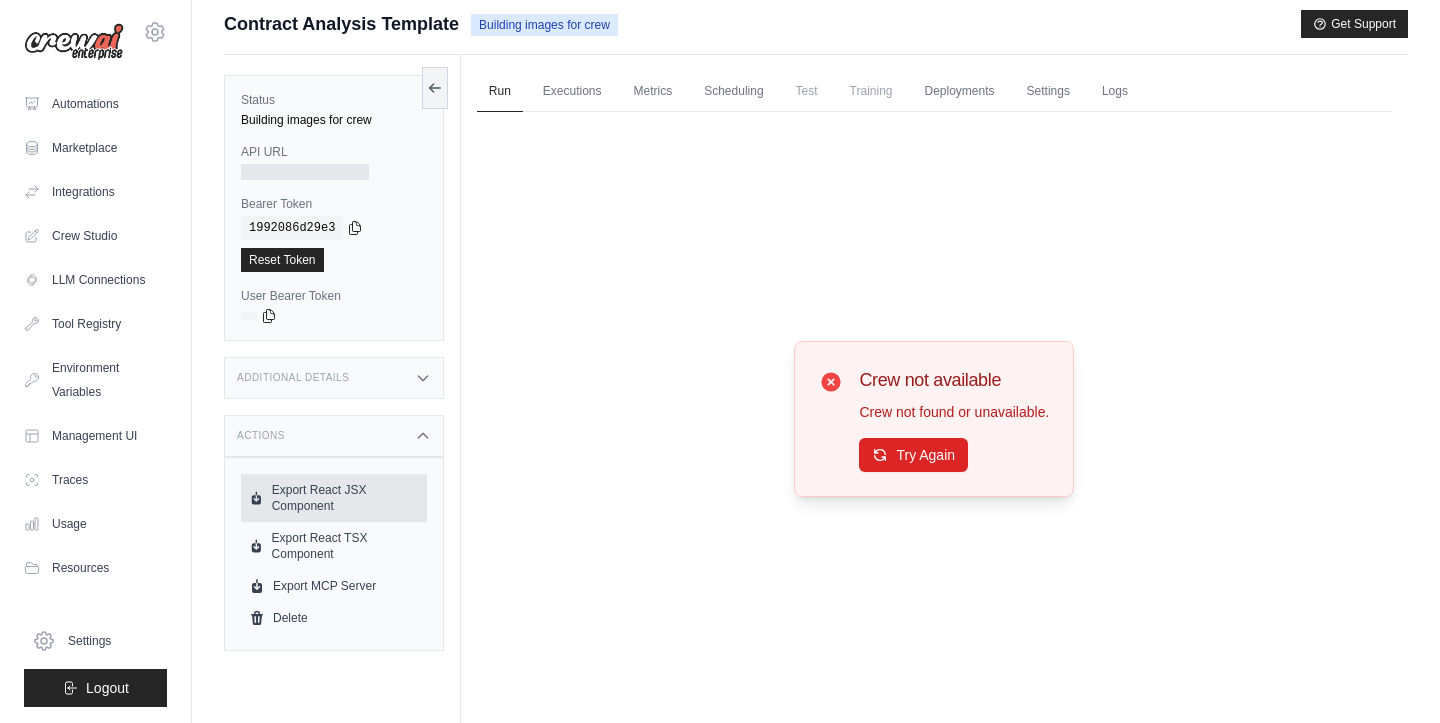click on "Export React JSX Component" at bounding box center (334, 498) 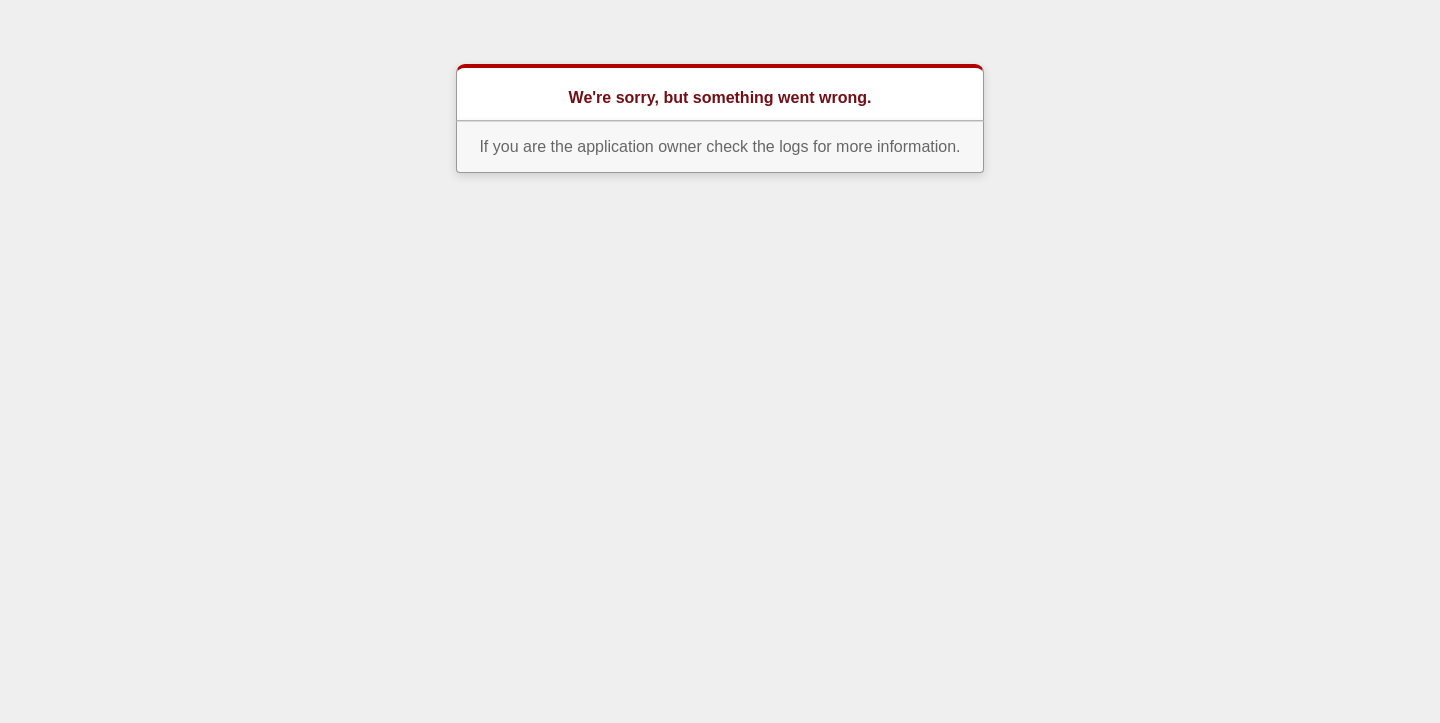 scroll, scrollTop: 0, scrollLeft: 0, axis: both 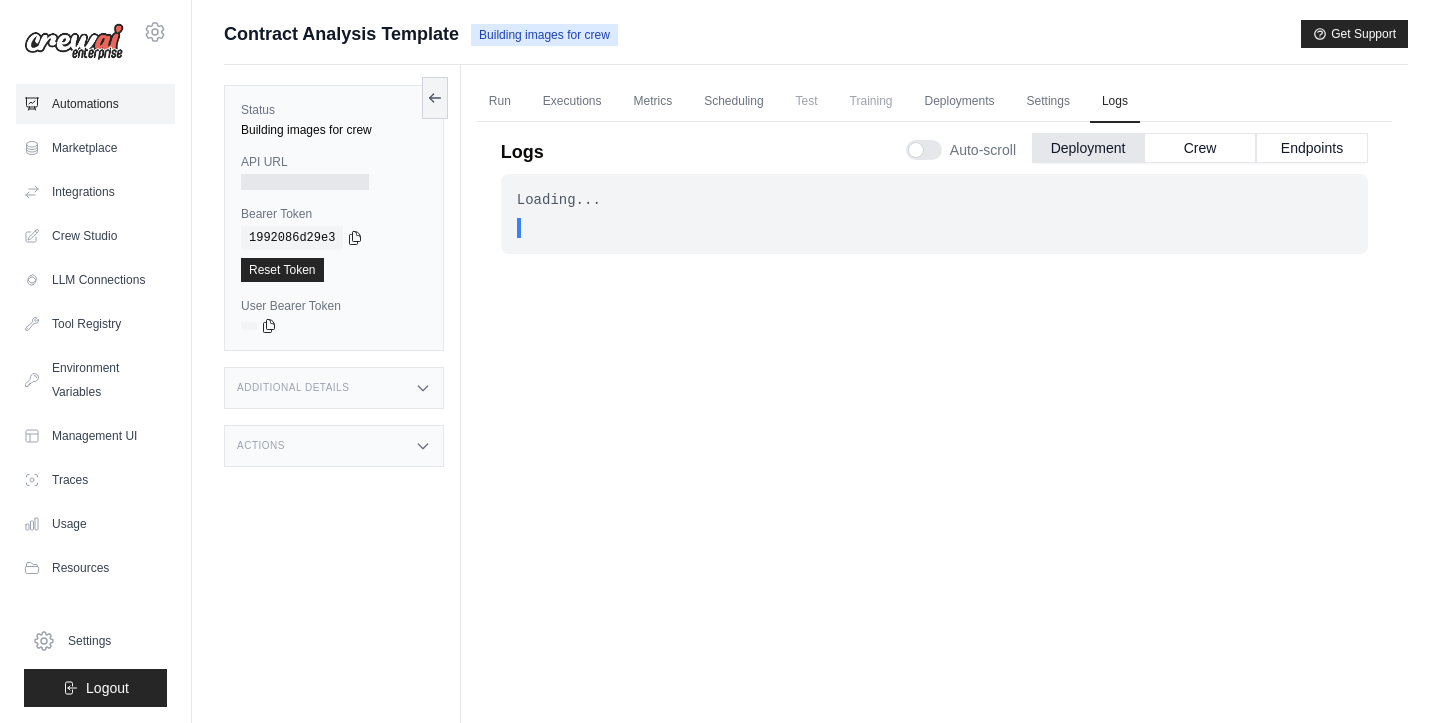 click on "Automations" at bounding box center [95, 104] 